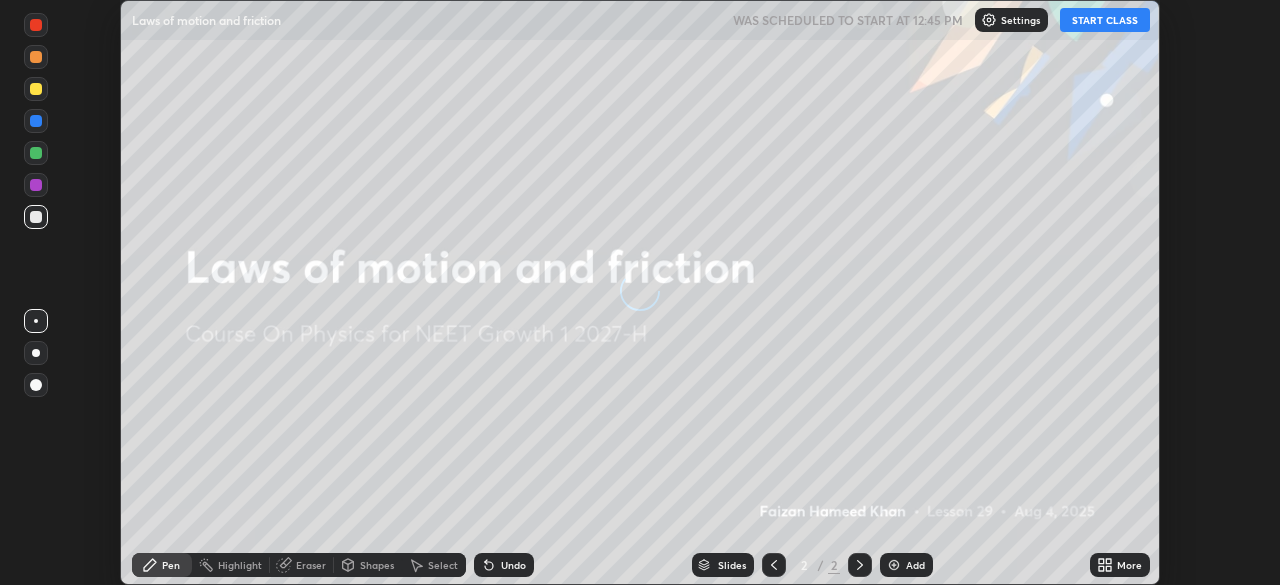 scroll, scrollTop: 0, scrollLeft: 0, axis: both 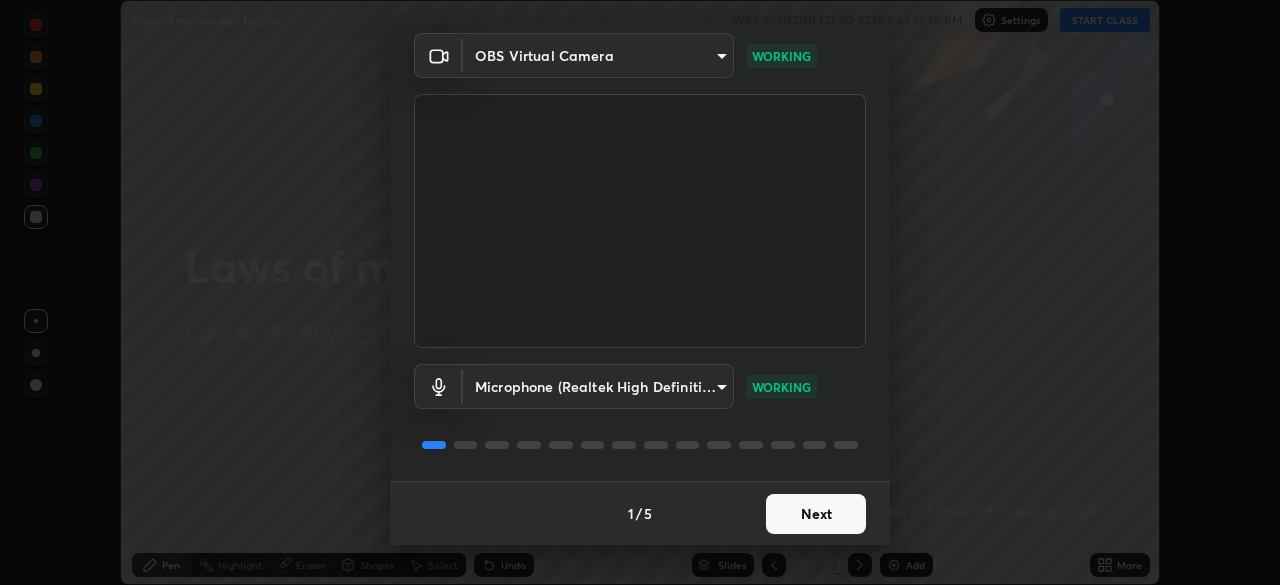 click on "Next" at bounding box center (816, 514) 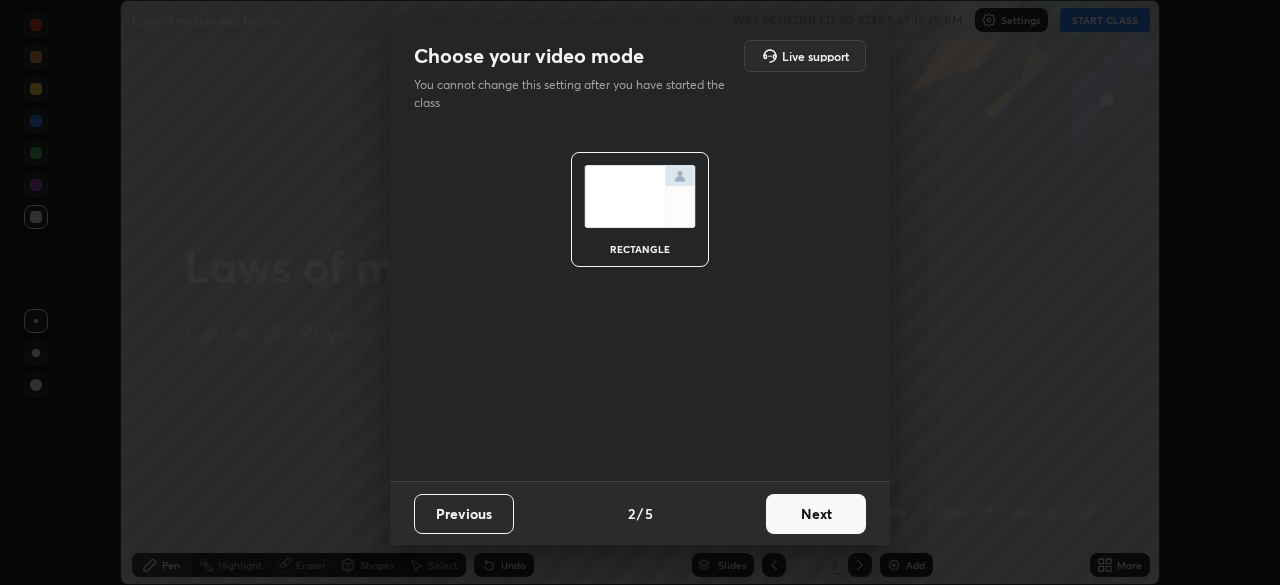 click on "Next" at bounding box center [816, 514] 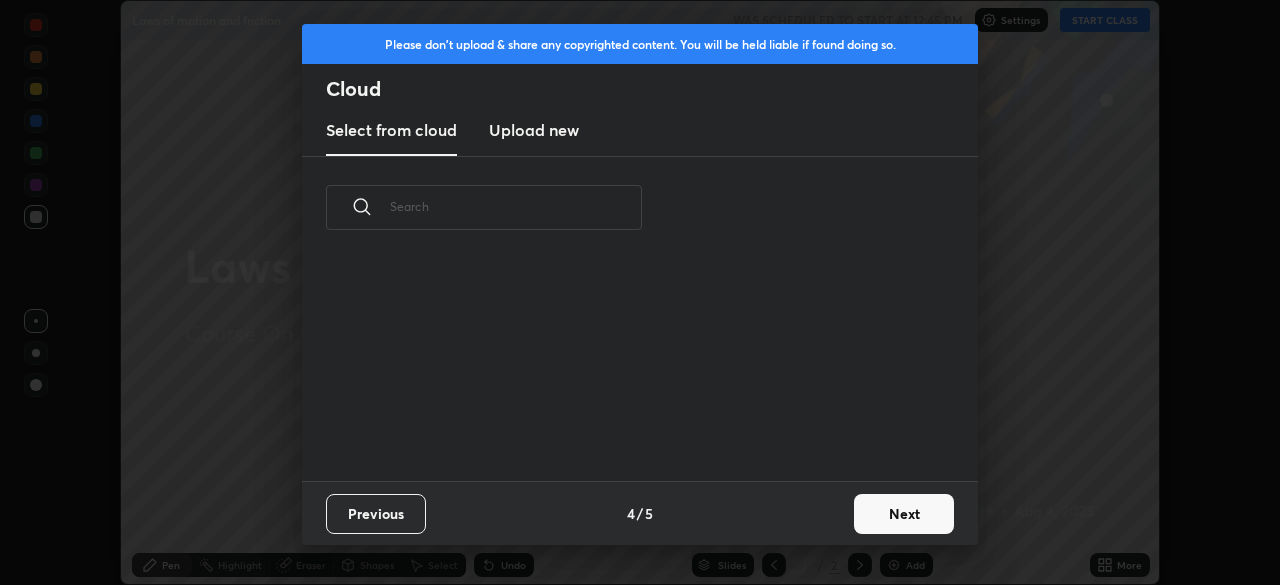 click on "Next" at bounding box center [904, 514] 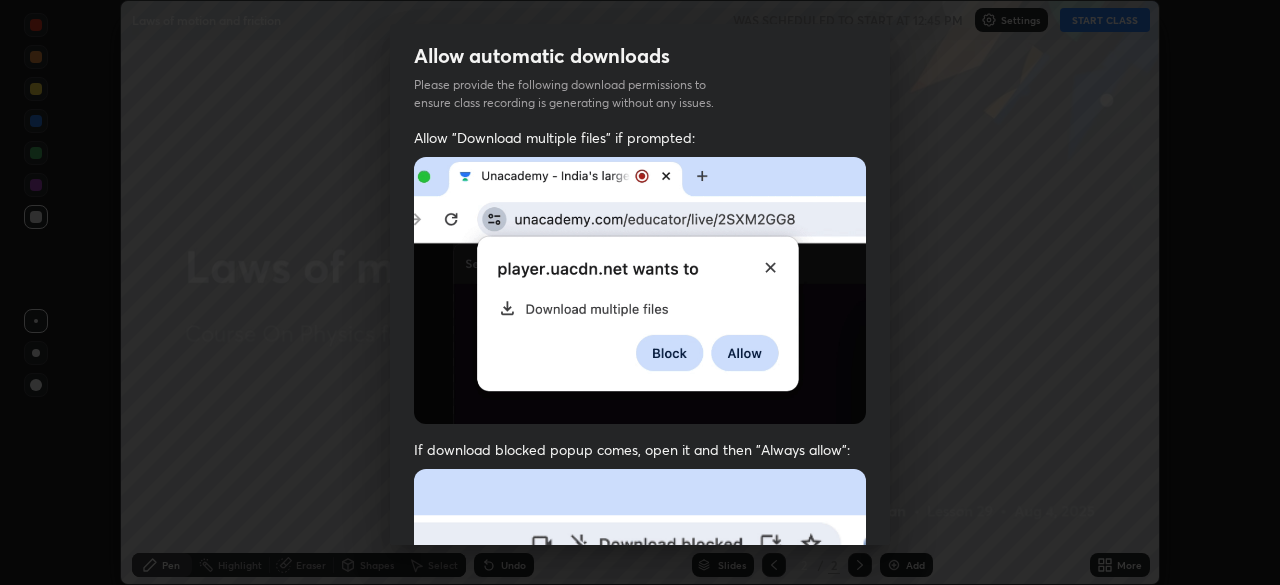 click on "Allow "Download multiple files" if prompted: If download blocked popup comes, open it and then "Always allow": I agree that if I don't provide required permissions, class recording will not be generated" at bounding box center (640, 549) 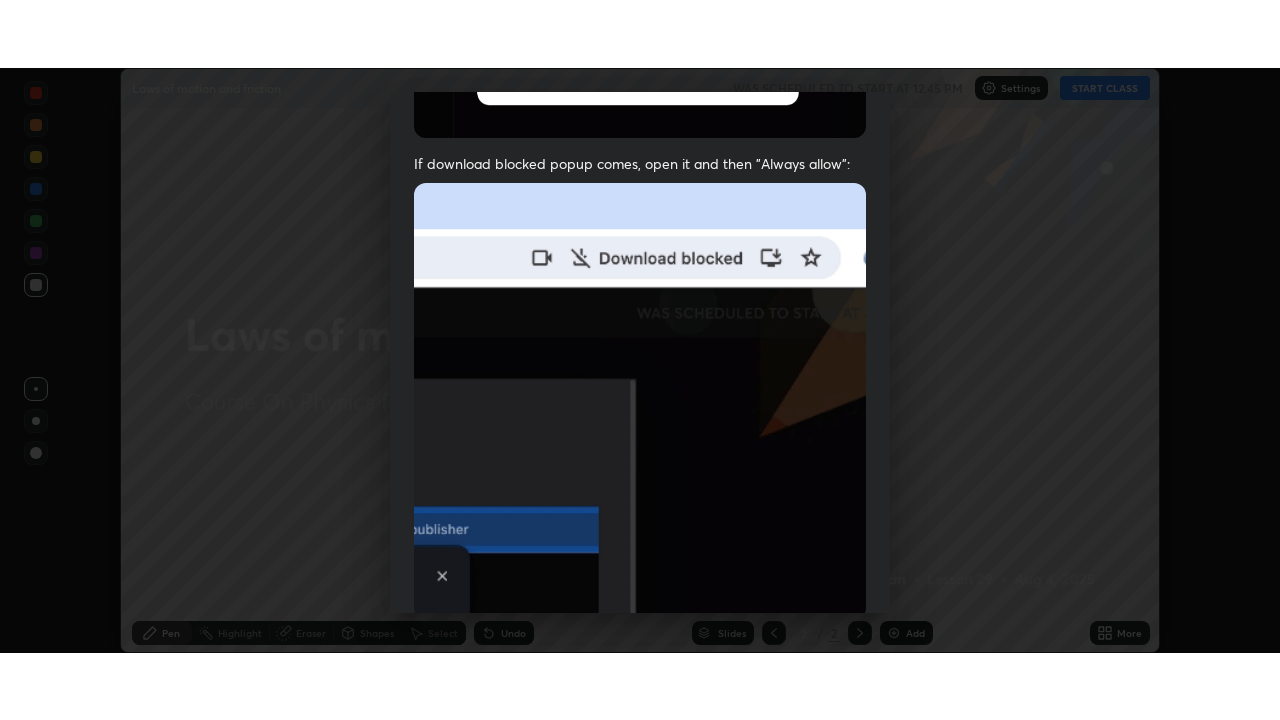 scroll, scrollTop: 479, scrollLeft: 0, axis: vertical 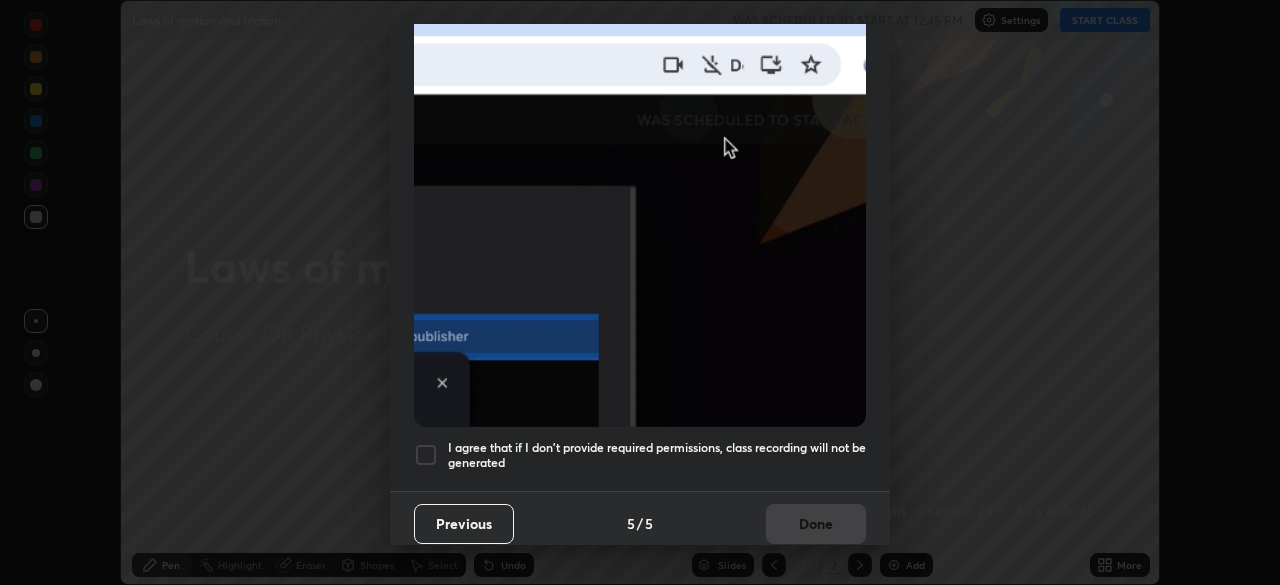 click on "I agree that if I don't provide required permissions, class recording will not be generated" at bounding box center (657, 455) 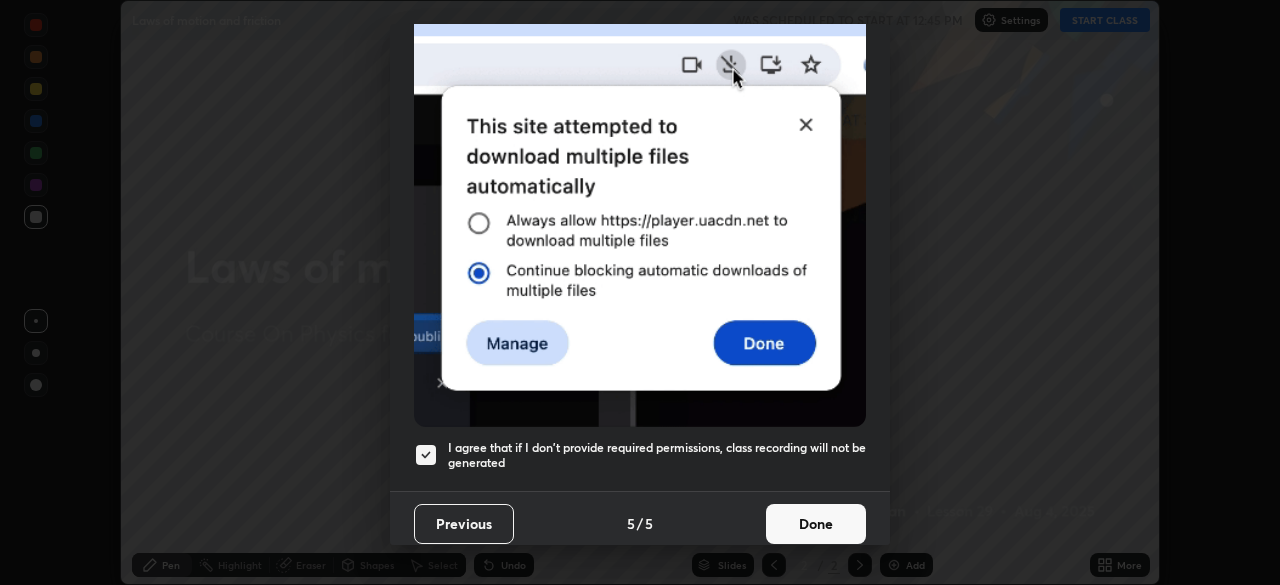 click on "Done" at bounding box center (816, 524) 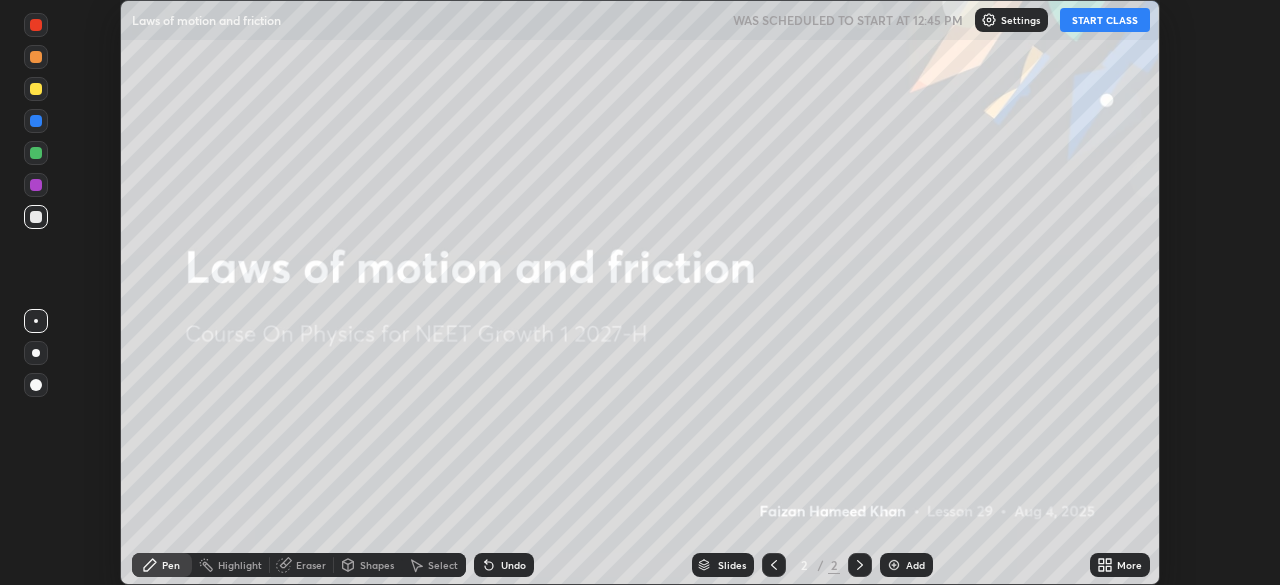 click 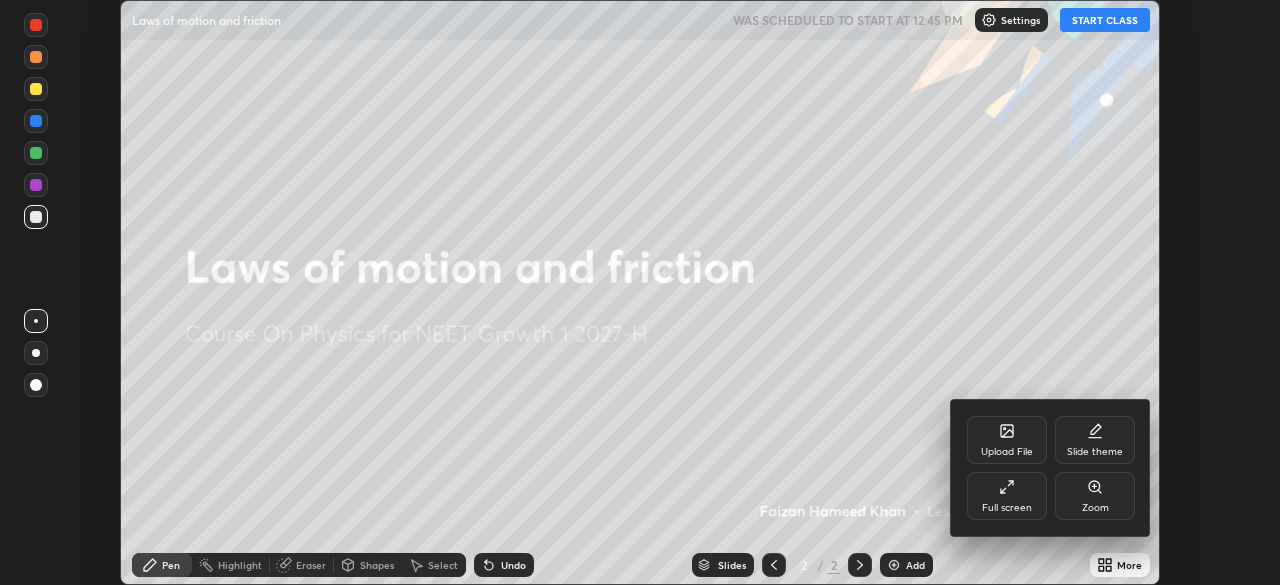 click on "Full screen" at bounding box center [1007, 496] 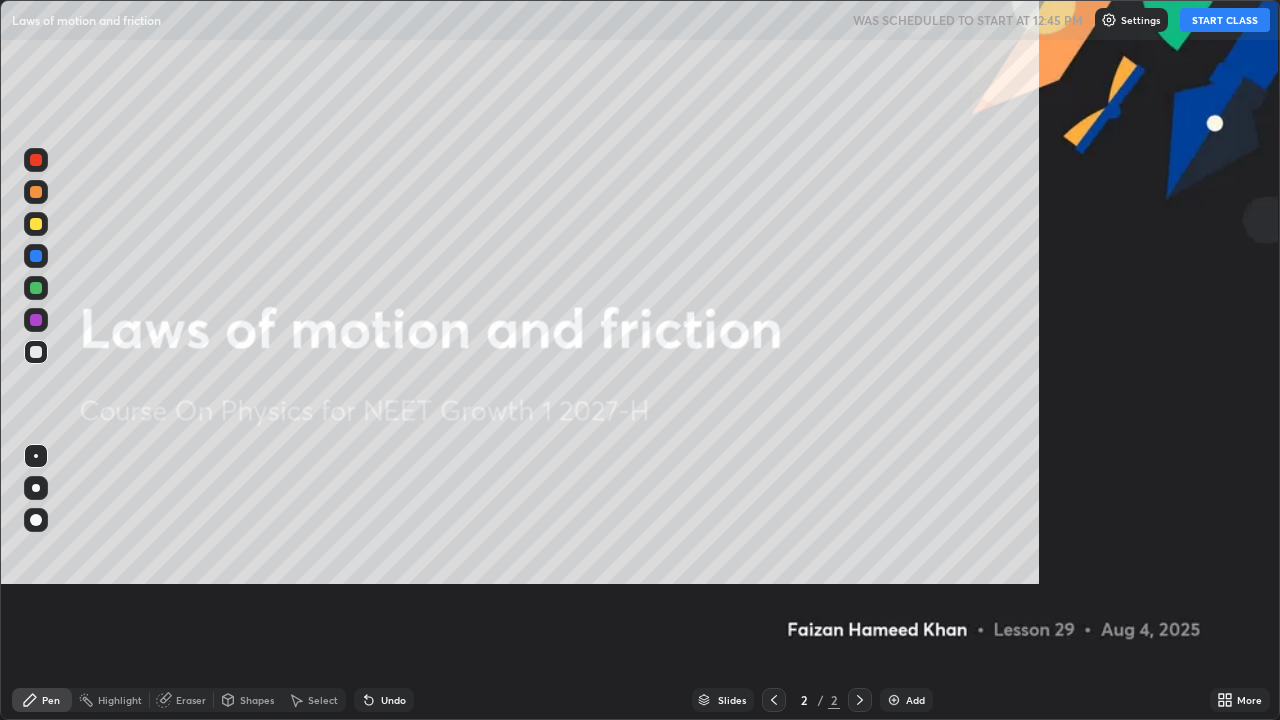 scroll, scrollTop: 99280, scrollLeft: 98720, axis: both 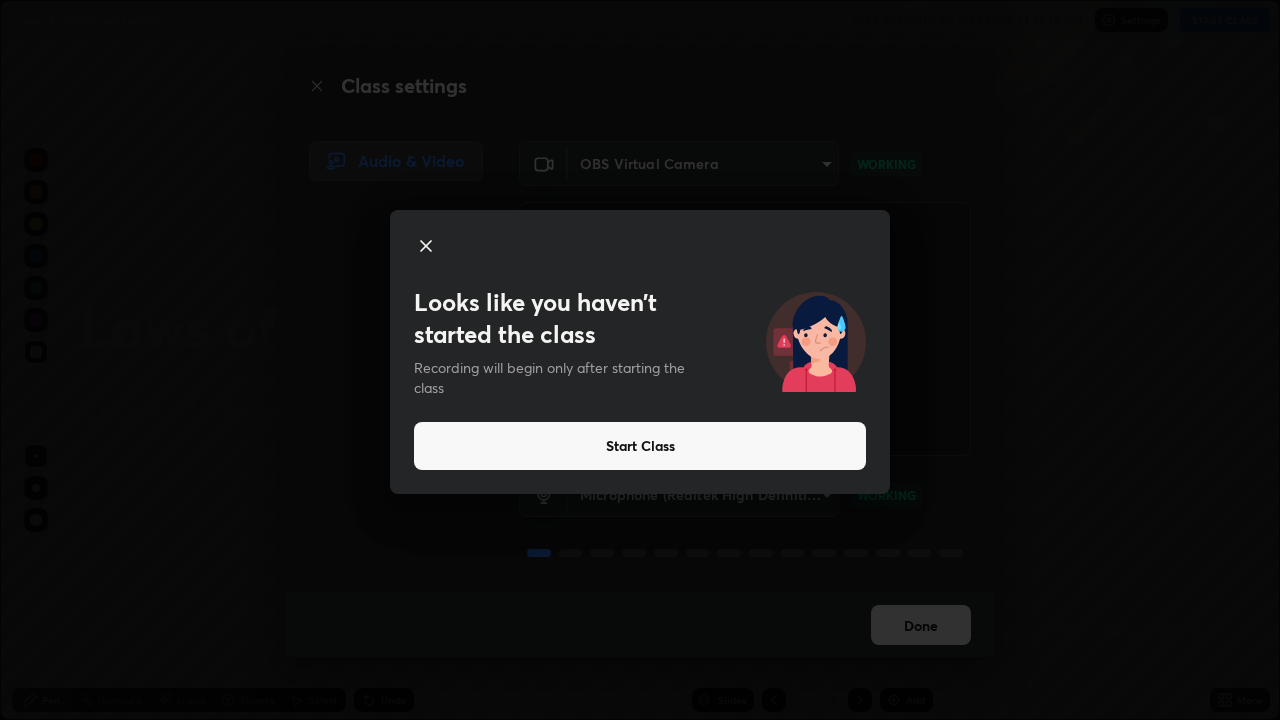 click on "Start Class" at bounding box center [640, 446] 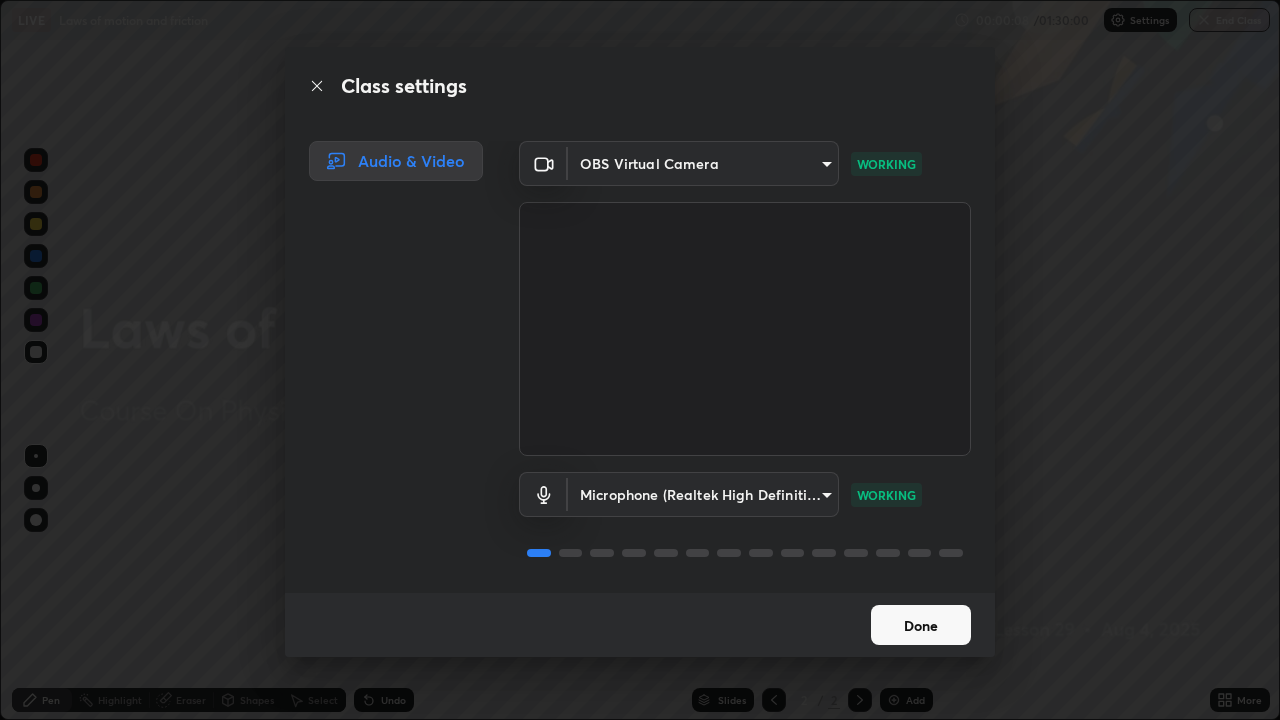 click on "Done" at bounding box center [921, 625] 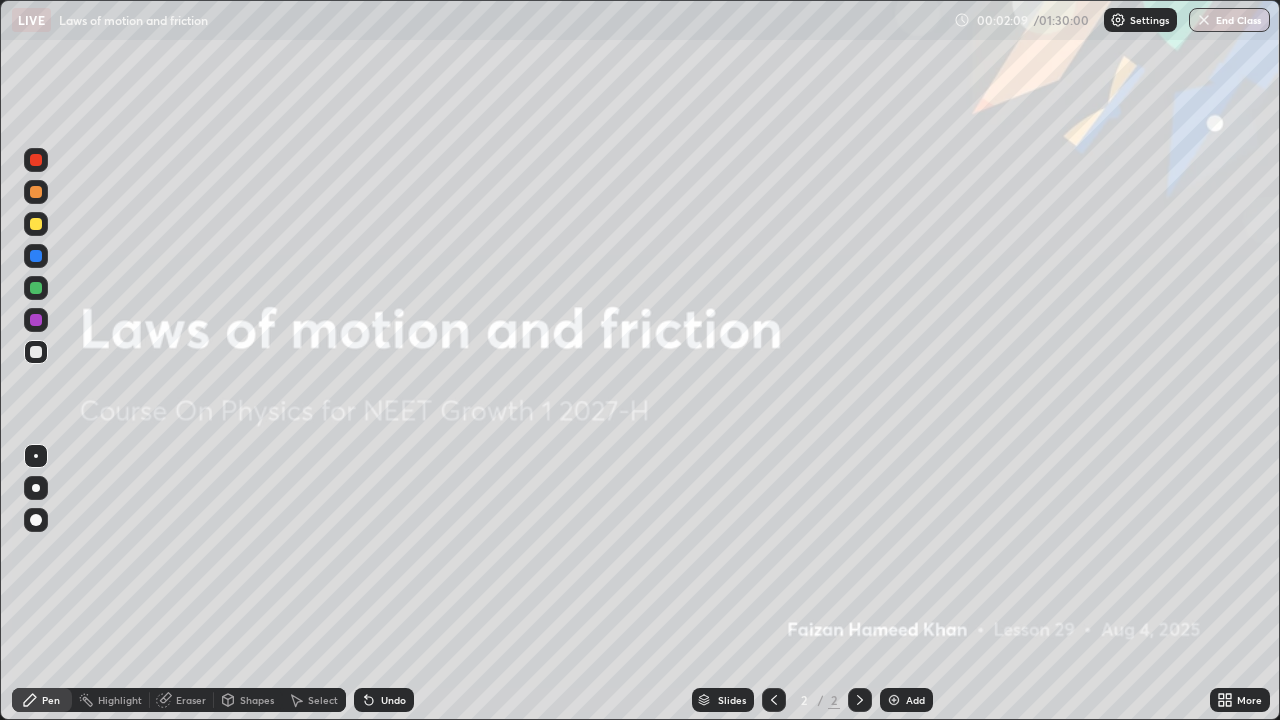 click at bounding box center (894, 700) 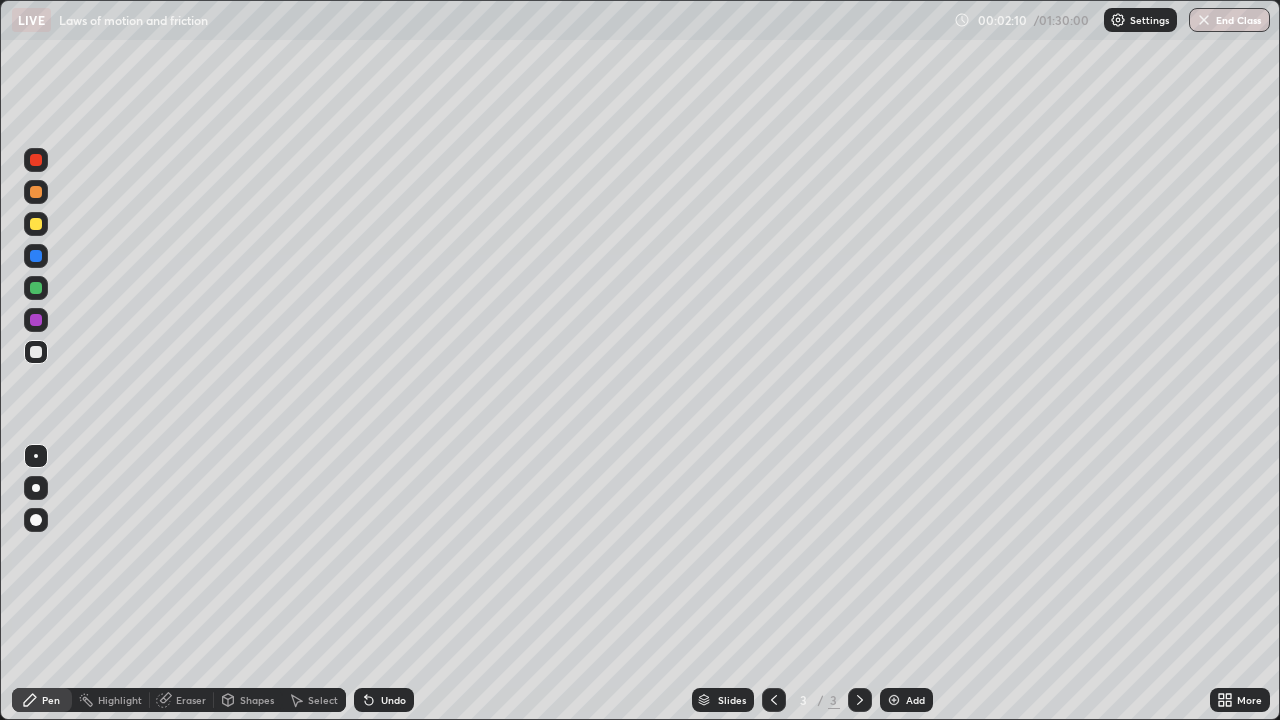 click at bounding box center [36, 352] 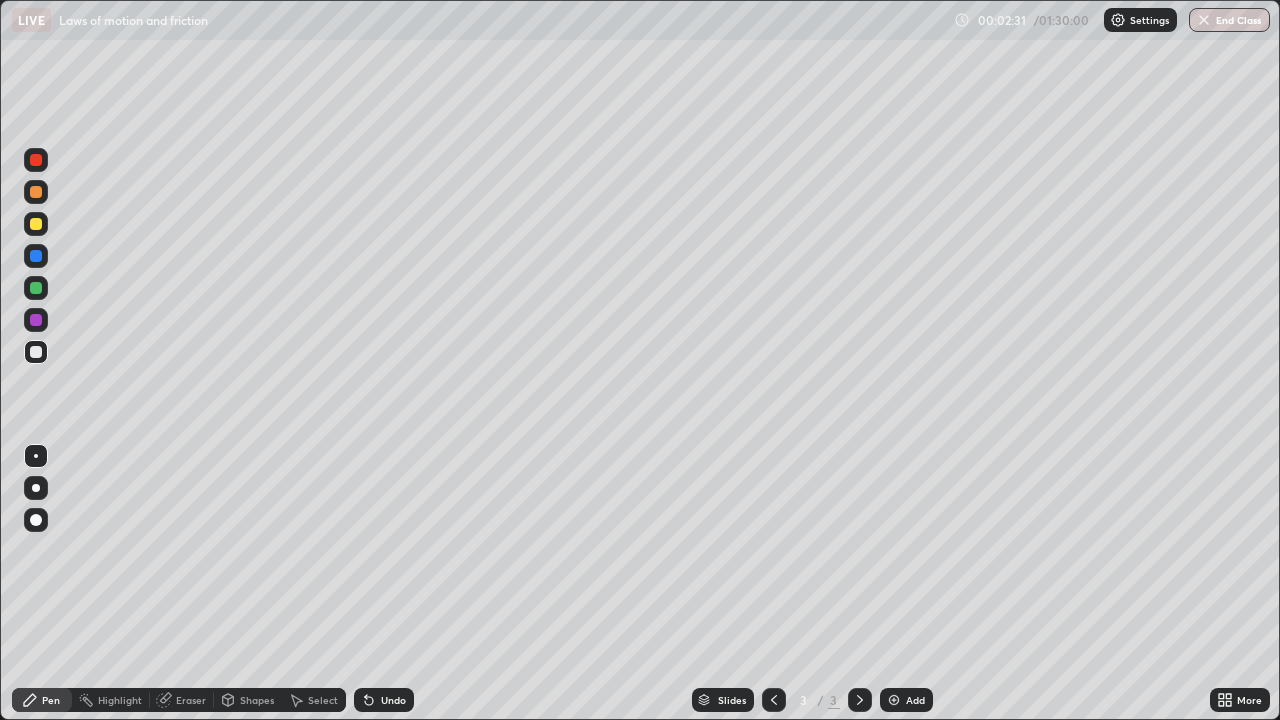 click on "Shapes" at bounding box center [257, 700] 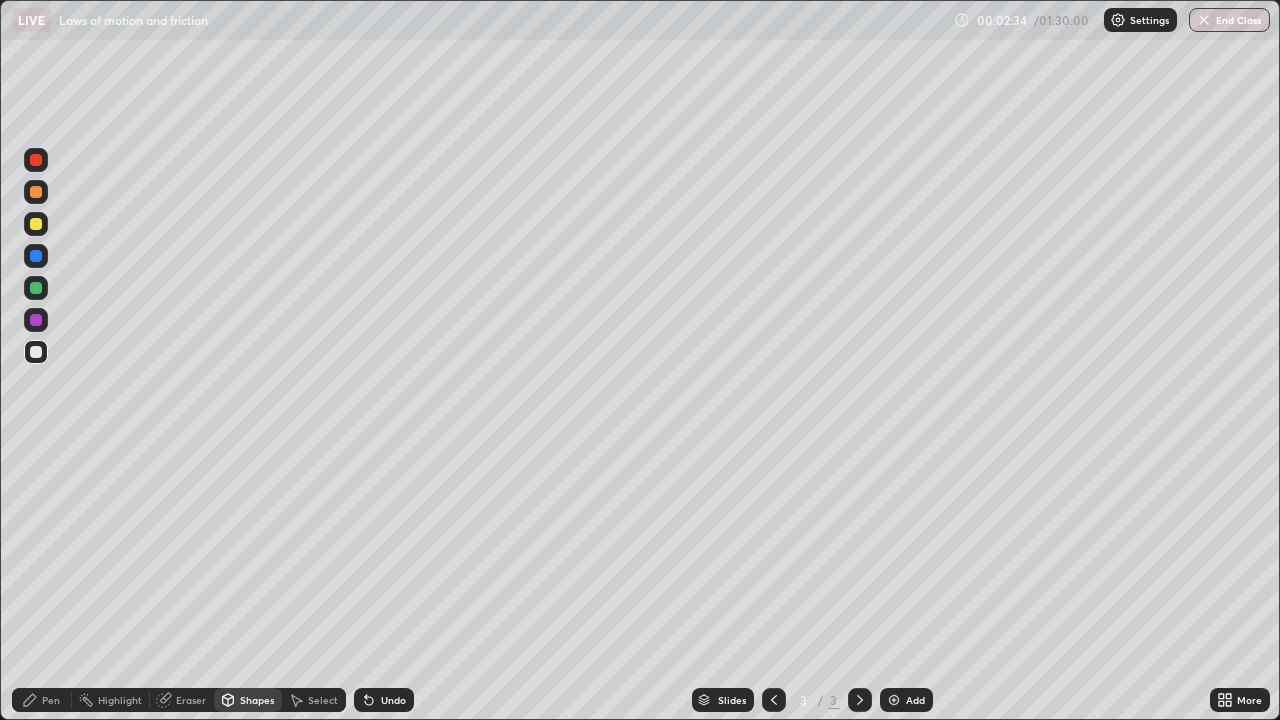 click on "Pen" at bounding box center [51, 700] 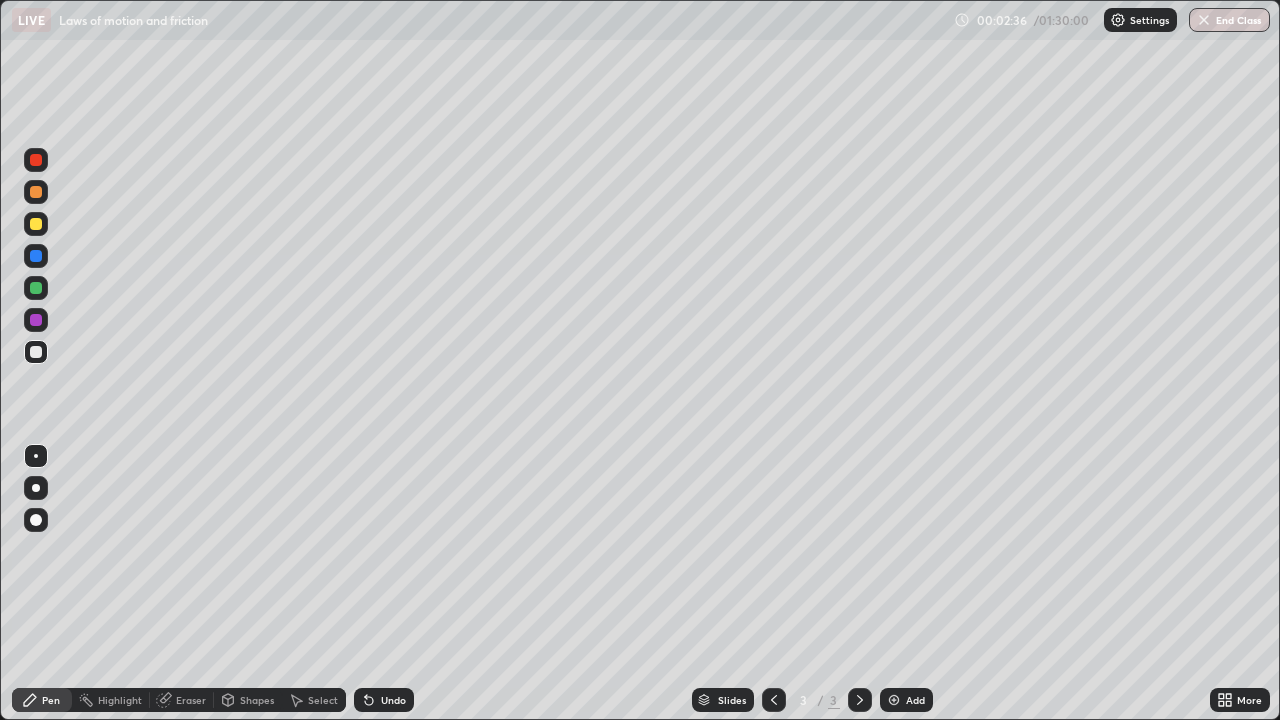 click at bounding box center (36, 256) 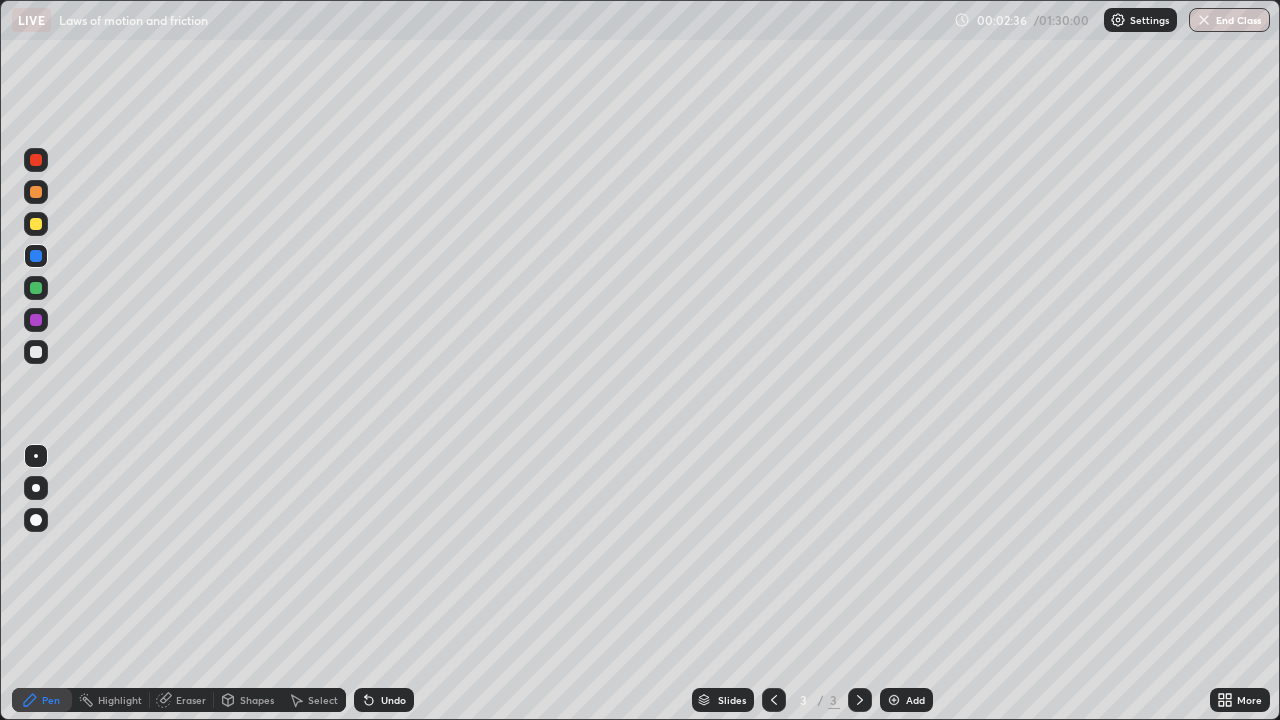 click at bounding box center [36, 224] 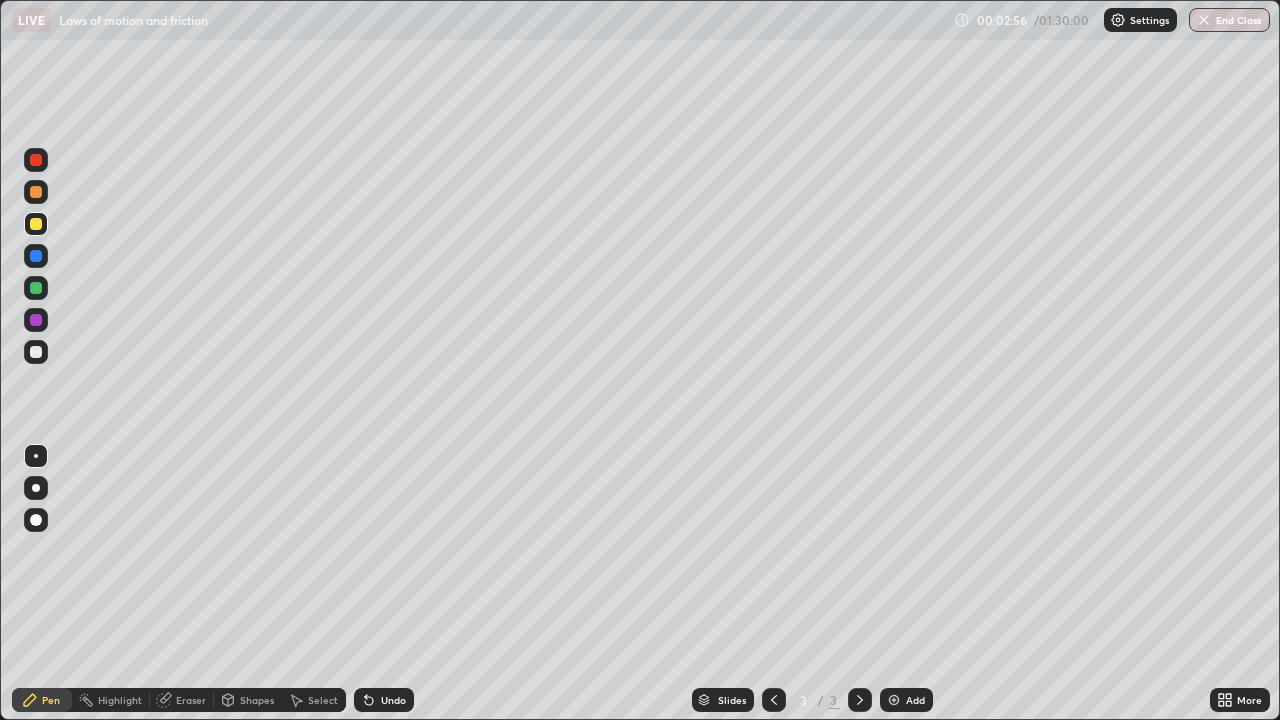 click at bounding box center [36, 288] 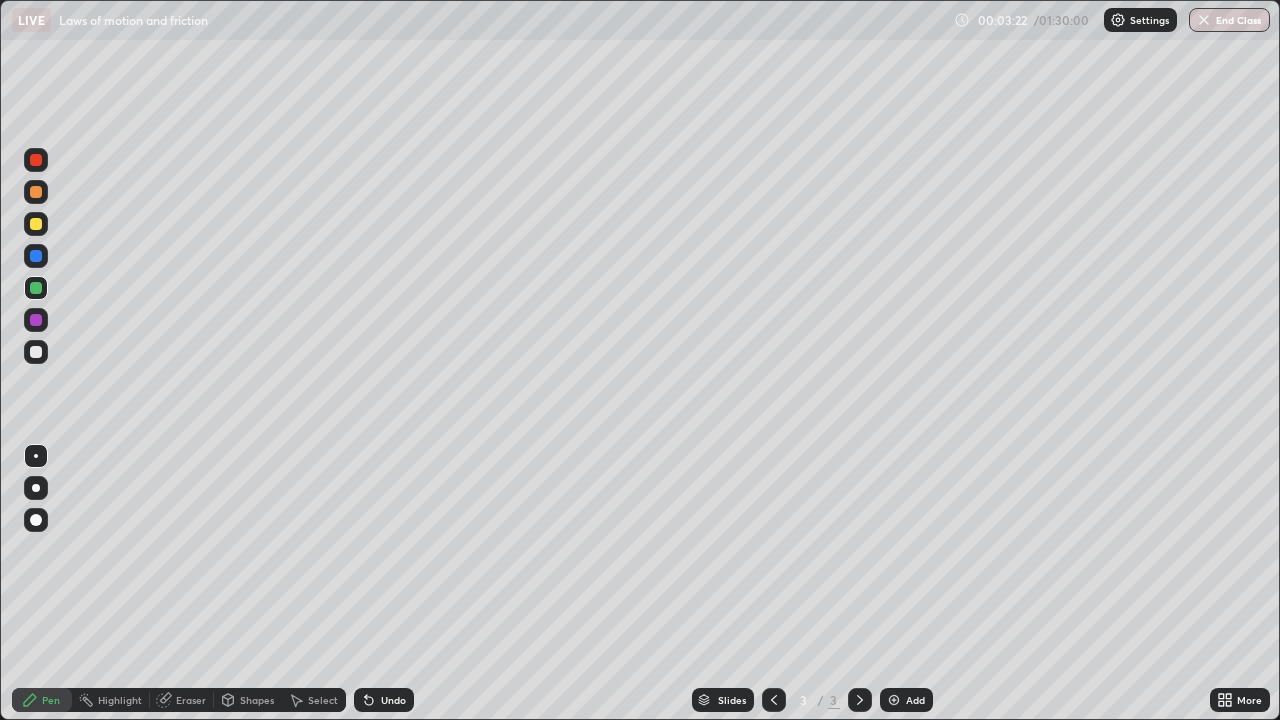 click at bounding box center [36, 352] 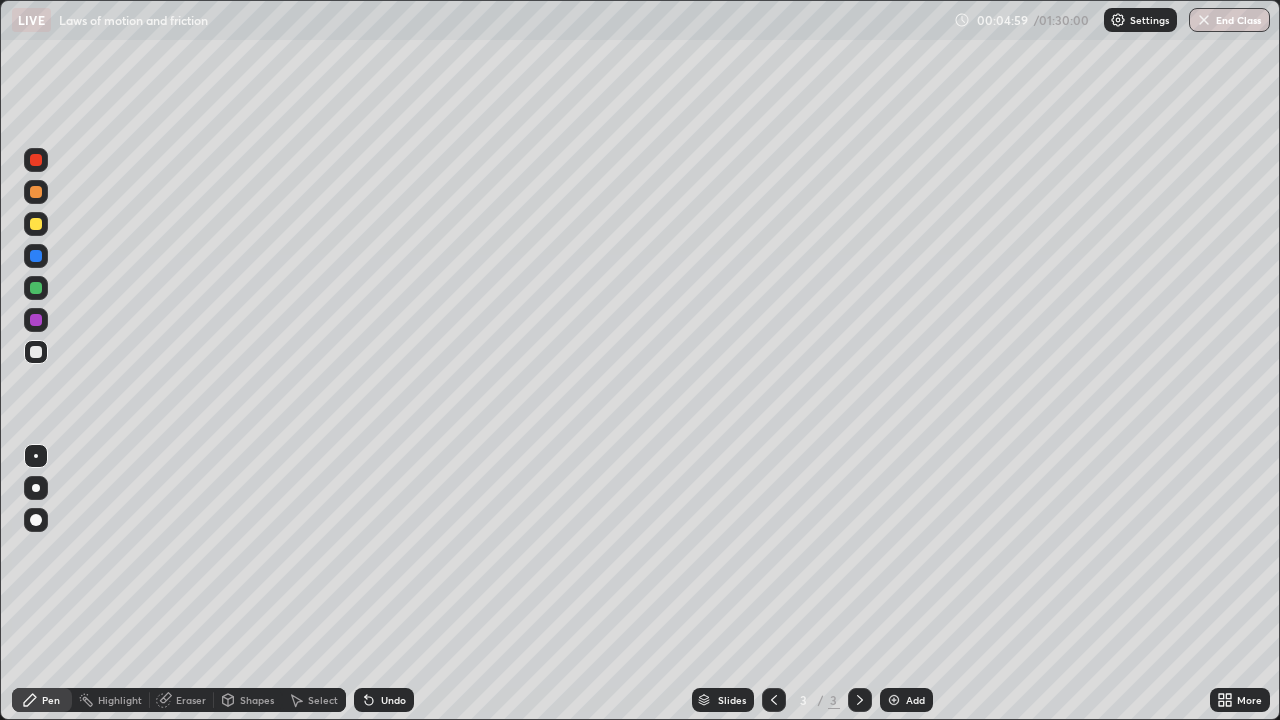 click on "Shapes" at bounding box center (257, 700) 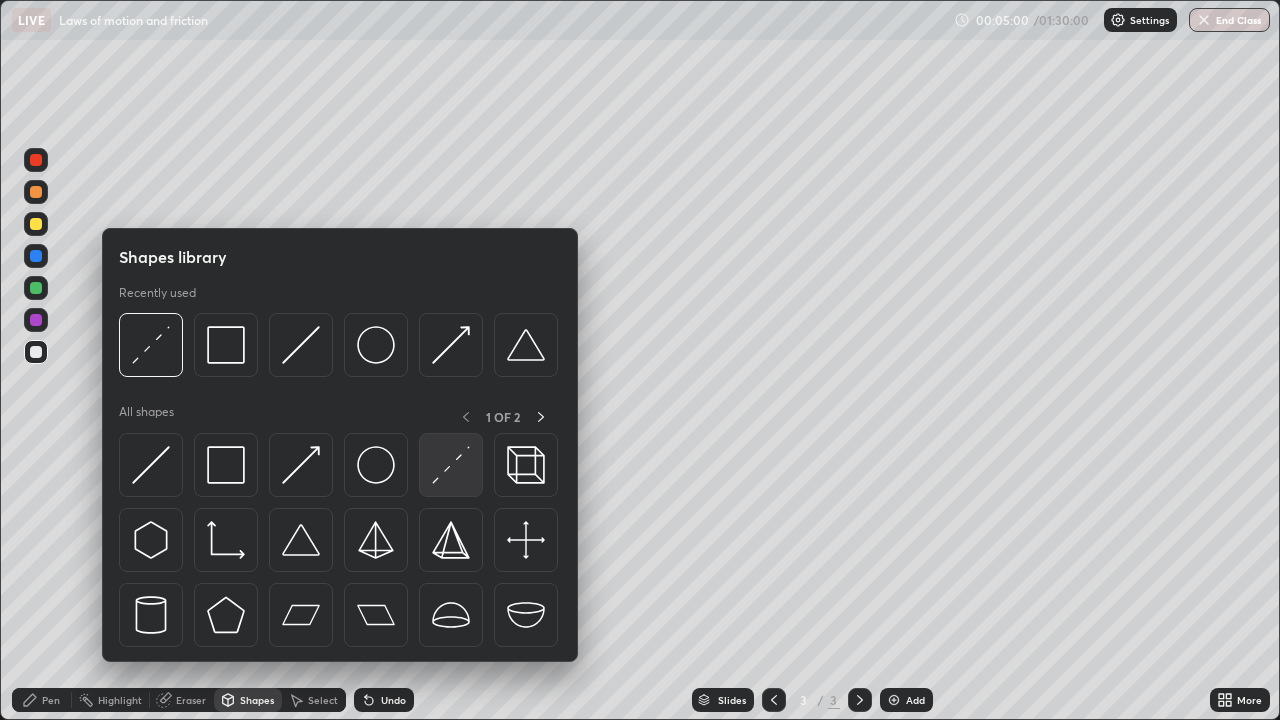 click at bounding box center [451, 465] 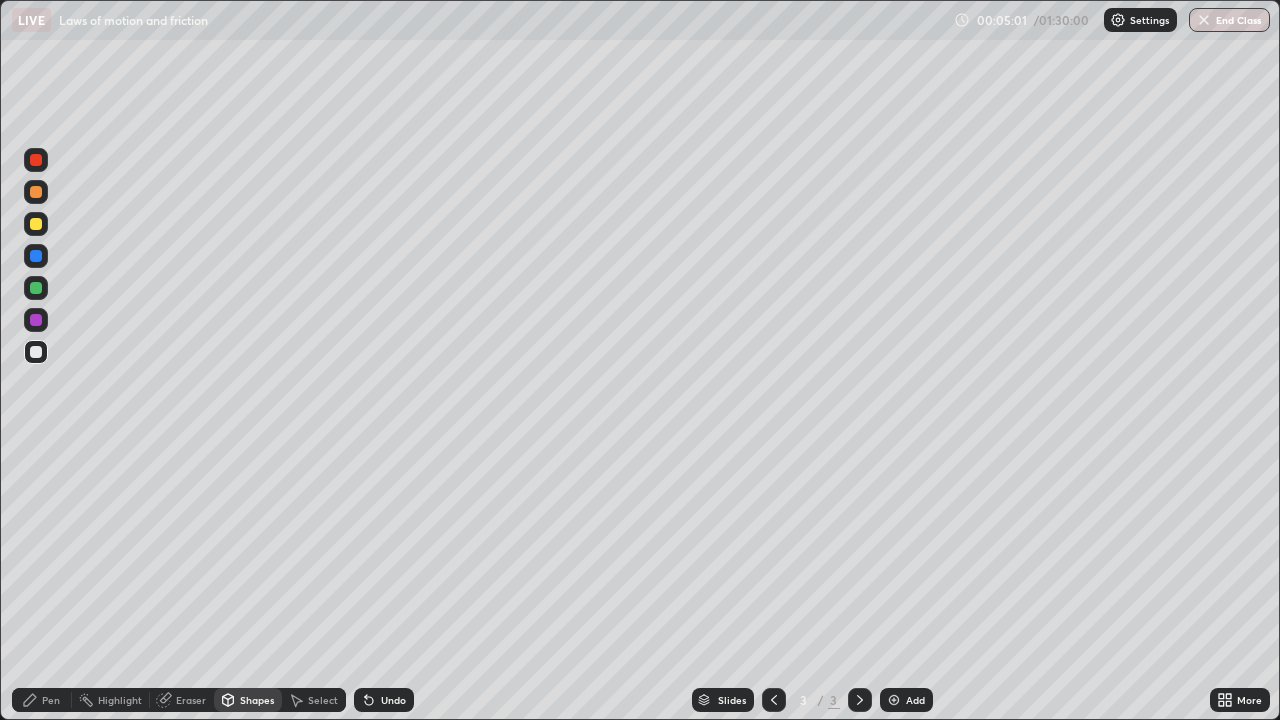 click at bounding box center (36, 256) 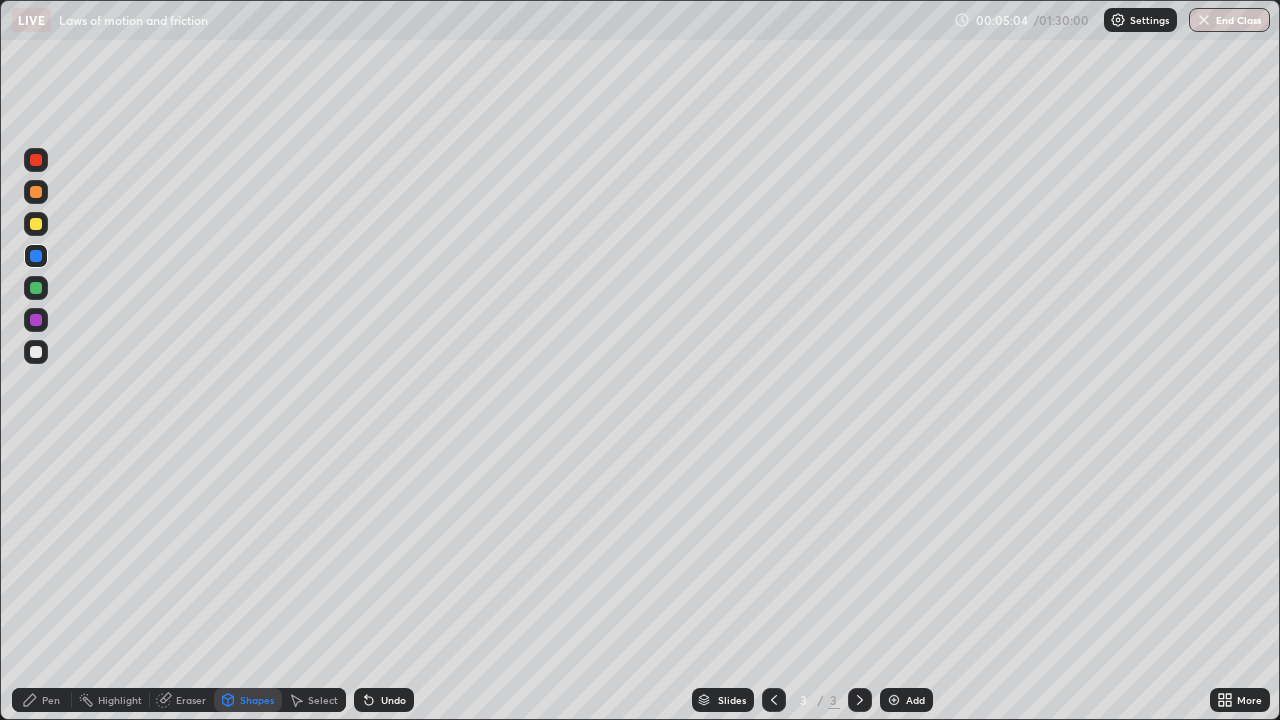 click on "Shapes" at bounding box center [257, 700] 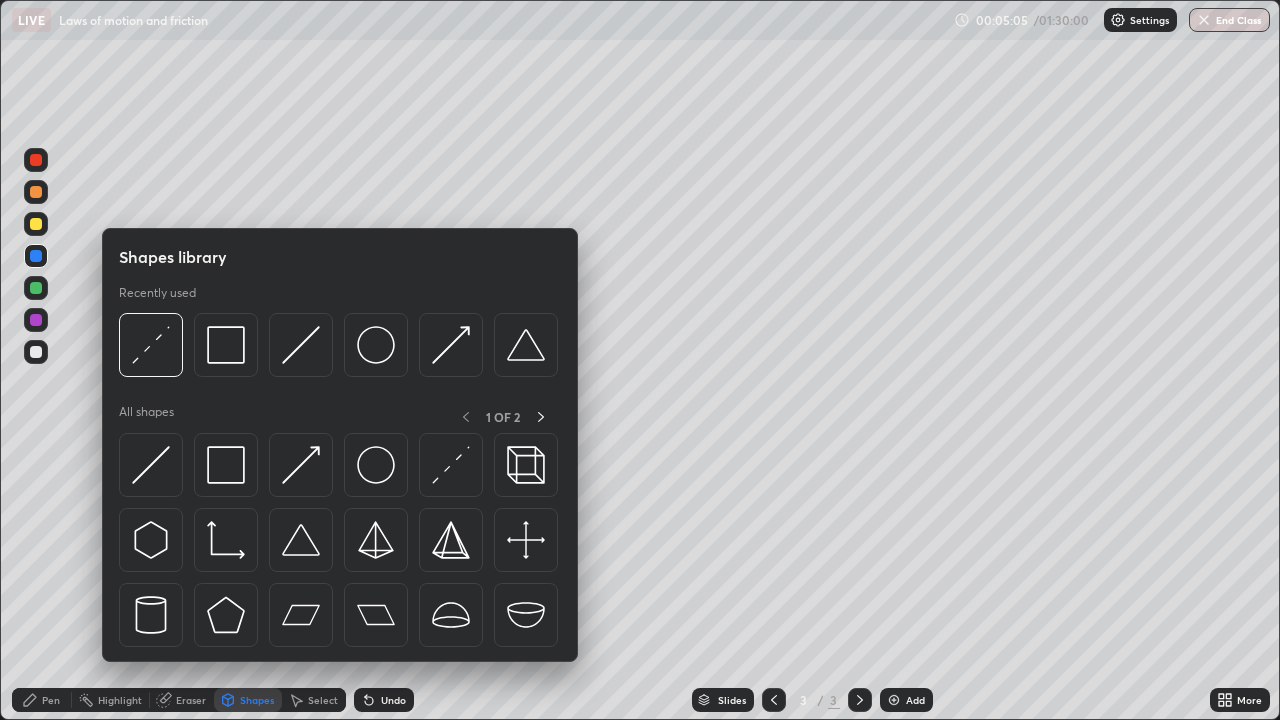 click at bounding box center (36, 352) 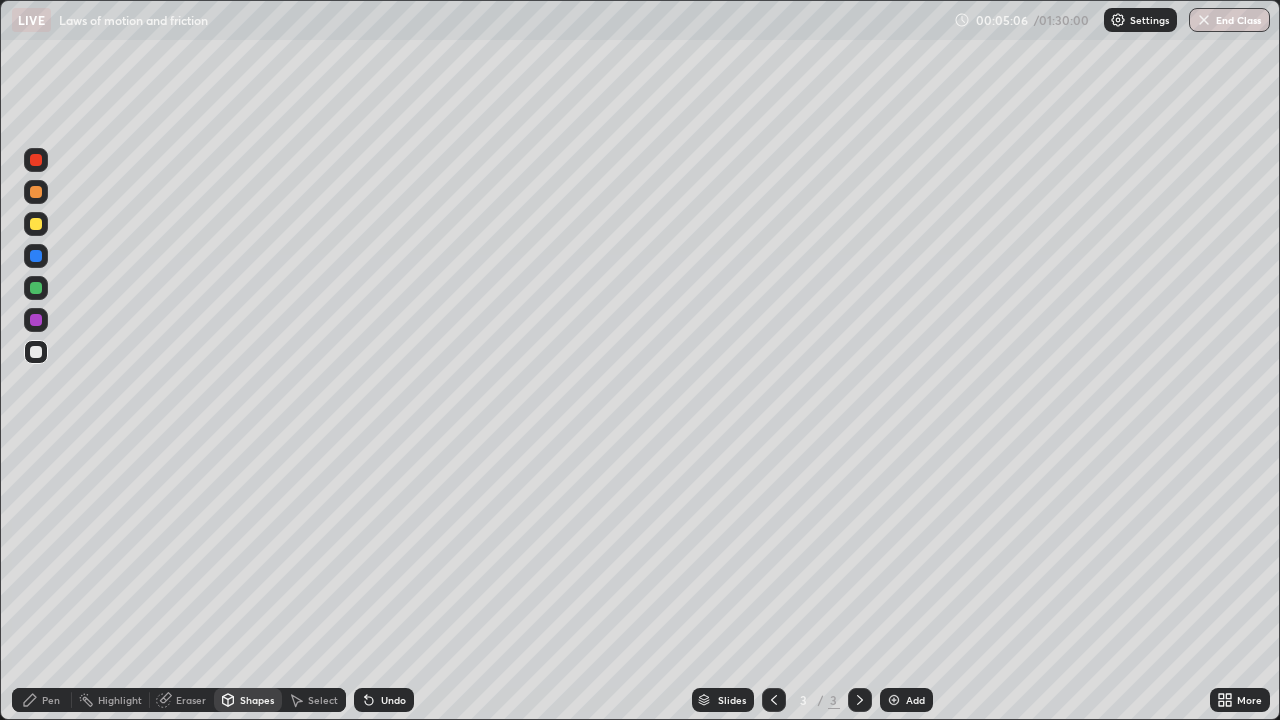 click on "Pen" at bounding box center [51, 700] 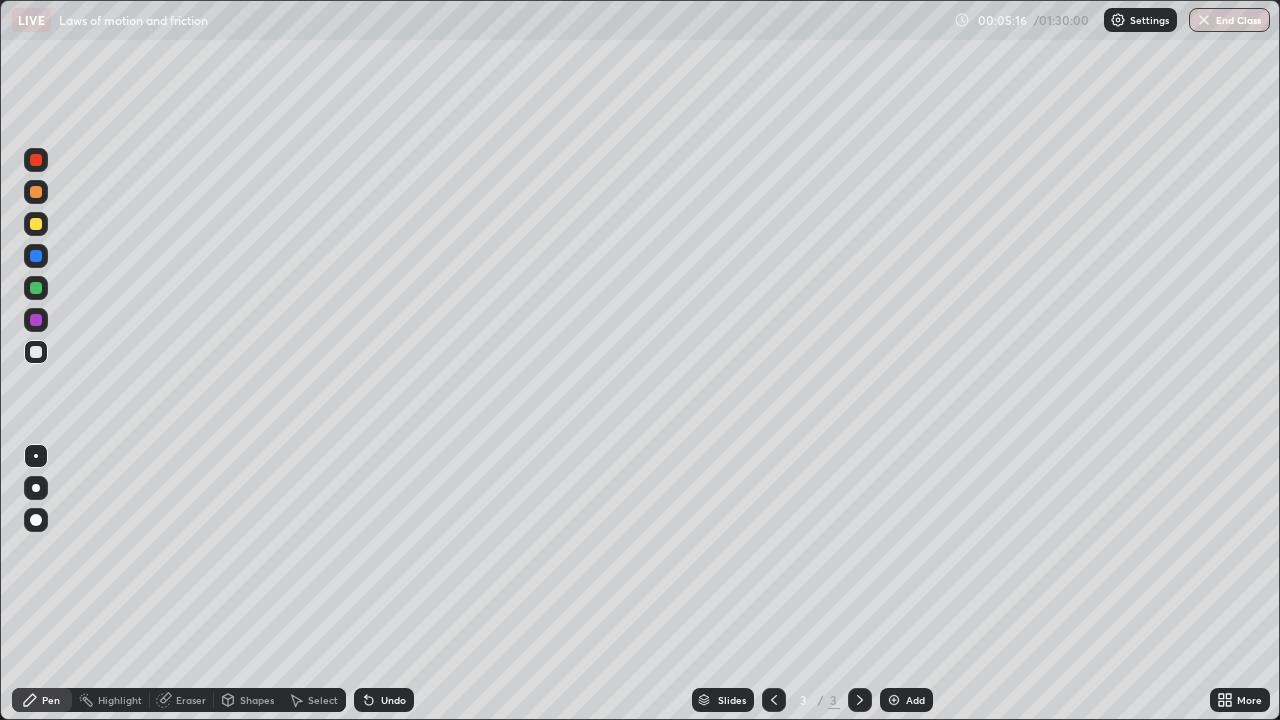 click 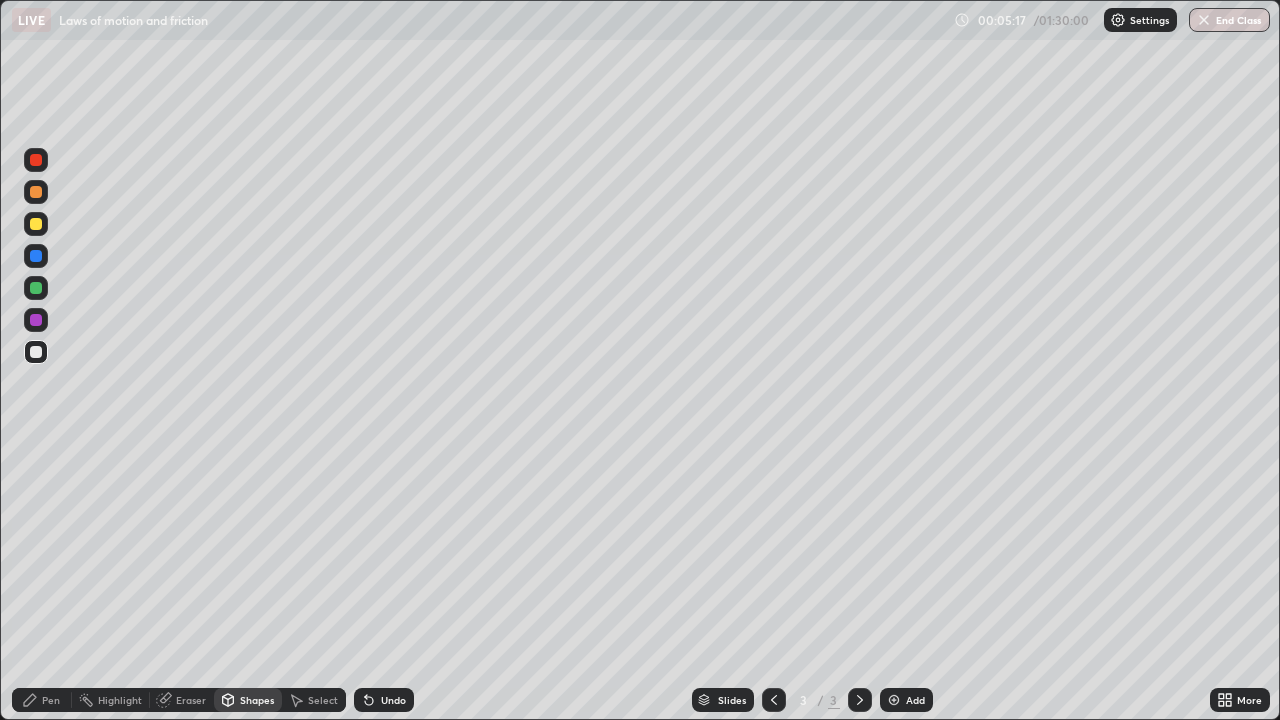 click on "Pen" at bounding box center [51, 700] 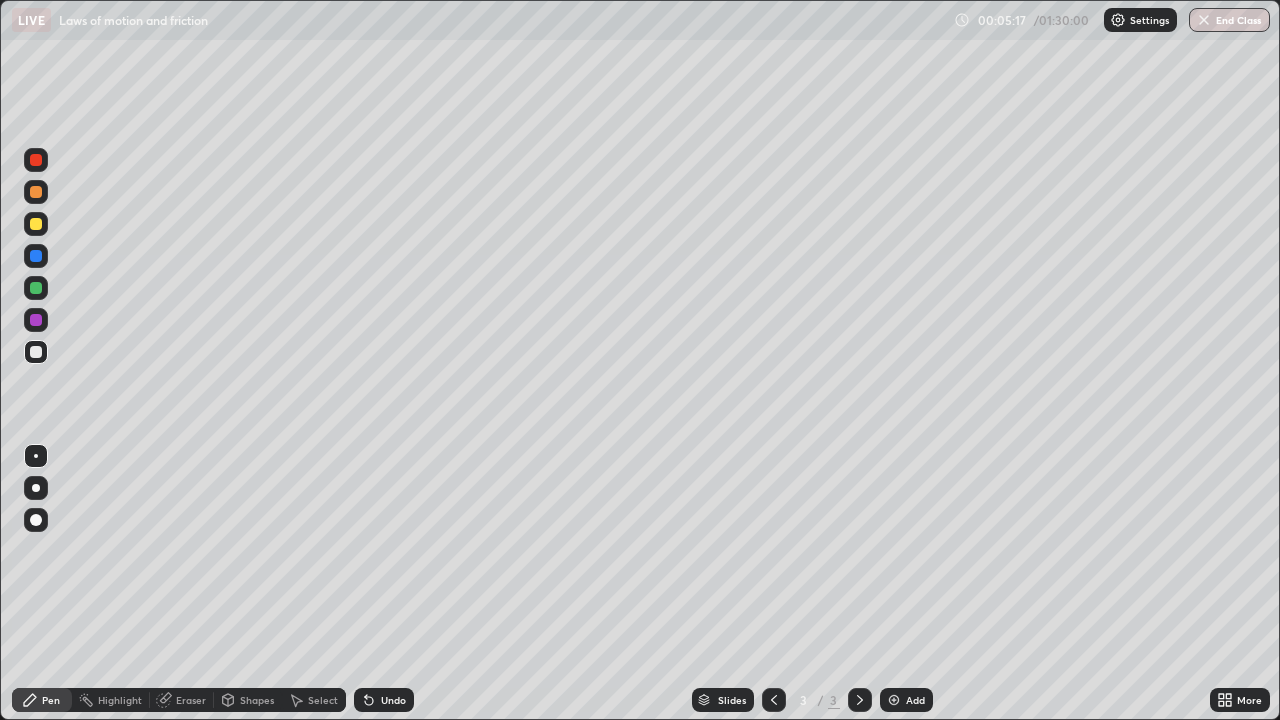 click at bounding box center (36, 288) 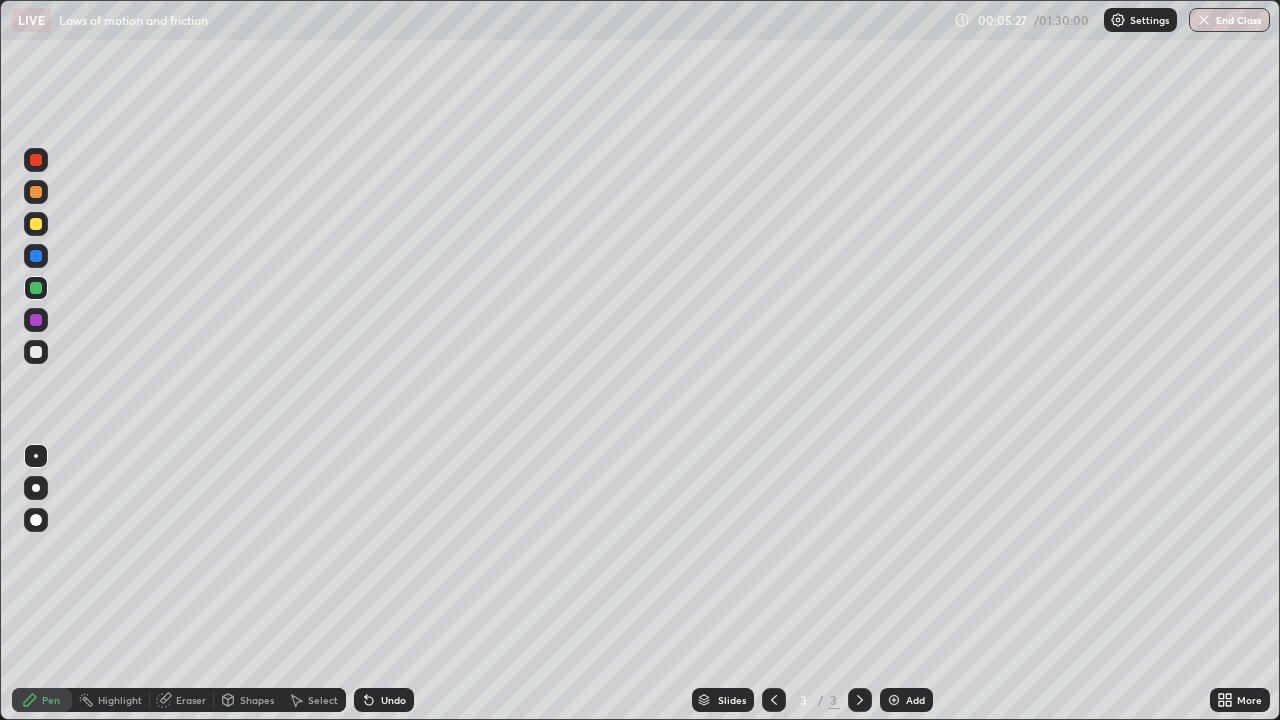click on "Pen" at bounding box center (51, 700) 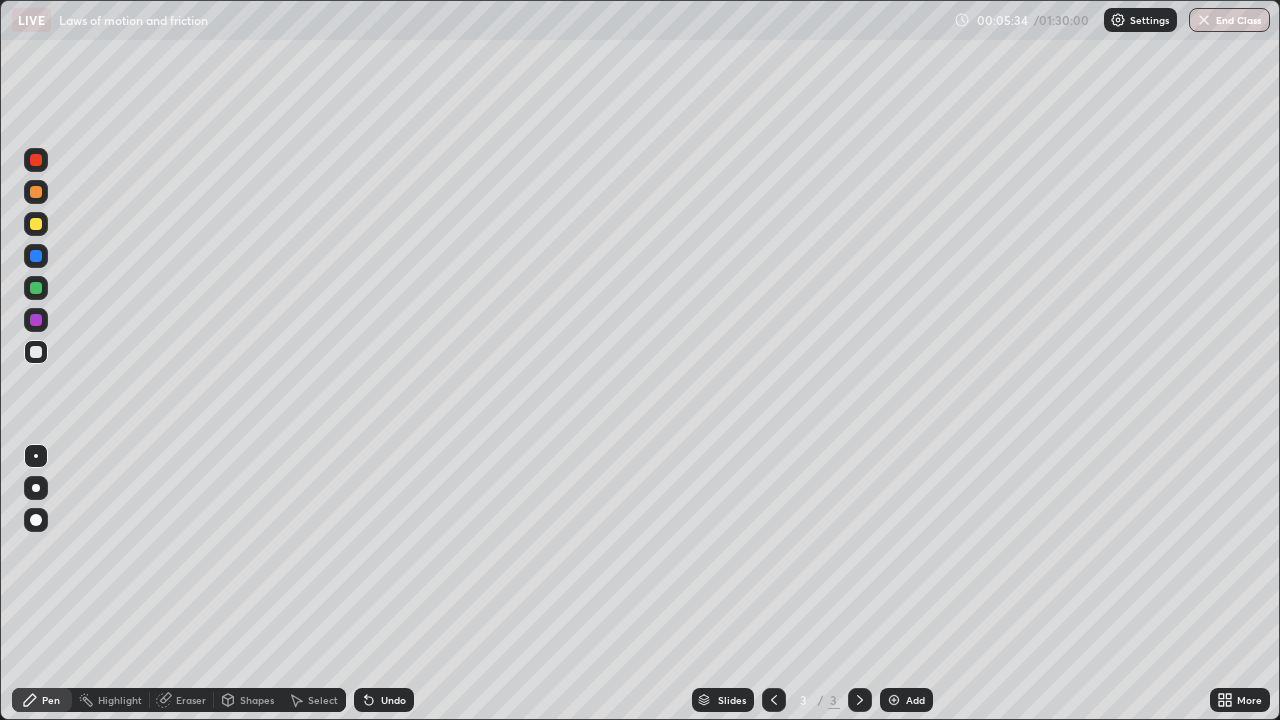 click at bounding box center [36, 288] 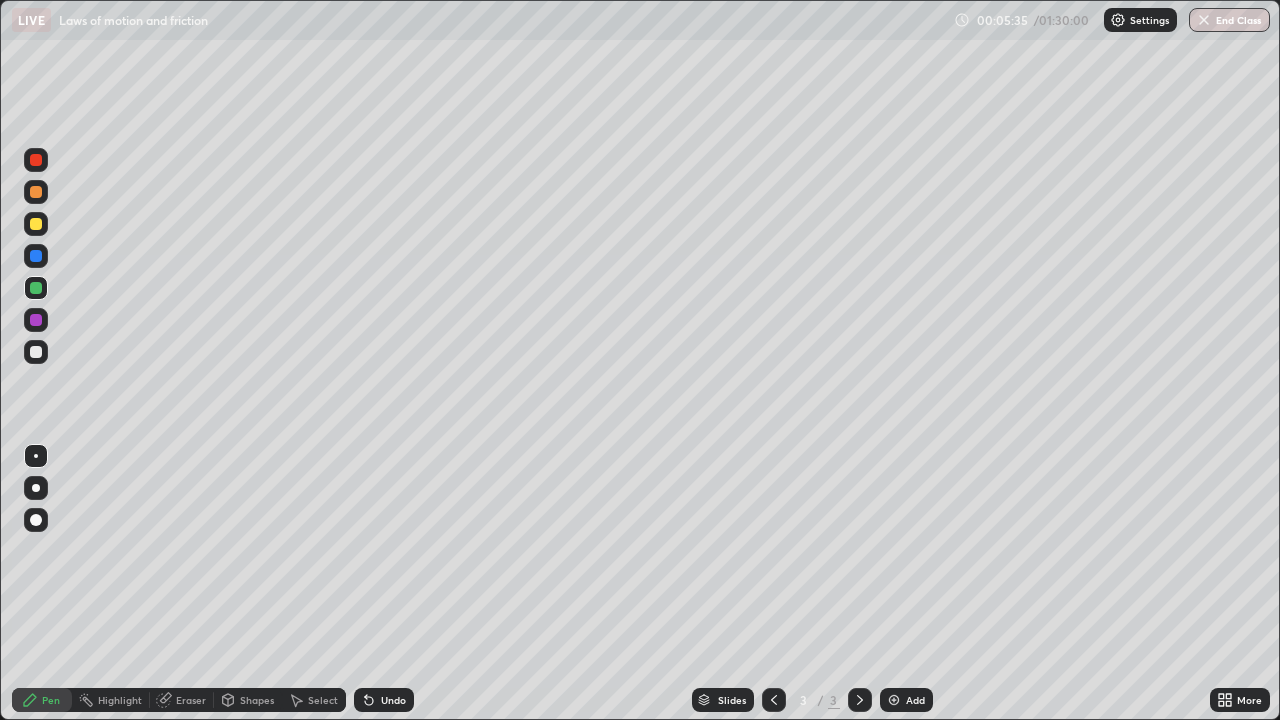 click on "Pen" at bounding box center [51, 700] 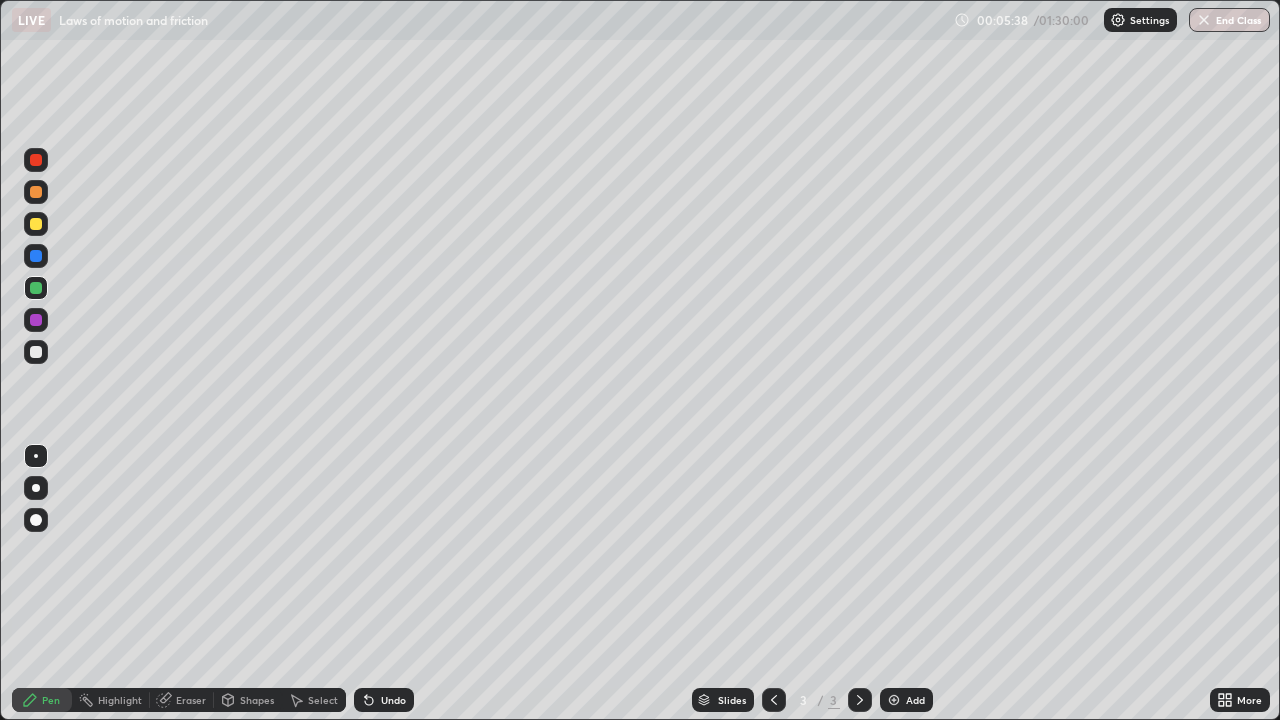 click at bounding box center [36, 352] 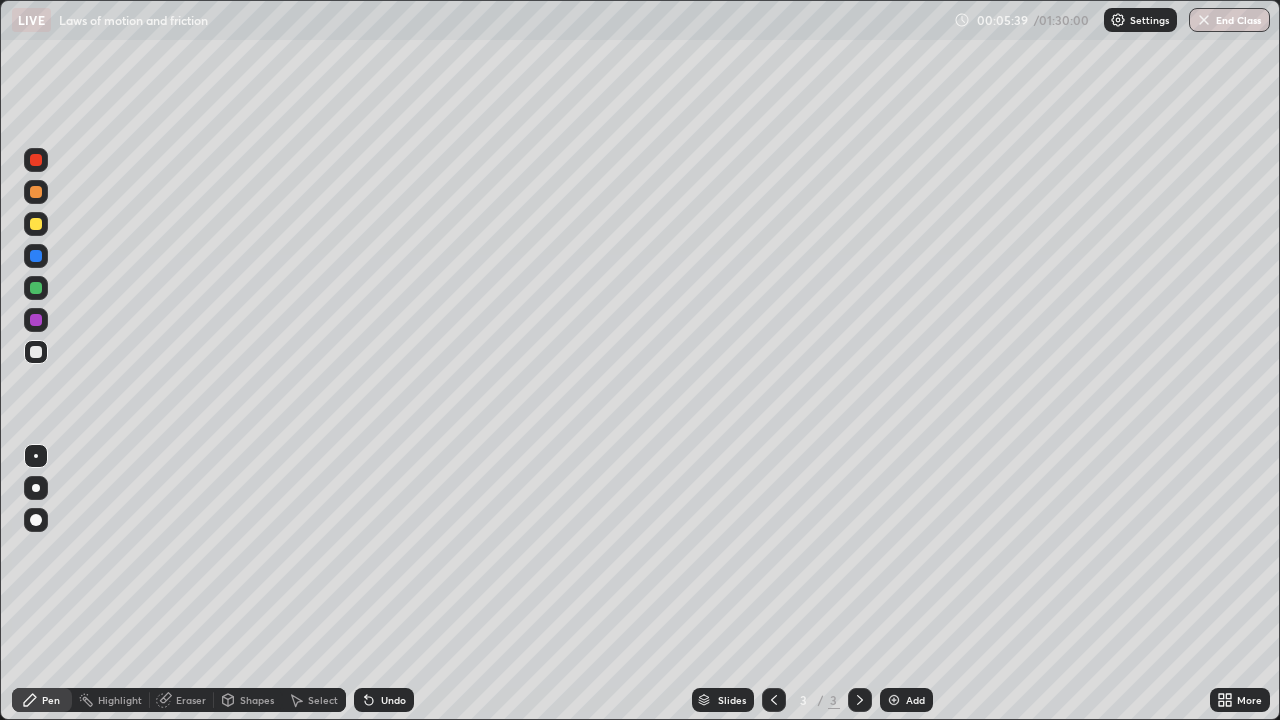 click at bounding box center [36, 288] 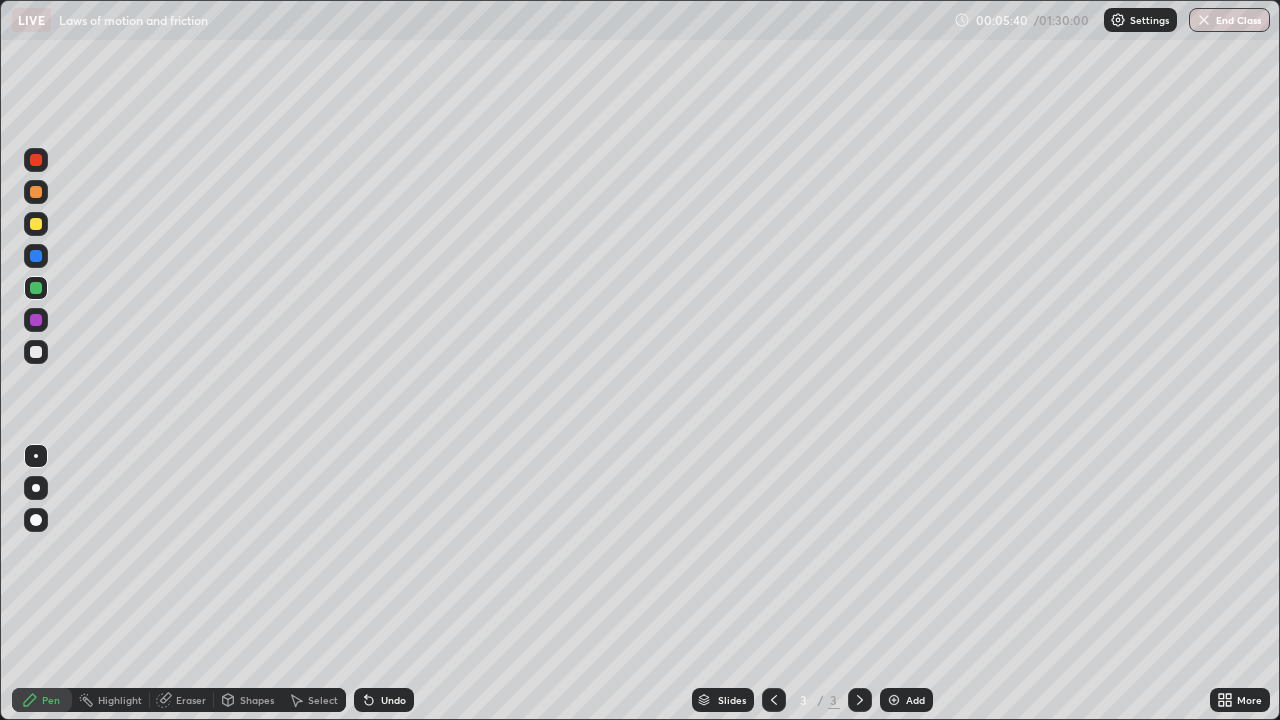 click on "Pen" at bounding box center [51, 700] 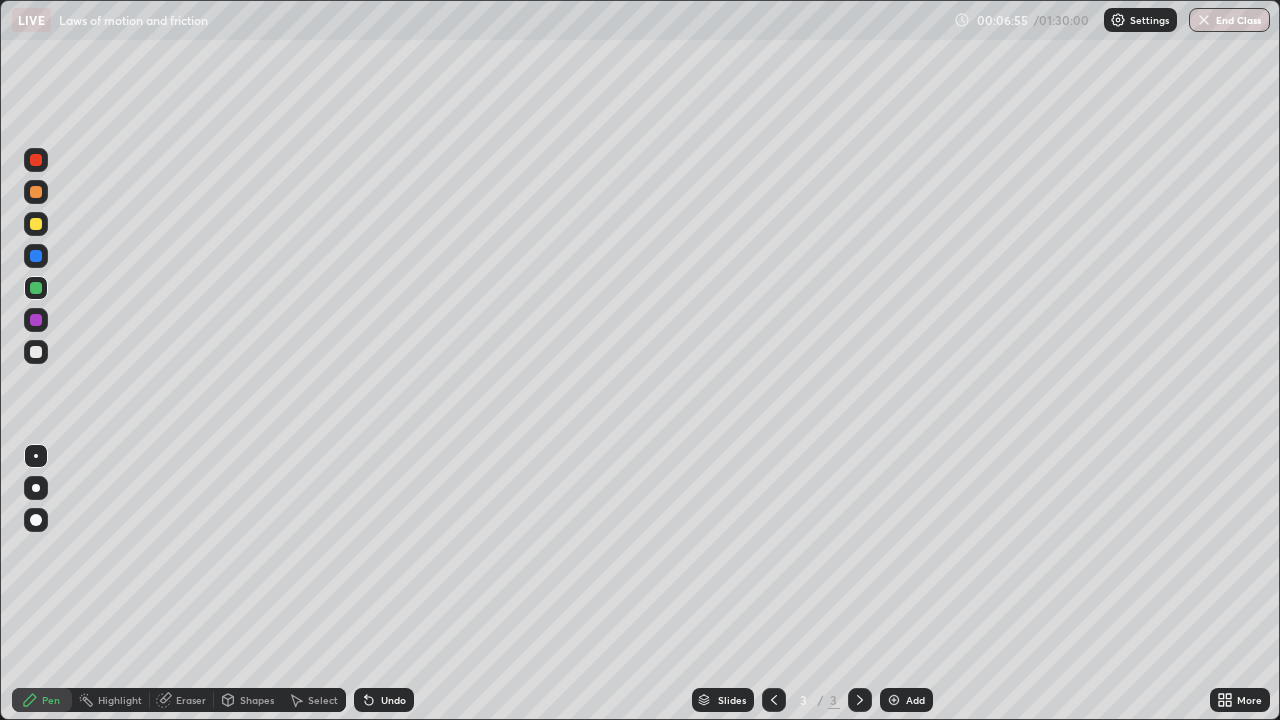 click at bounding box center (36, 352) 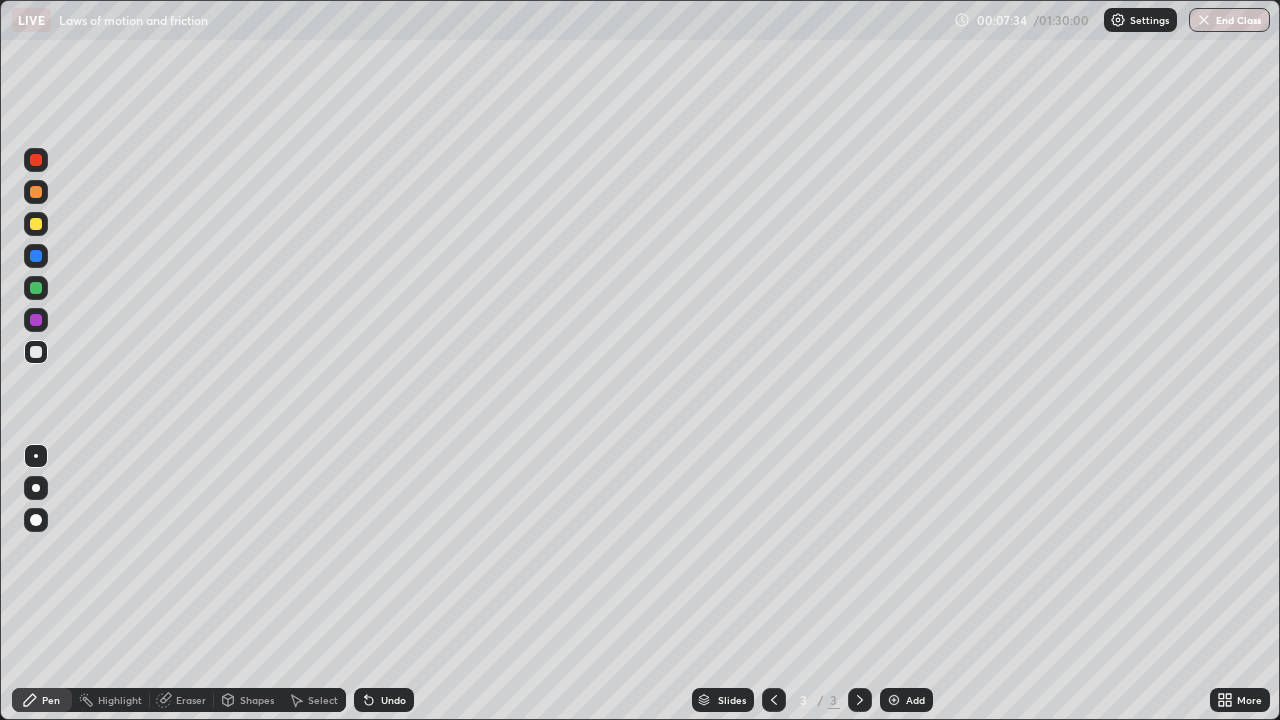 click 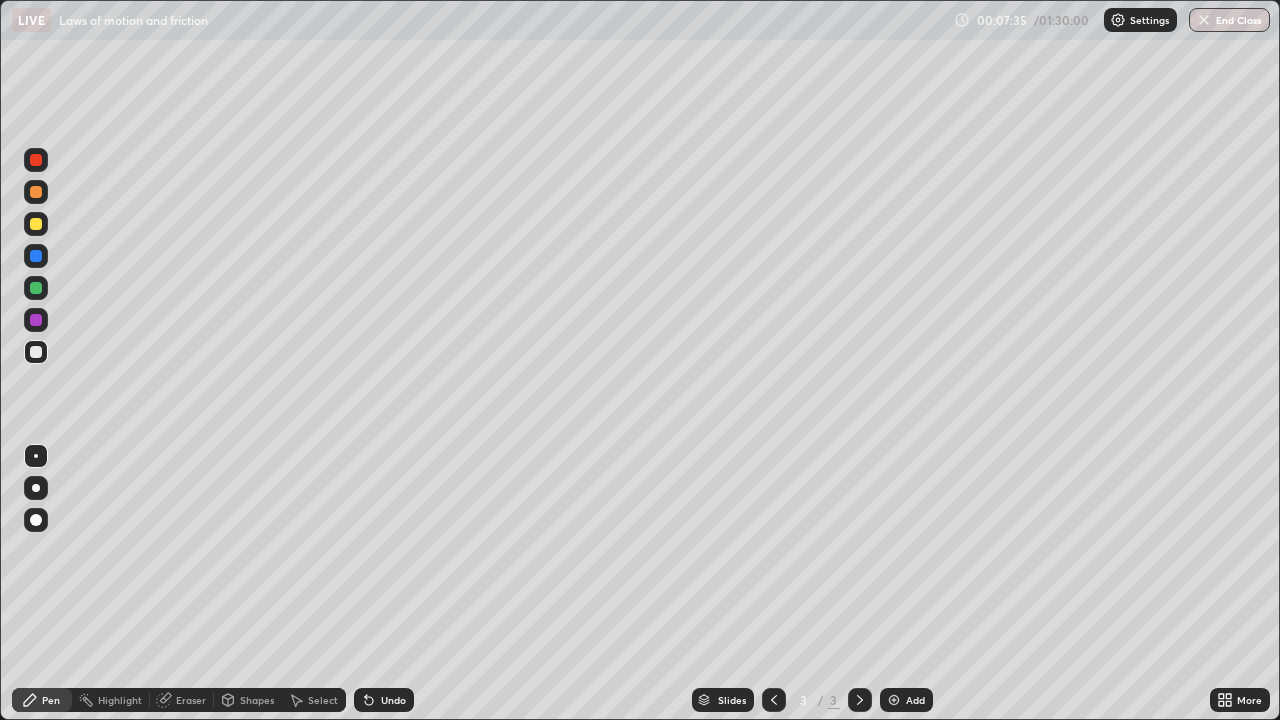 click at bounding box center (894, 700) 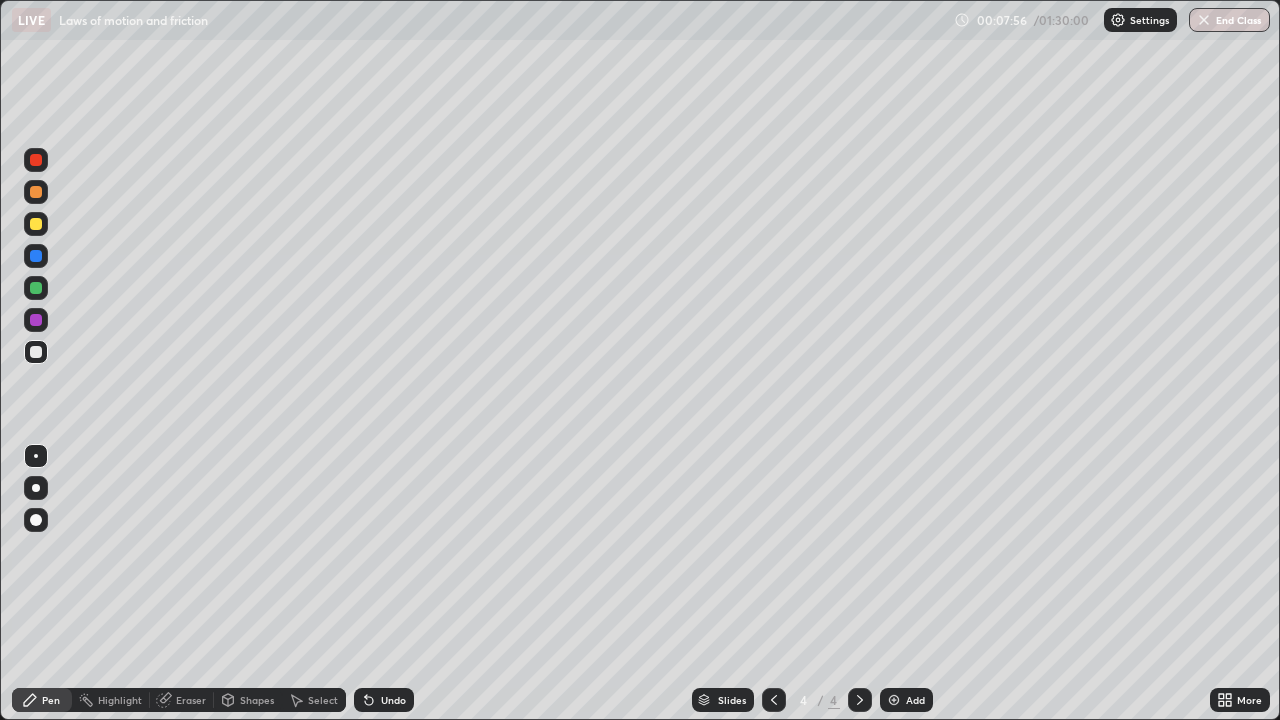 click 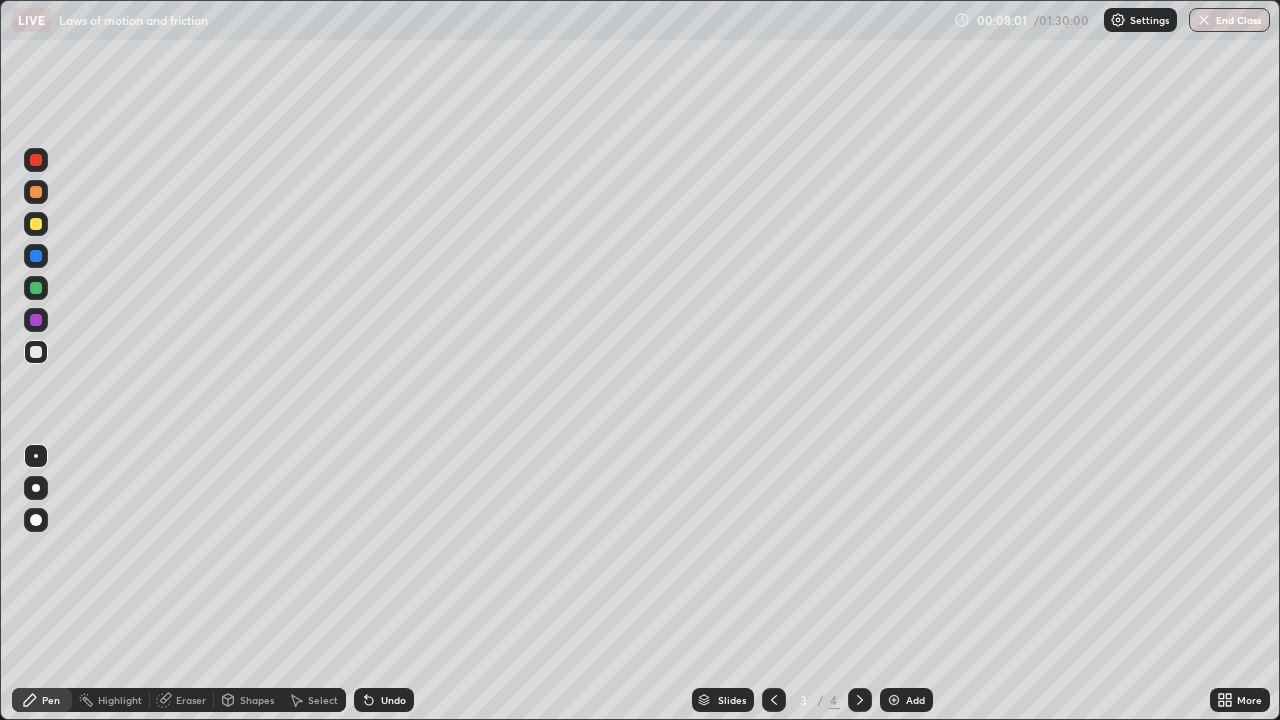 click 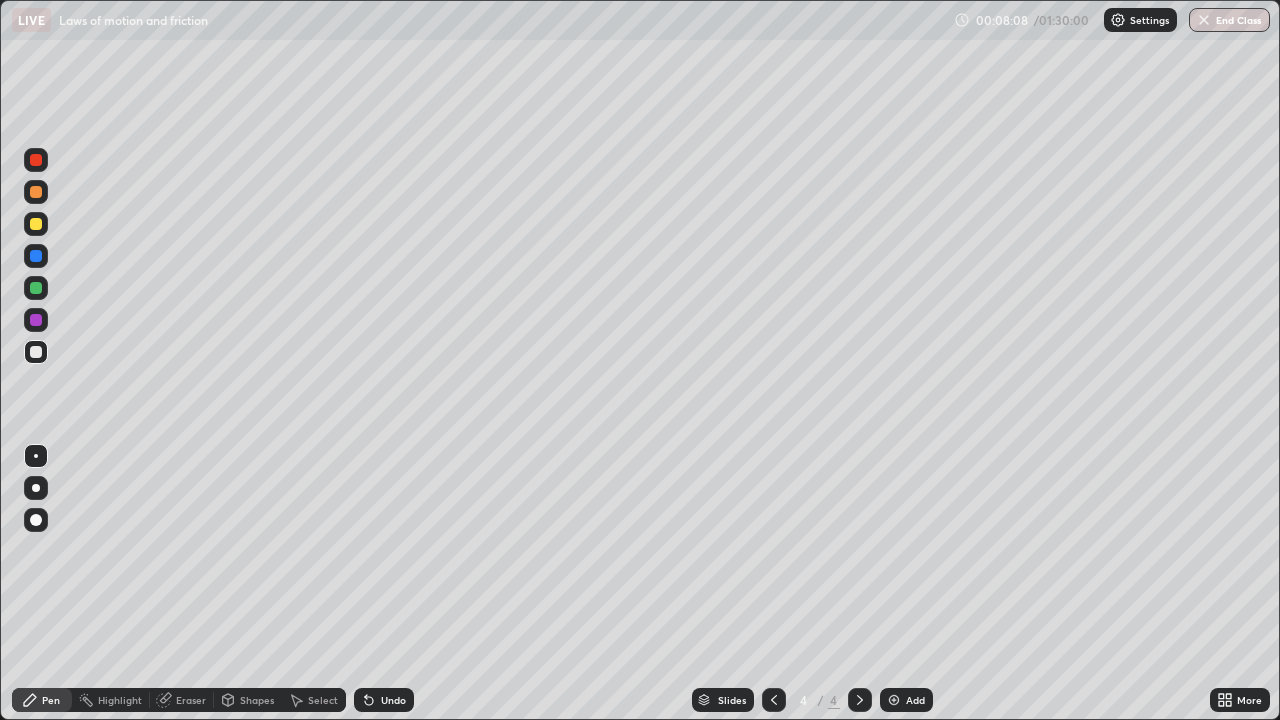 click 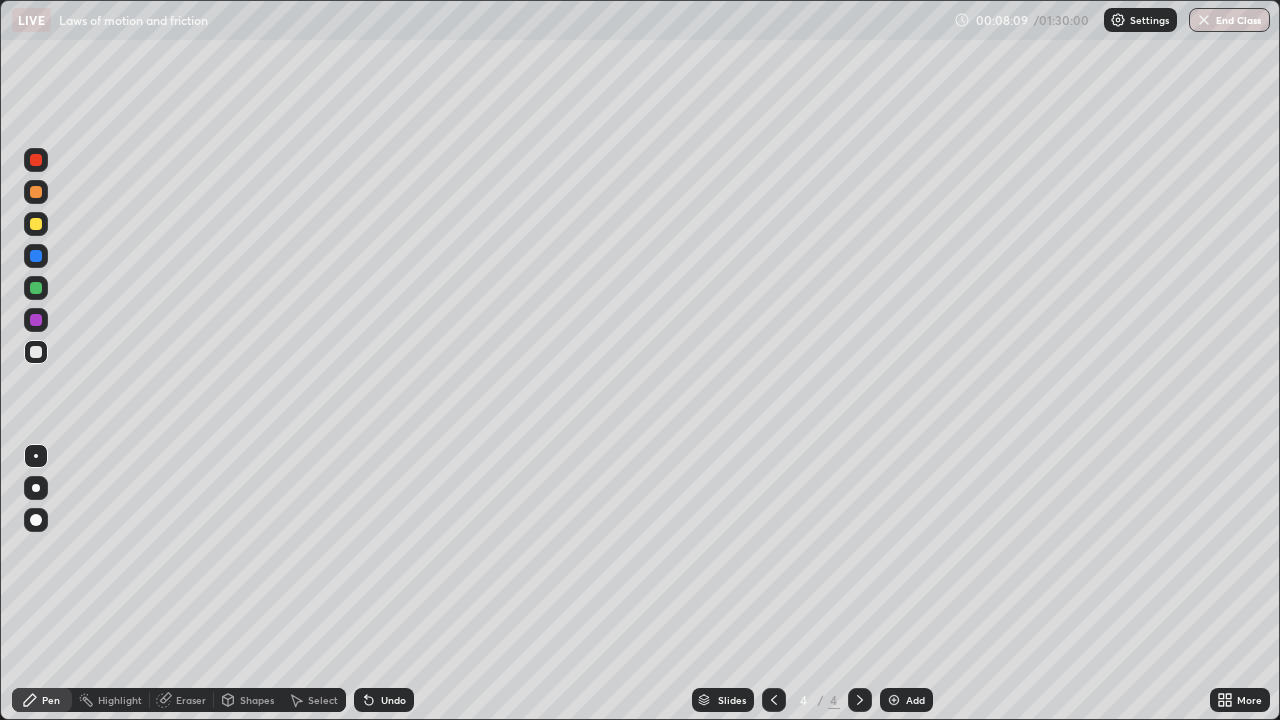 click at bounding box center [774, 700] 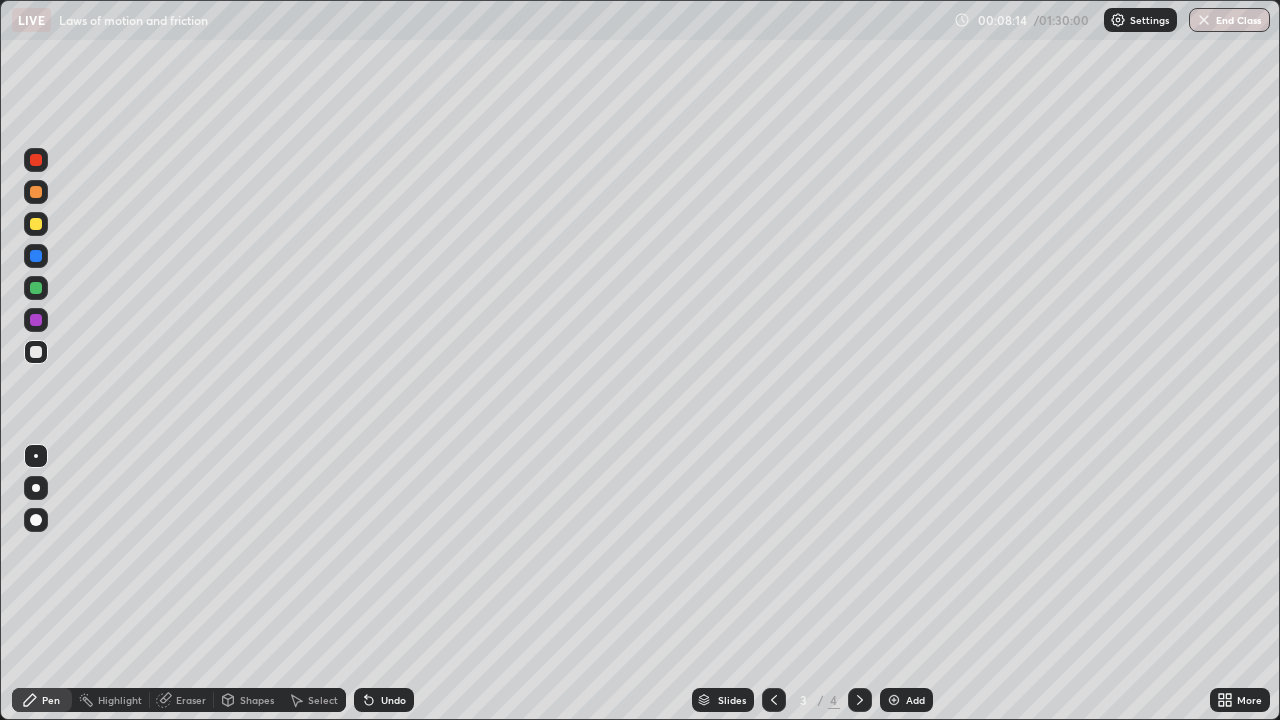 click 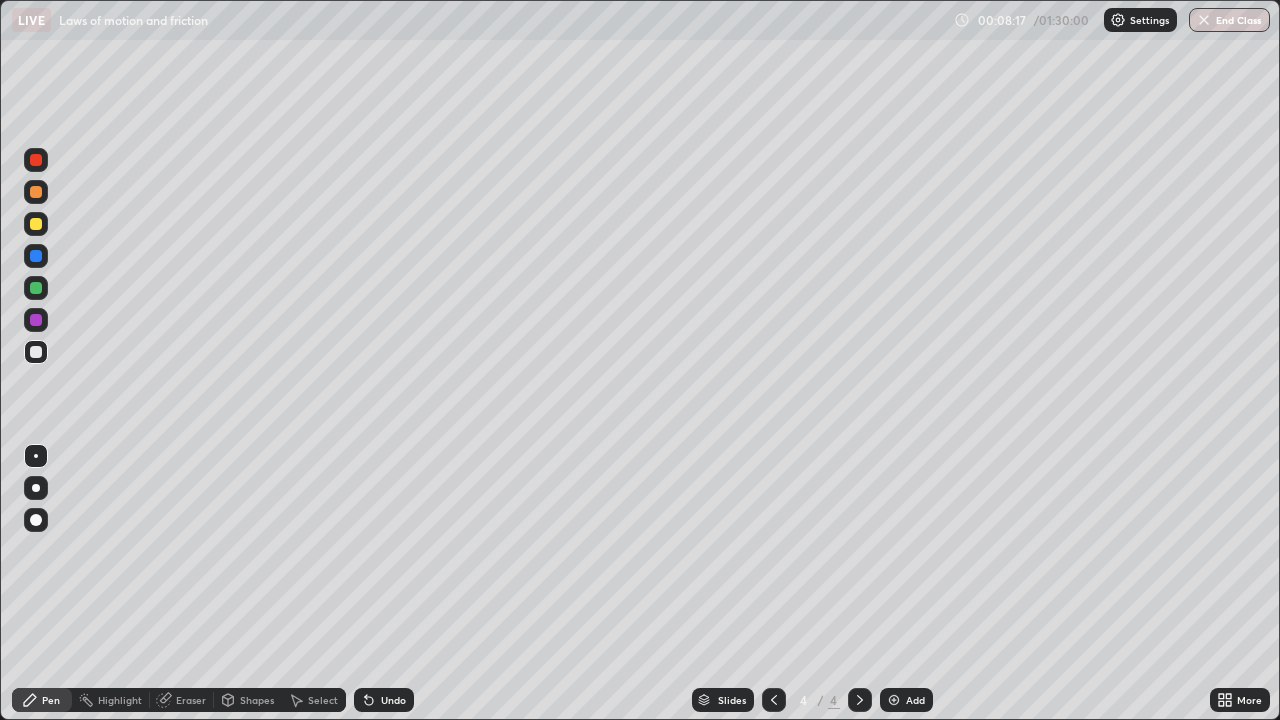 click at bounding box center [36, 224] 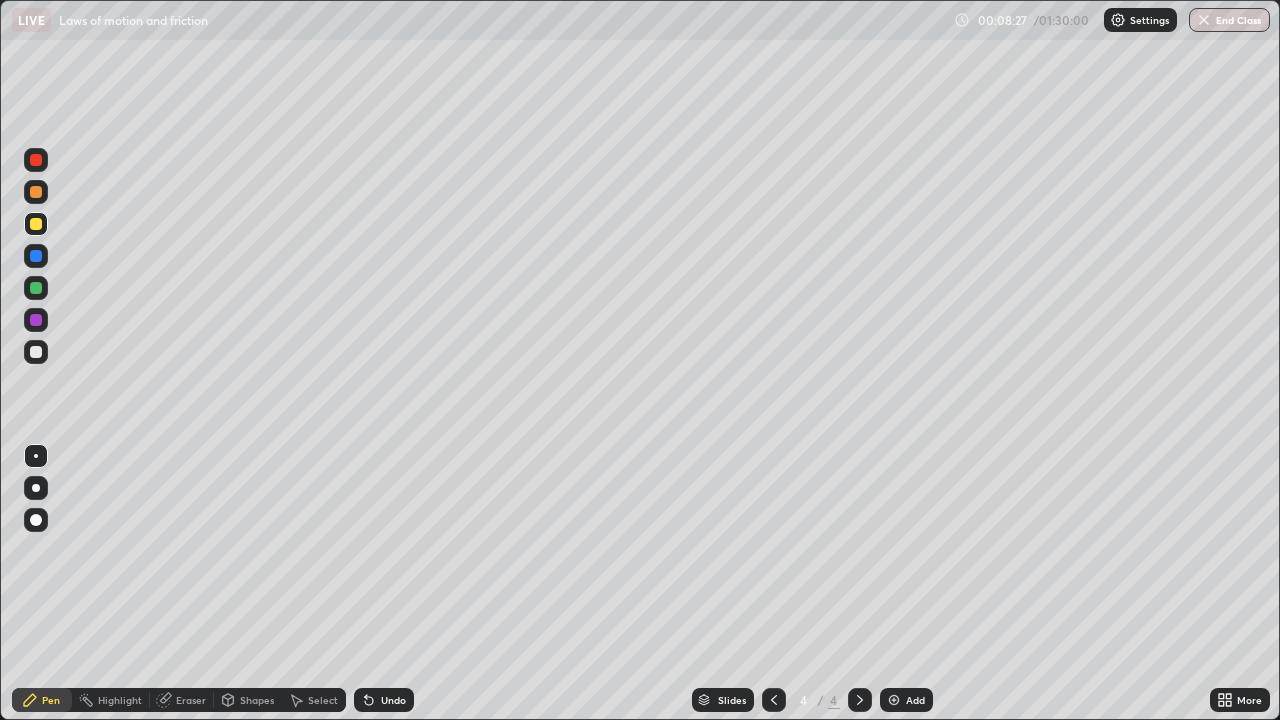 click at bounding box center [36, 288] 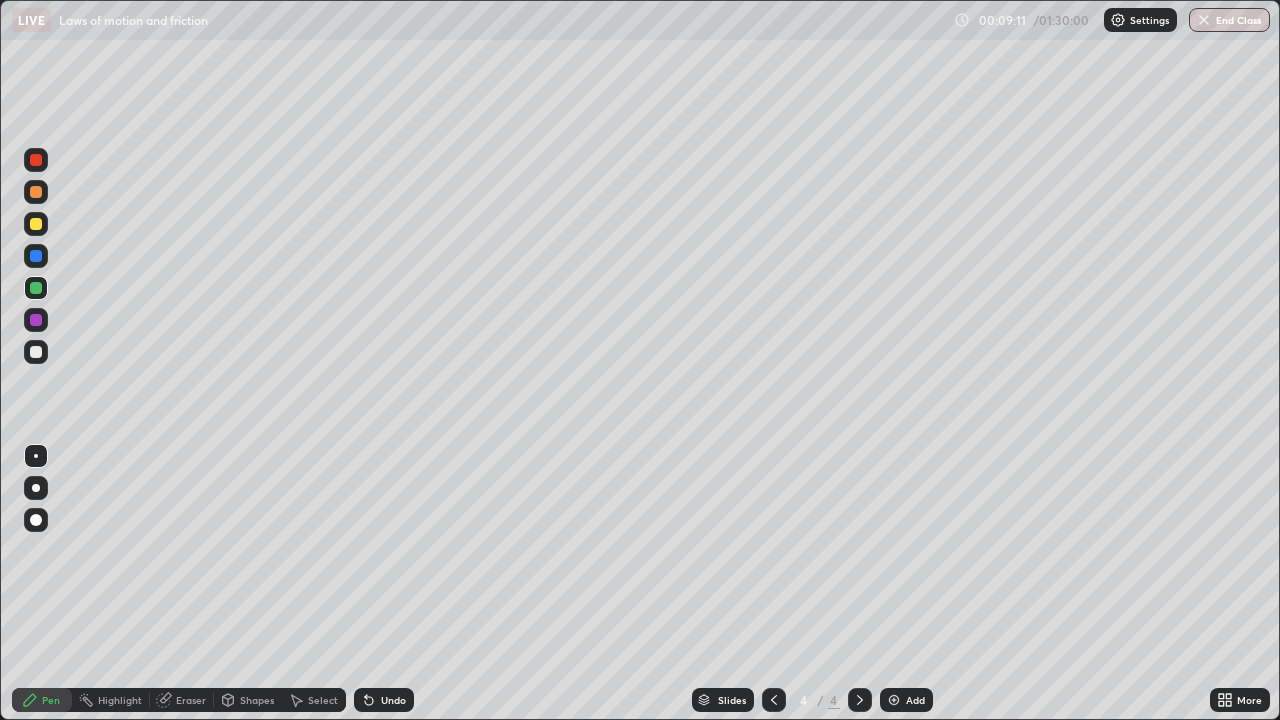 click 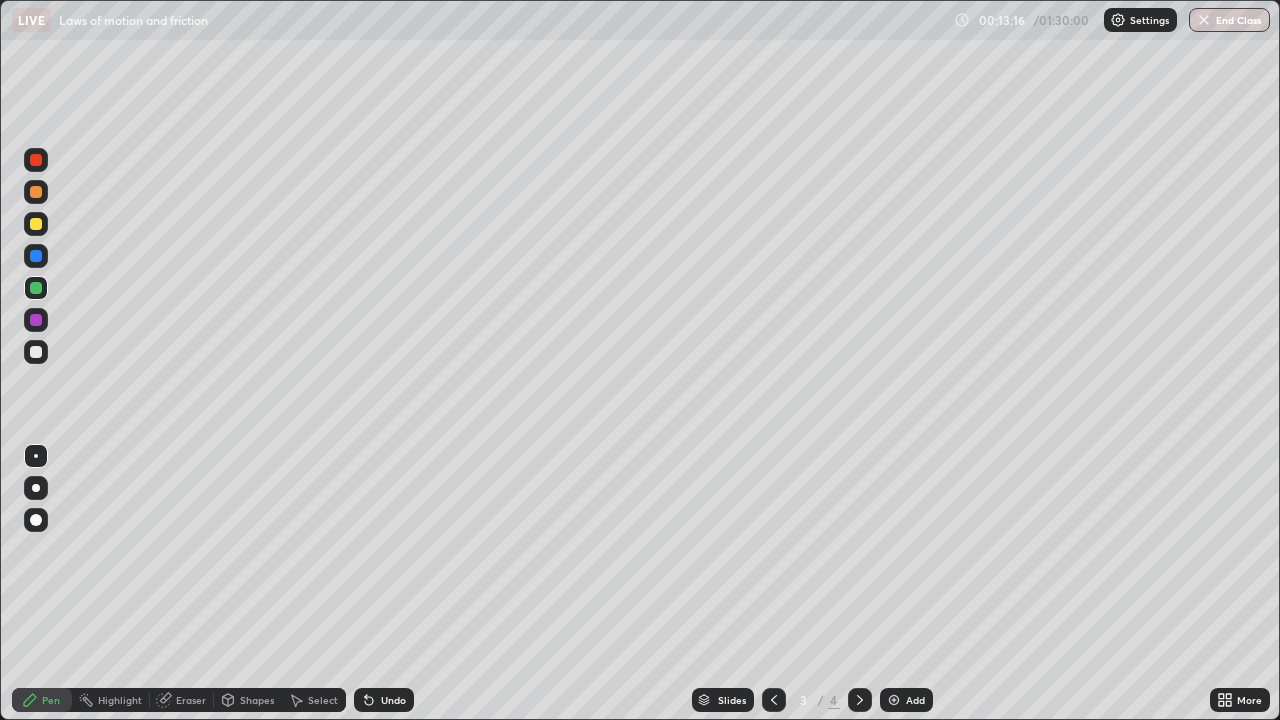 click 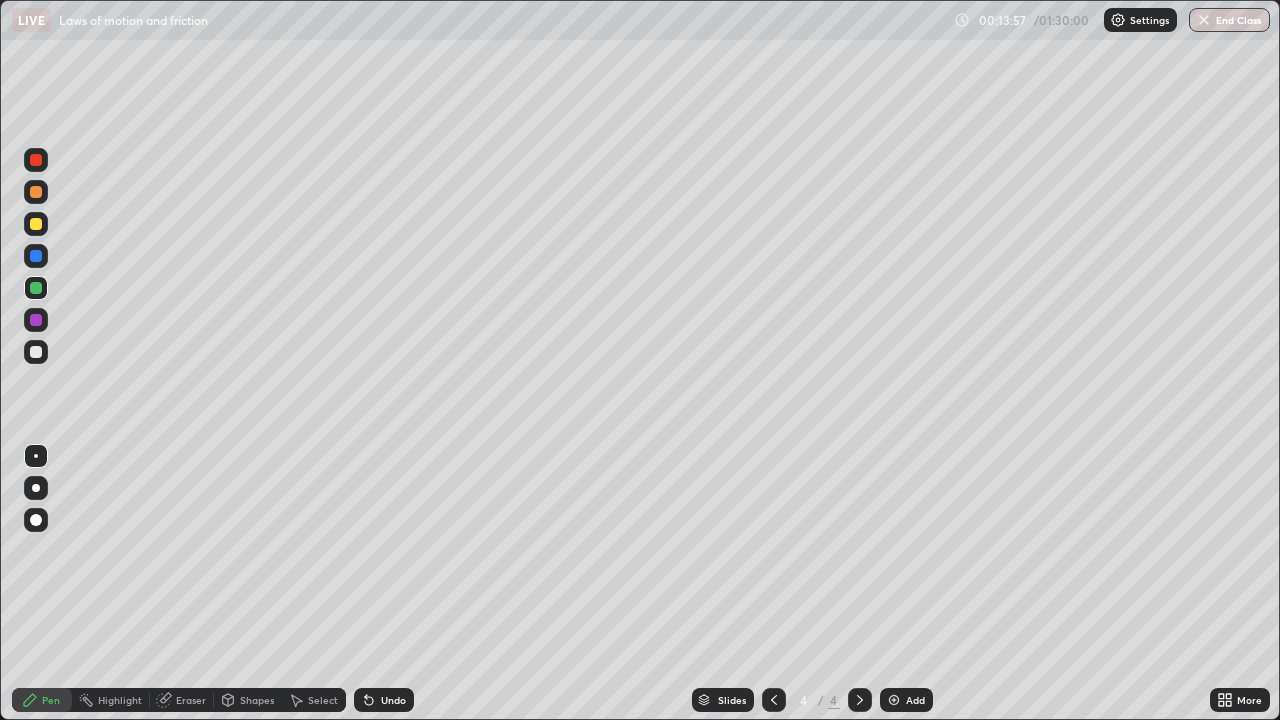 click at bounding box center (36, 352) 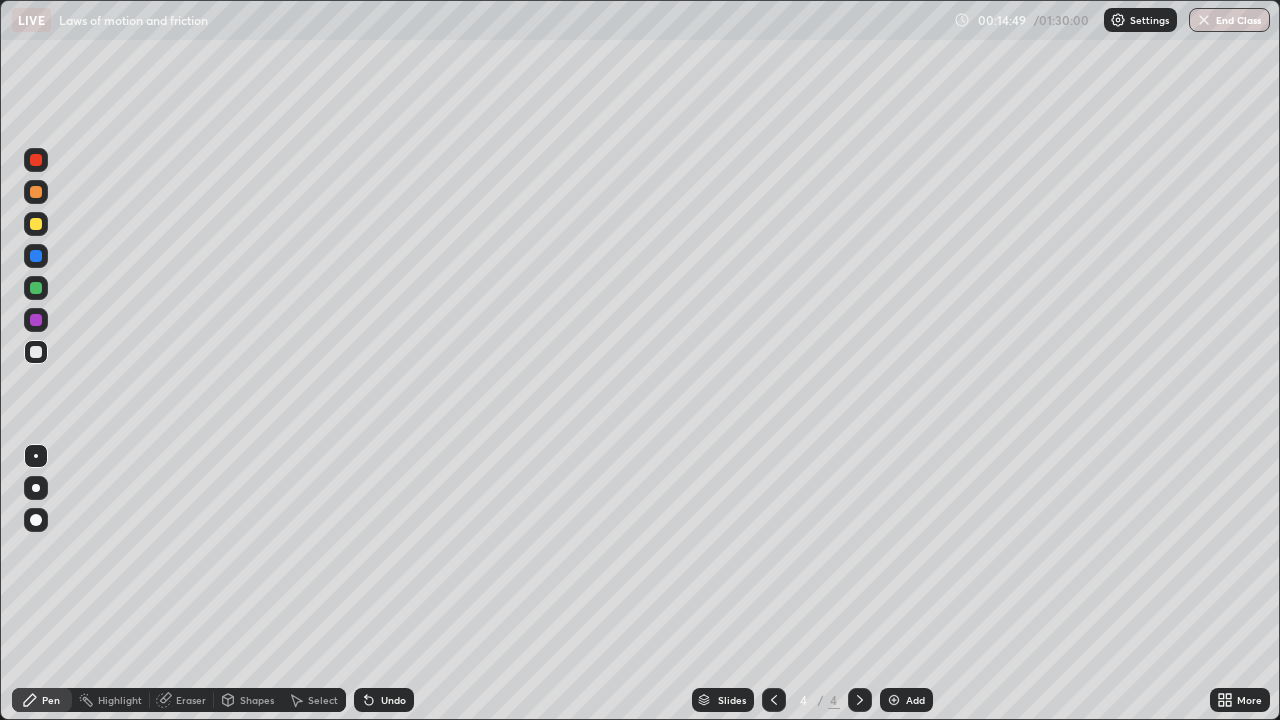 click 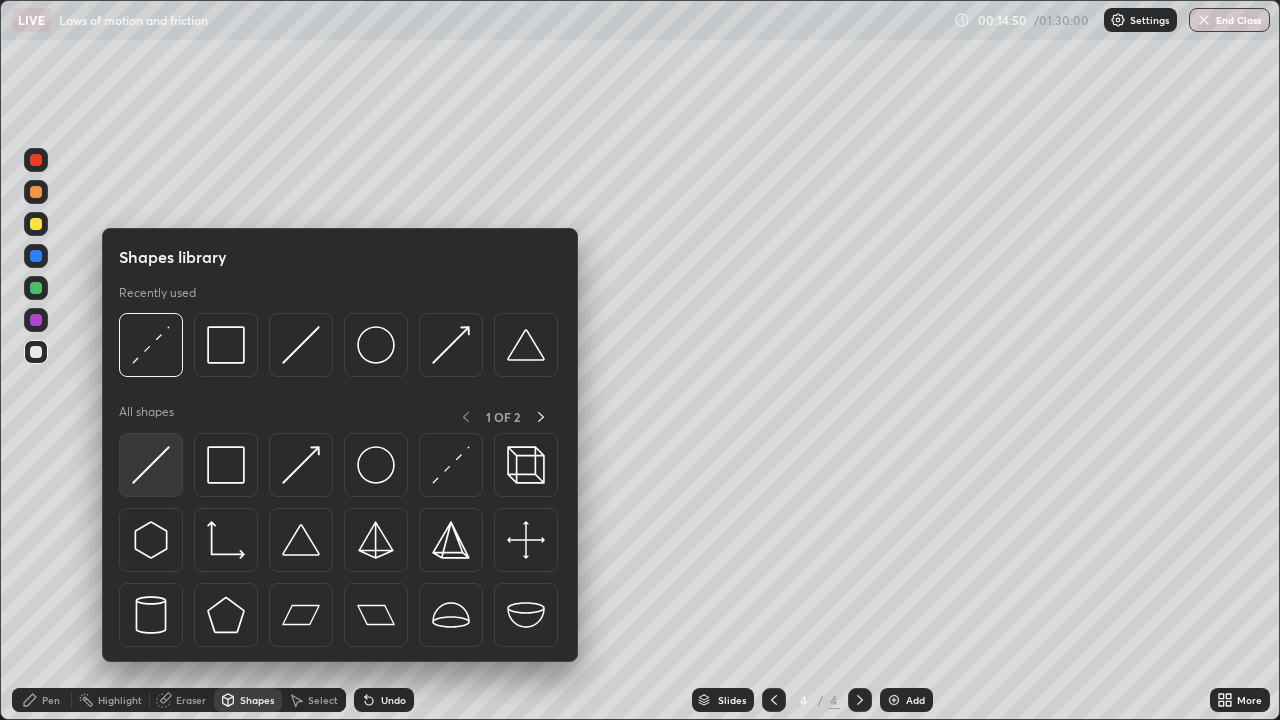 click at bounding box center (151, 465) 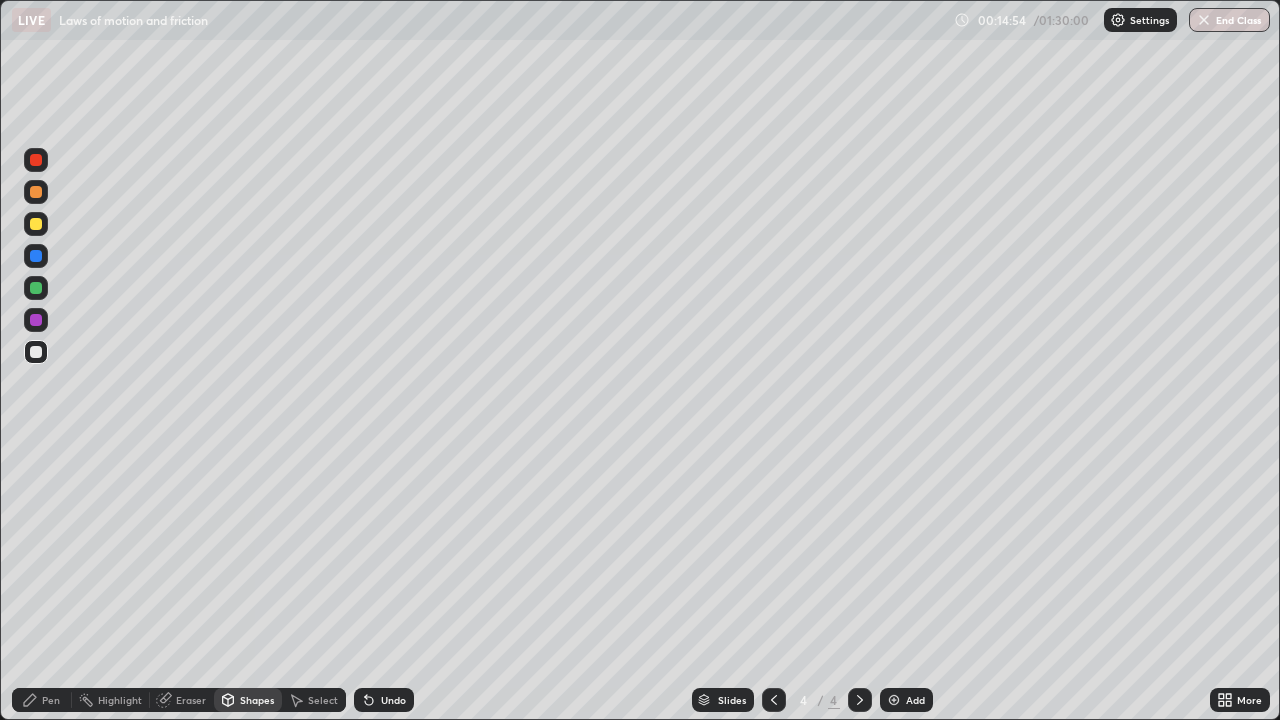 click at bounding box center (36, 224) 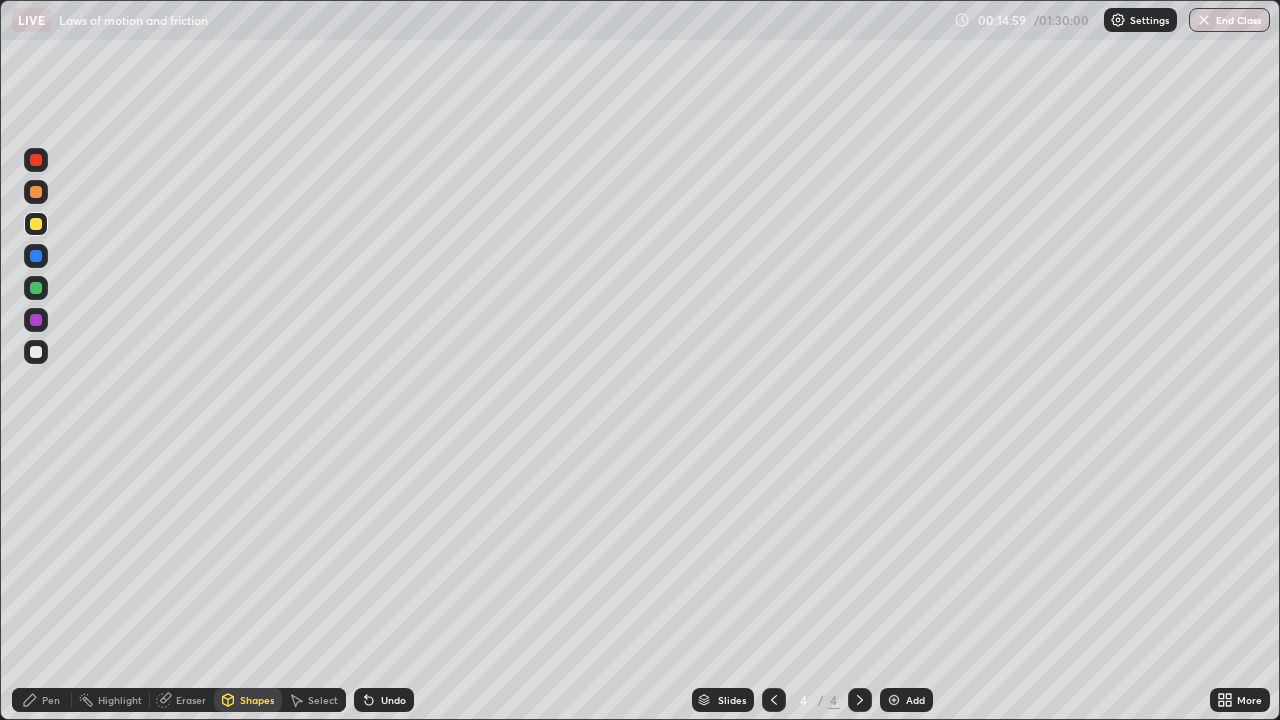 click 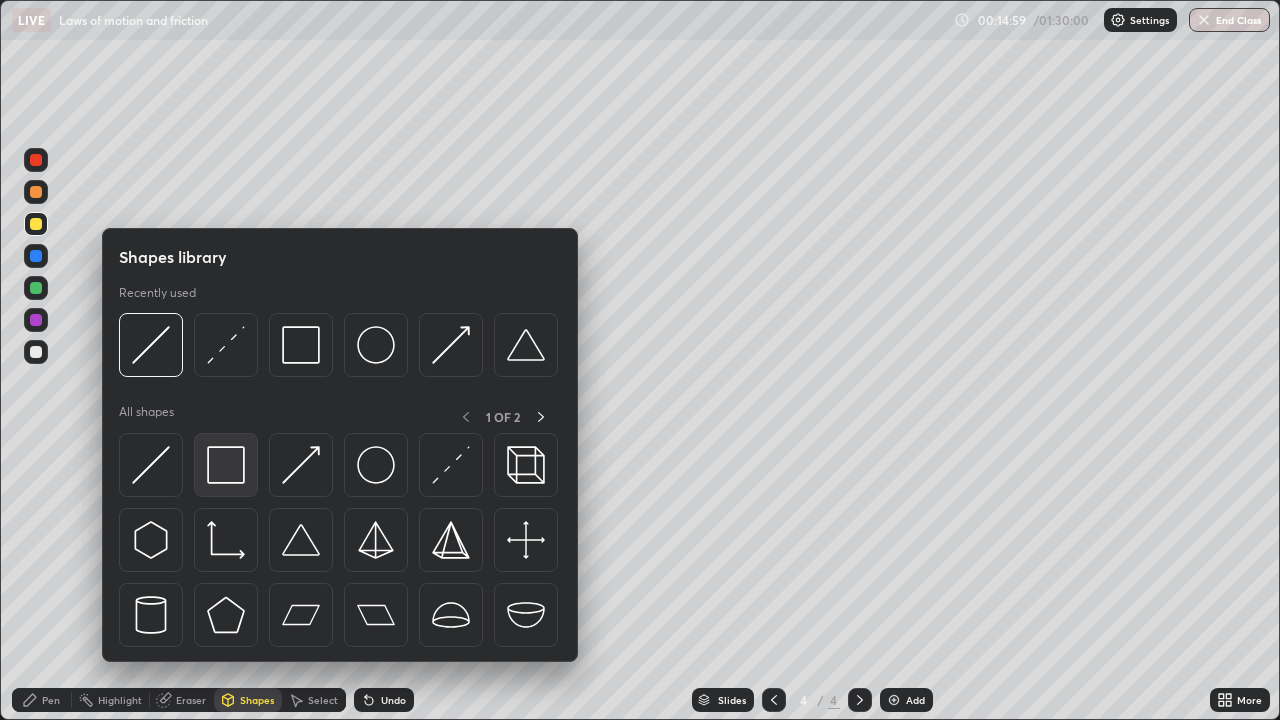click at bounding box center [226, 465] 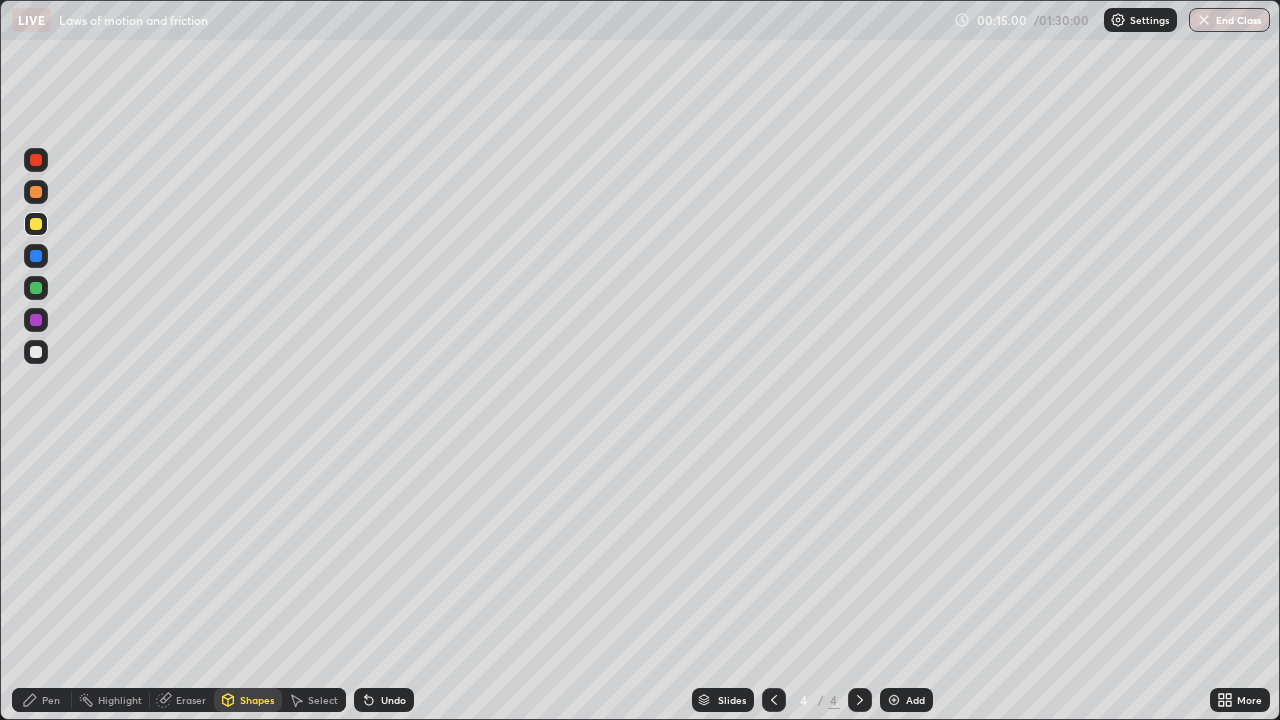 click at bounding box center [36, 352] 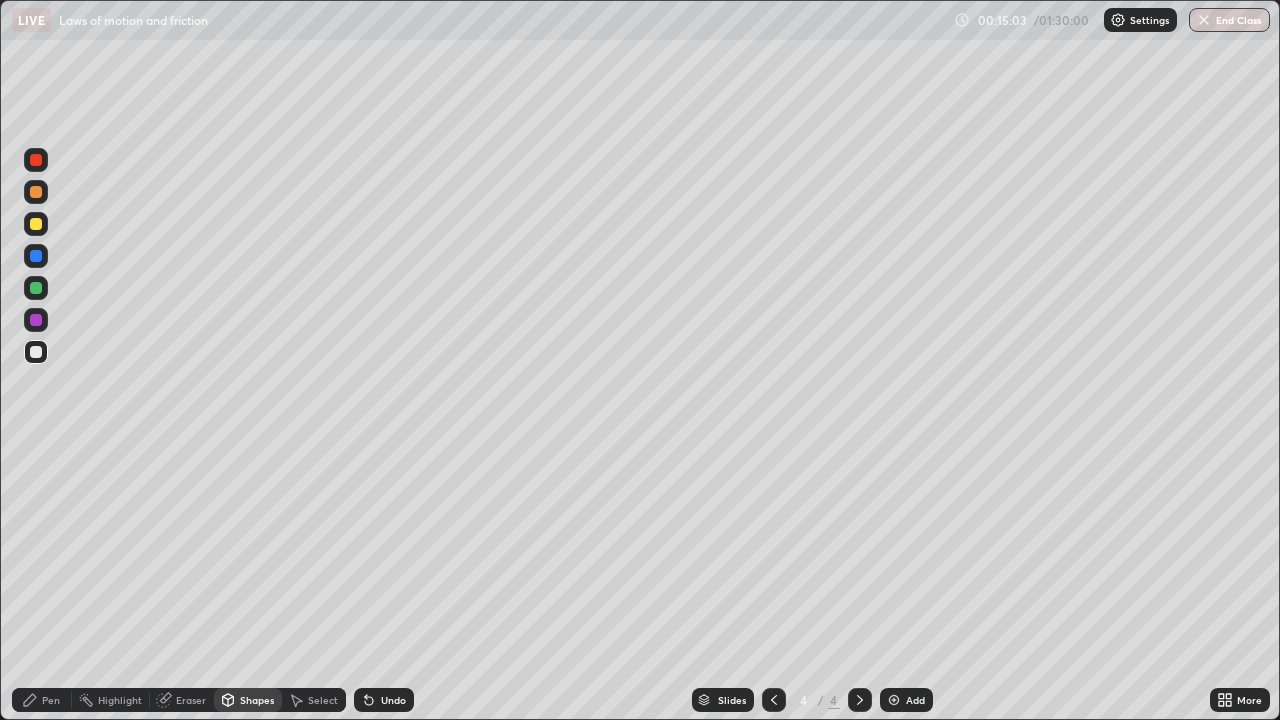 click at bounding box center [36, 256] 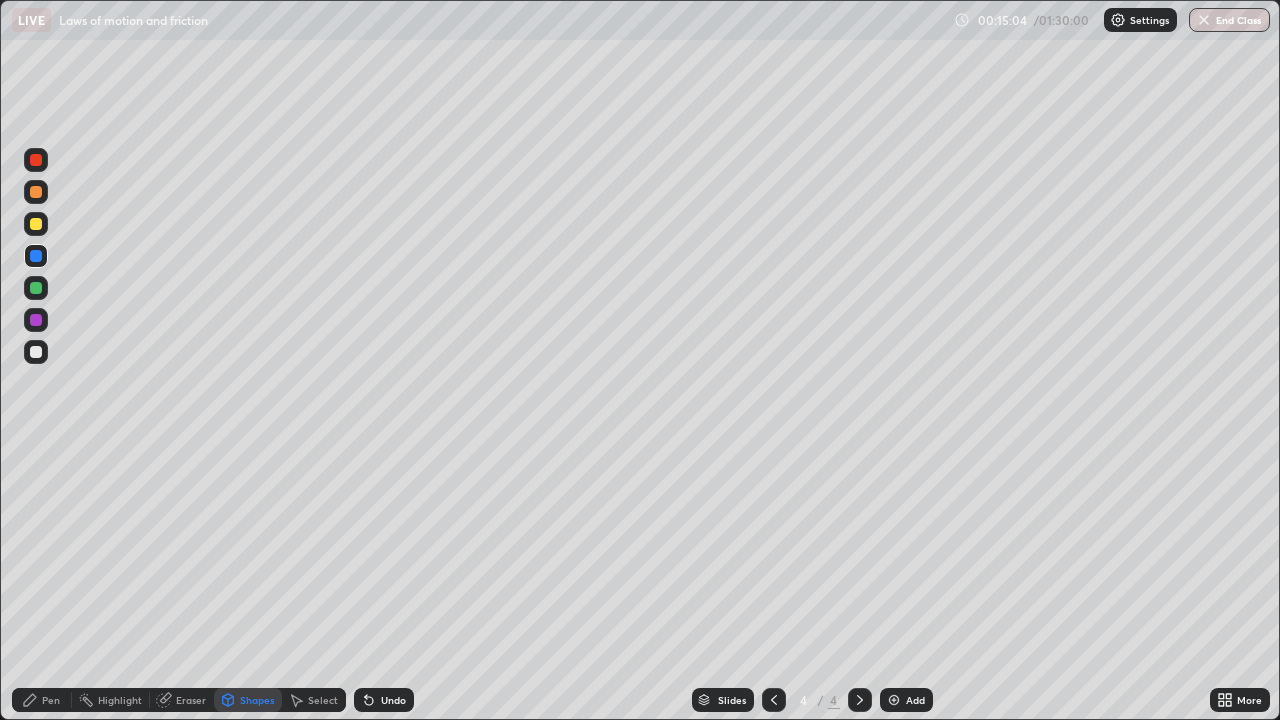click on "Pen" at bounding box center [51, 700] 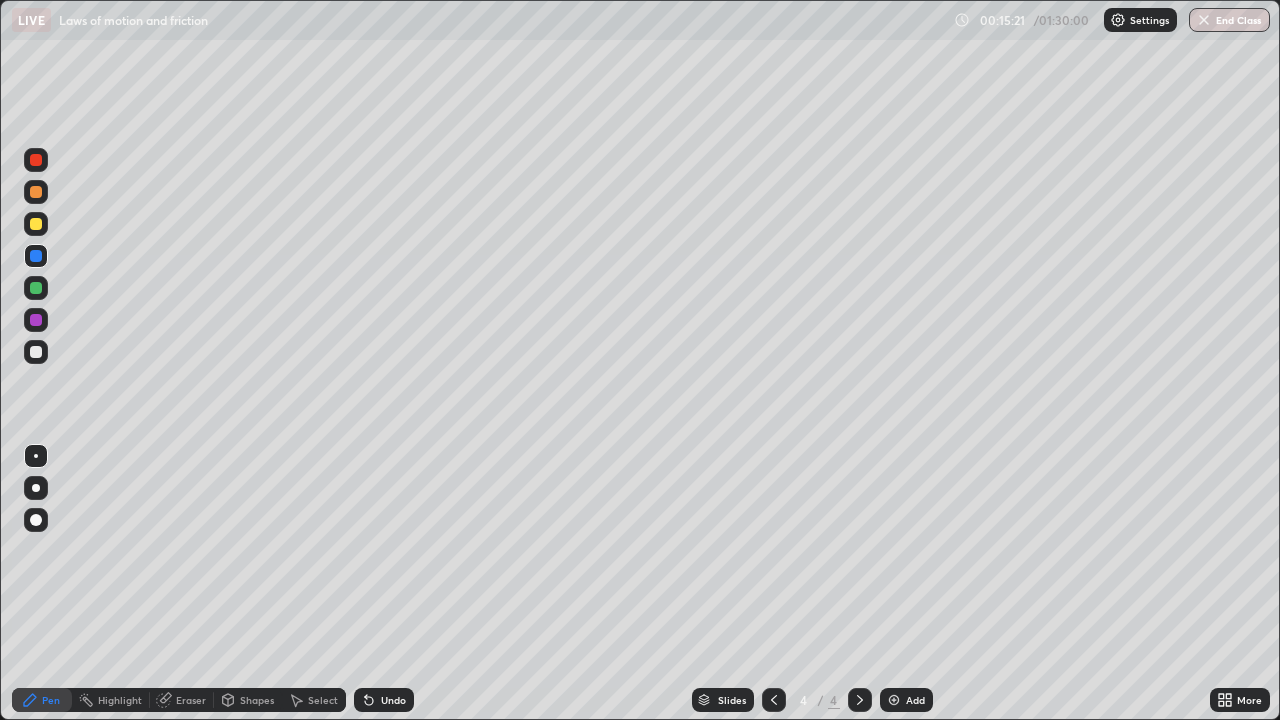 click on "Eraser" at bounding box center [191, 700] 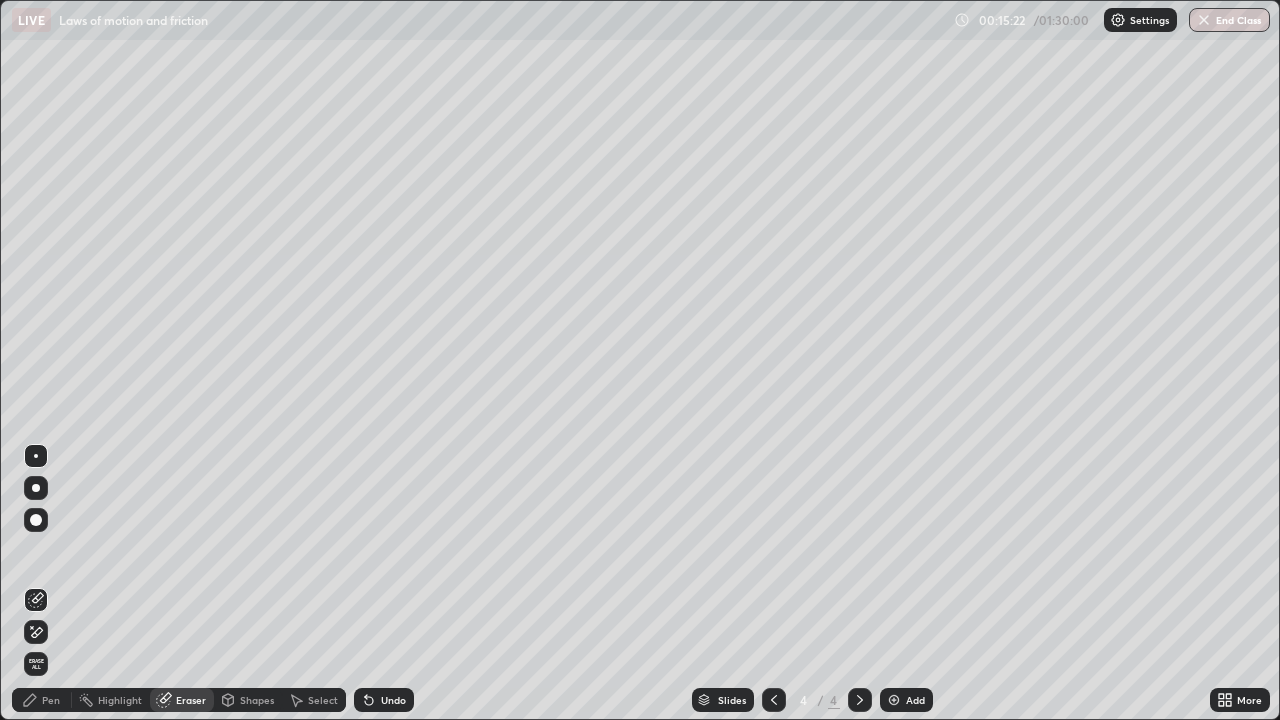 click on "Shapes" at bounding box center [248, 700] 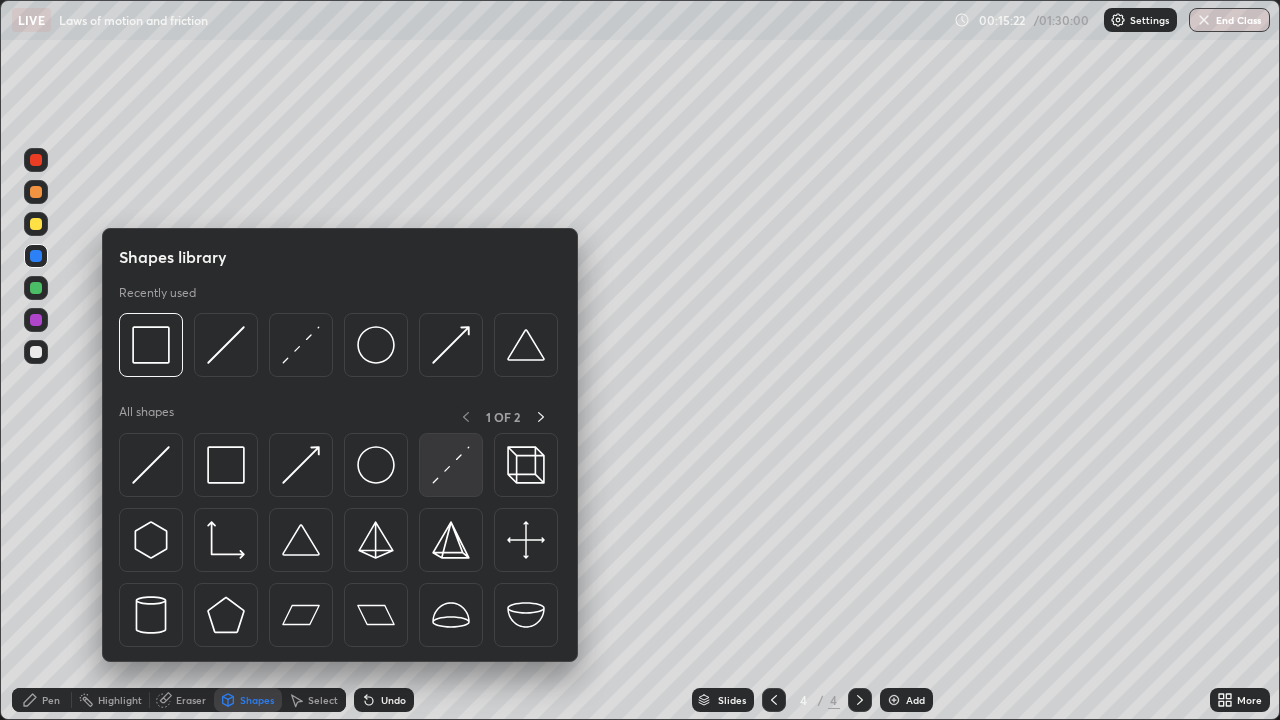 click at bounding box center [451, 465] 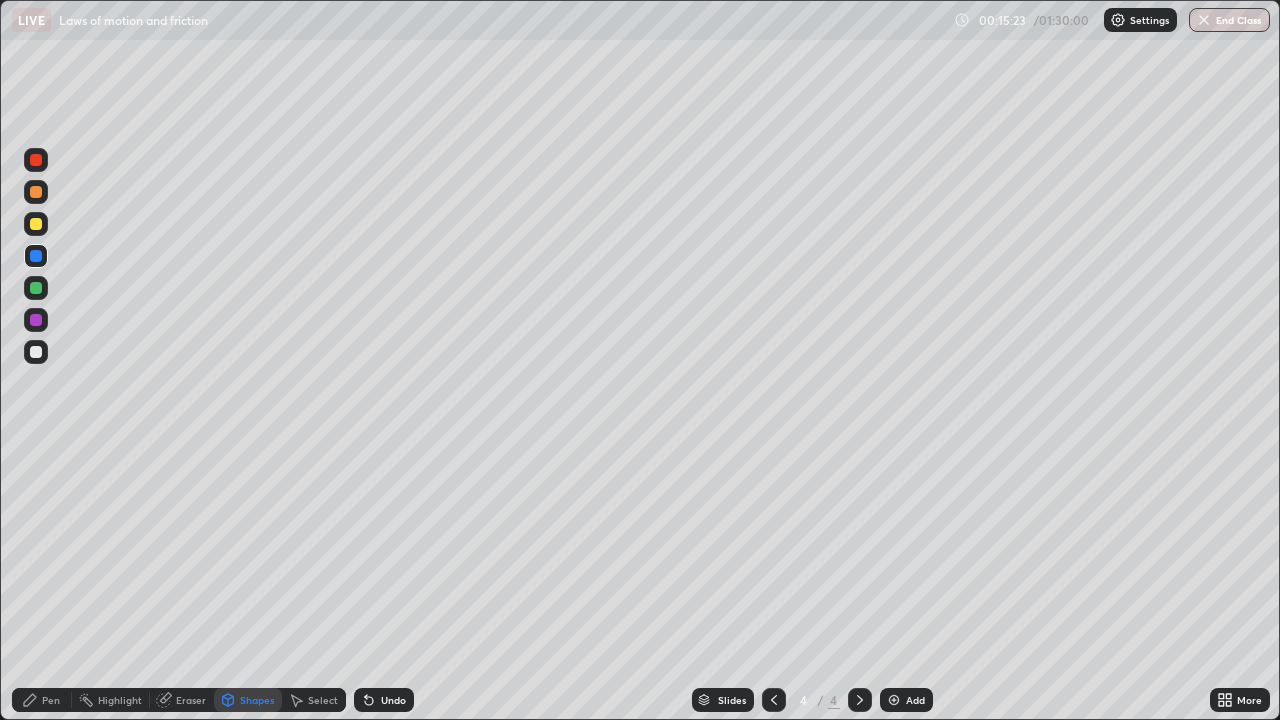 click at bounding box center [36, 320] 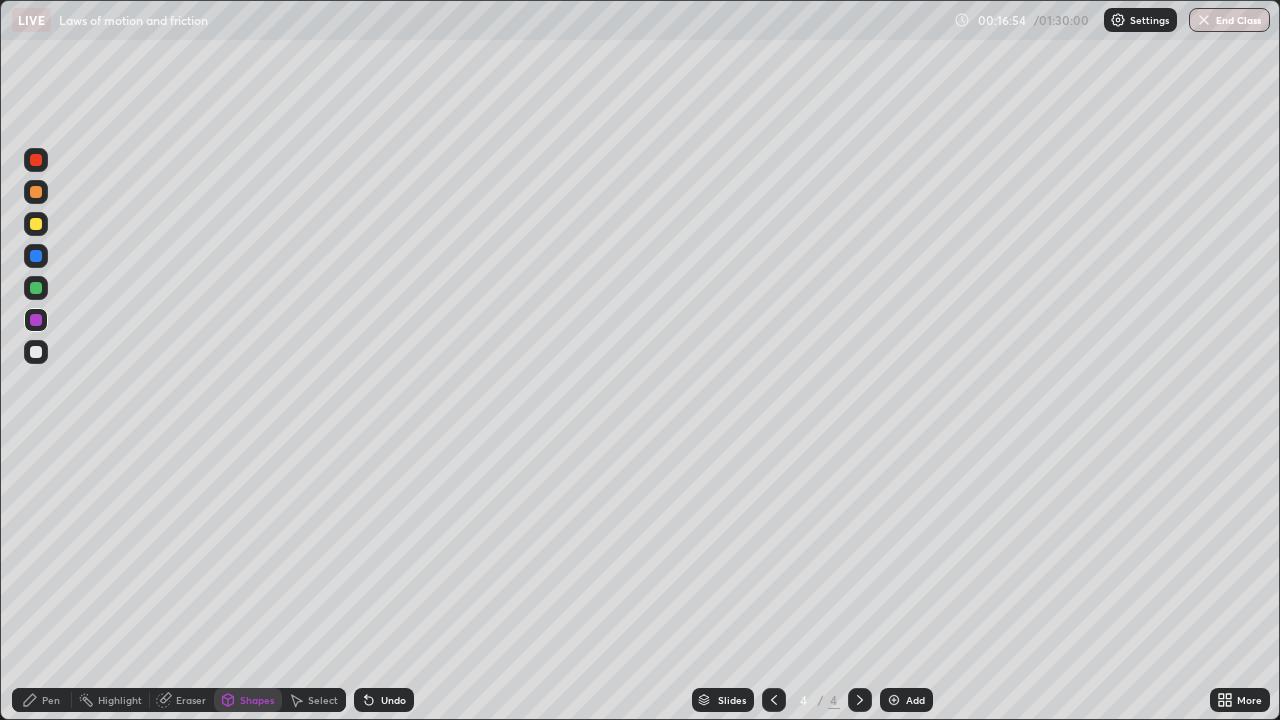 click at bounding box center (36, 192) 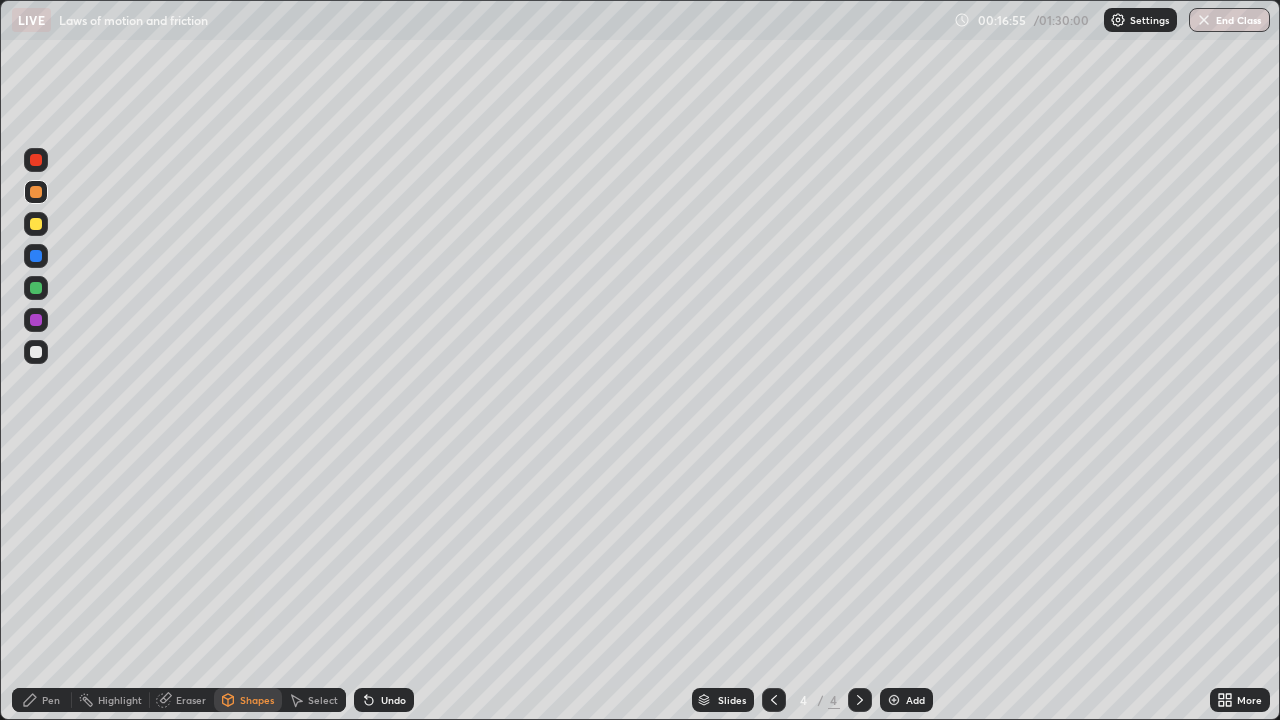 click on "Pen" at bounding box center [42, 700] 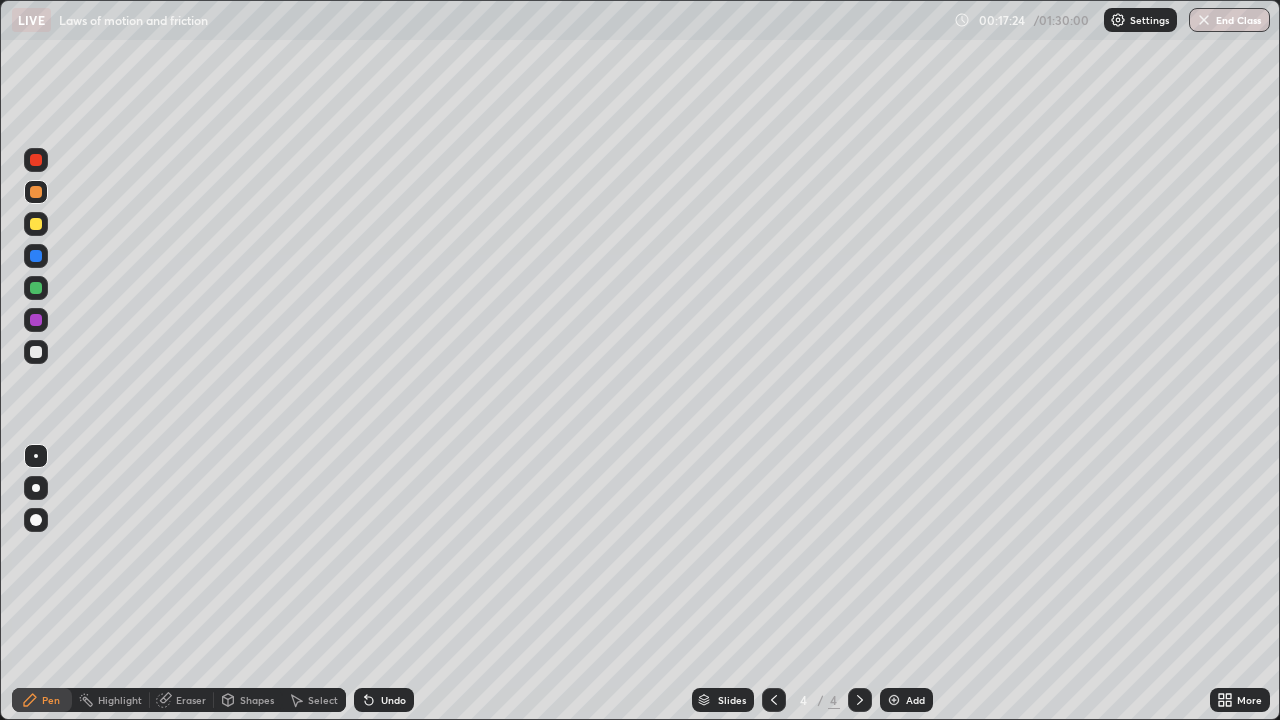 click on "Undo" at bounding box center (393, 700) 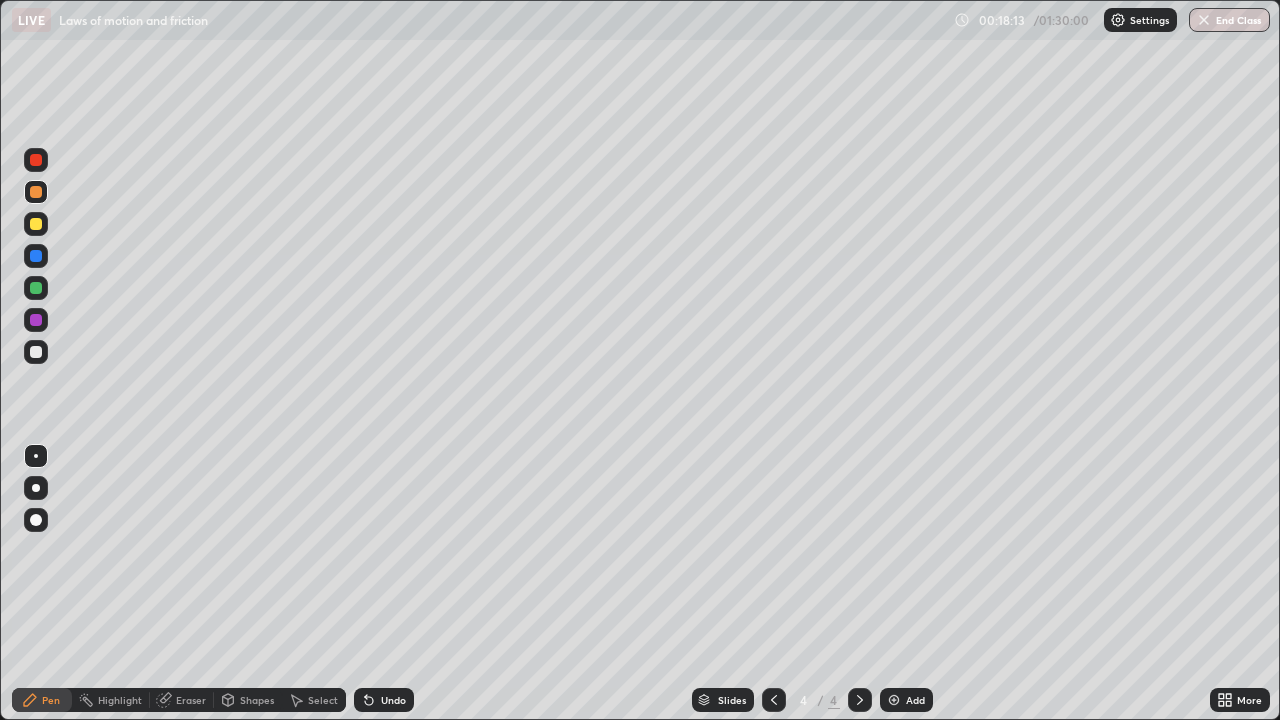 click at bounding box center (36, 288) 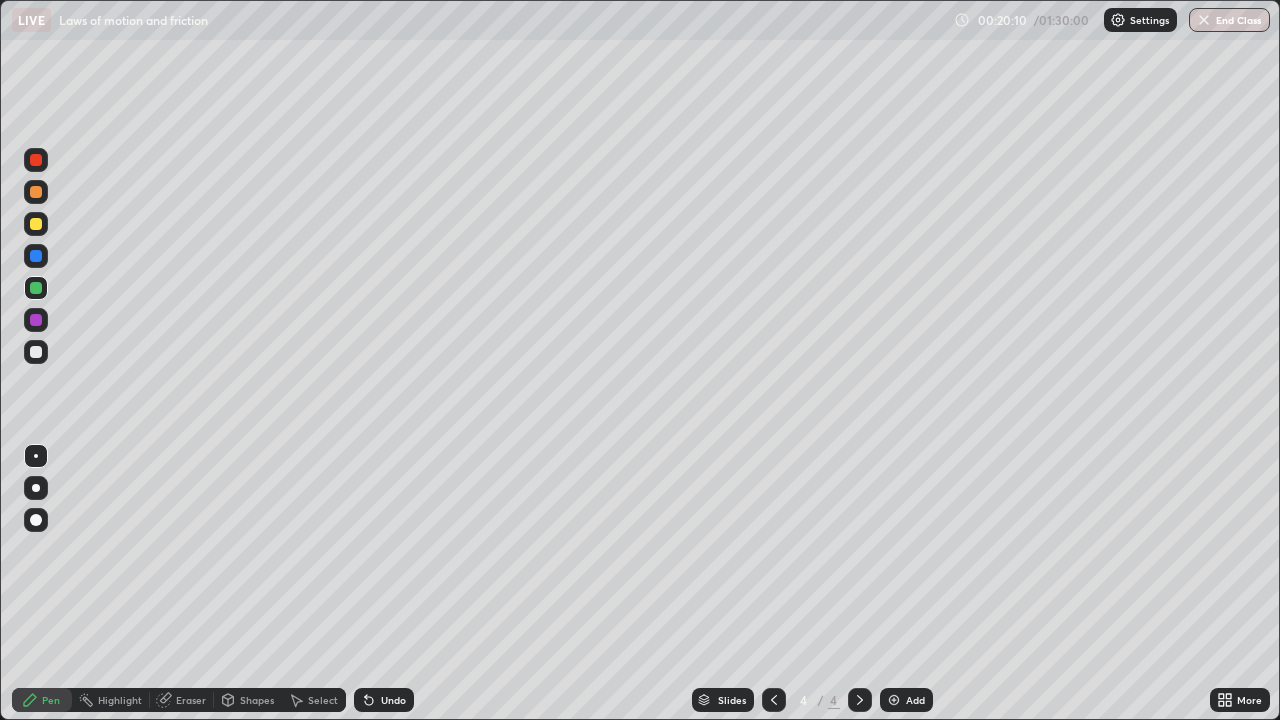 click at bounding box center (36, 352) 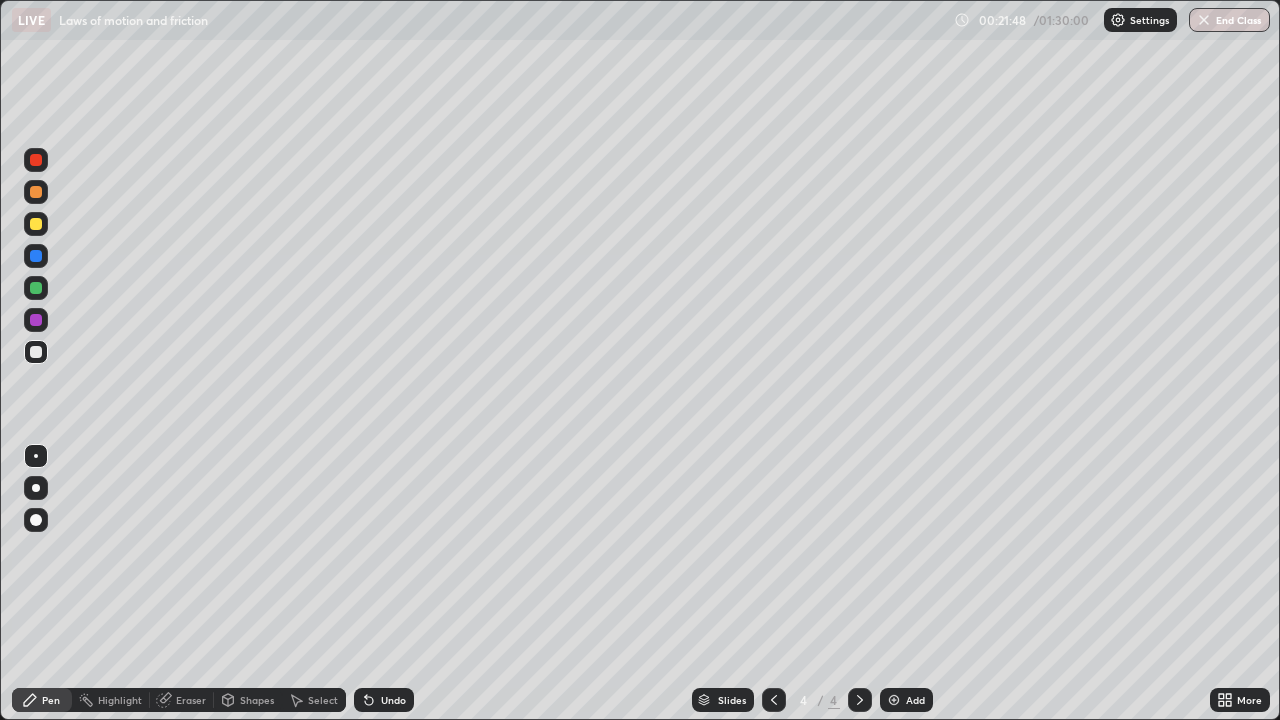 click 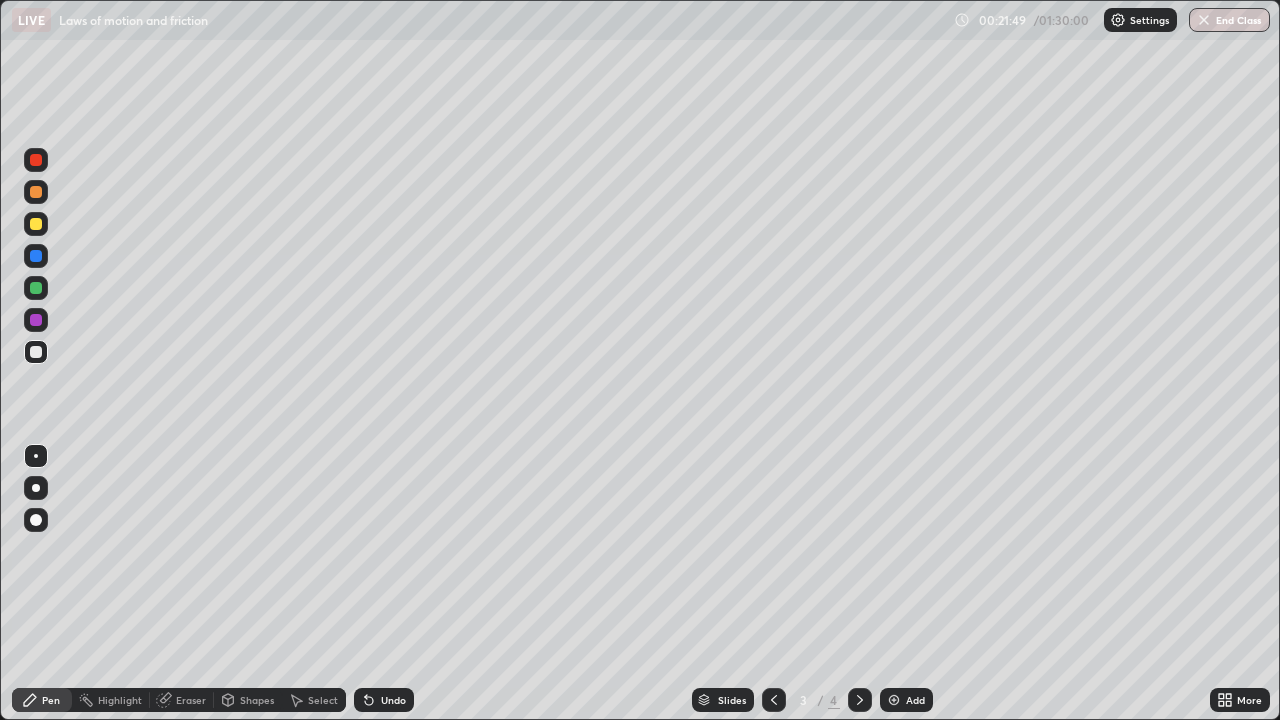 click 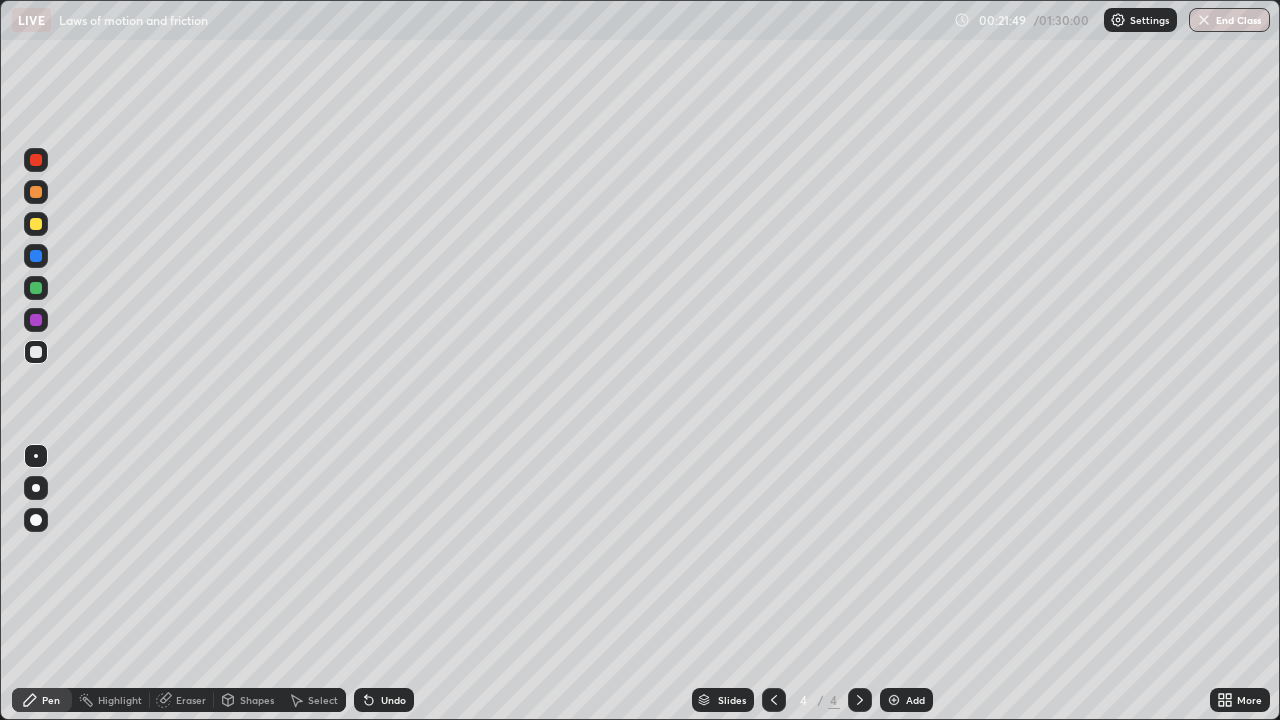 click 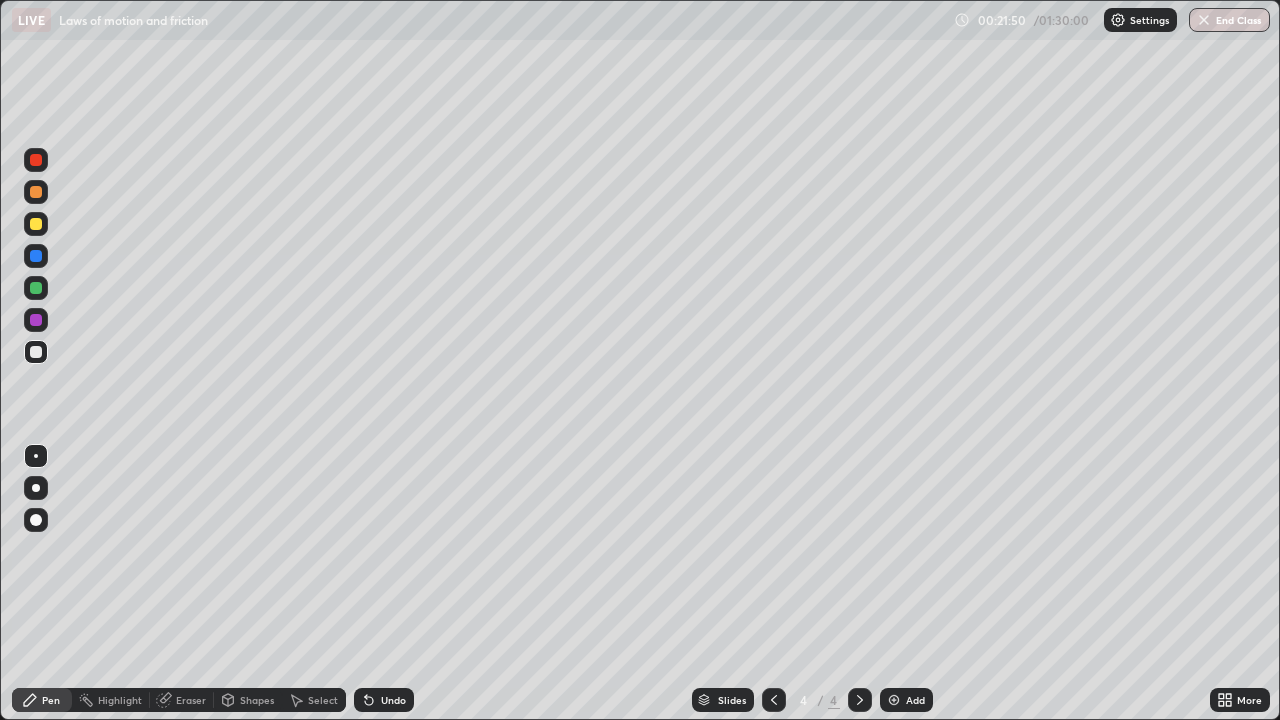 click at bounding box center [894, 700] 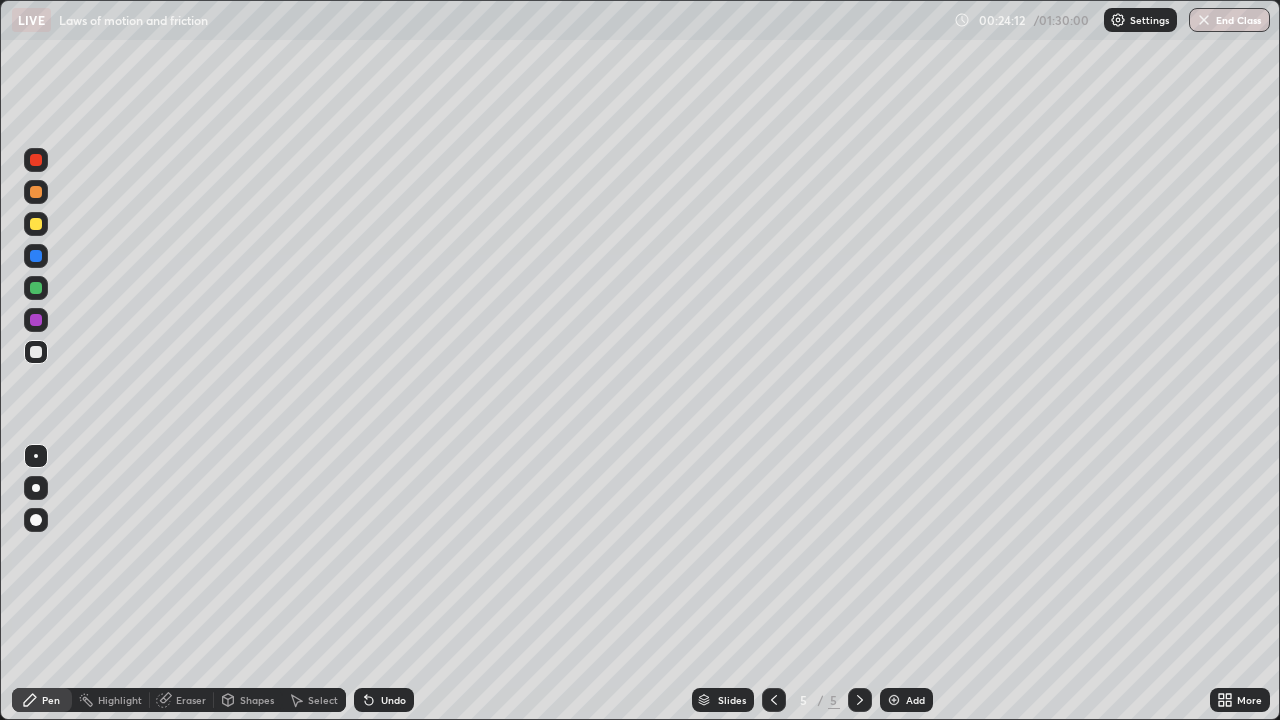 click 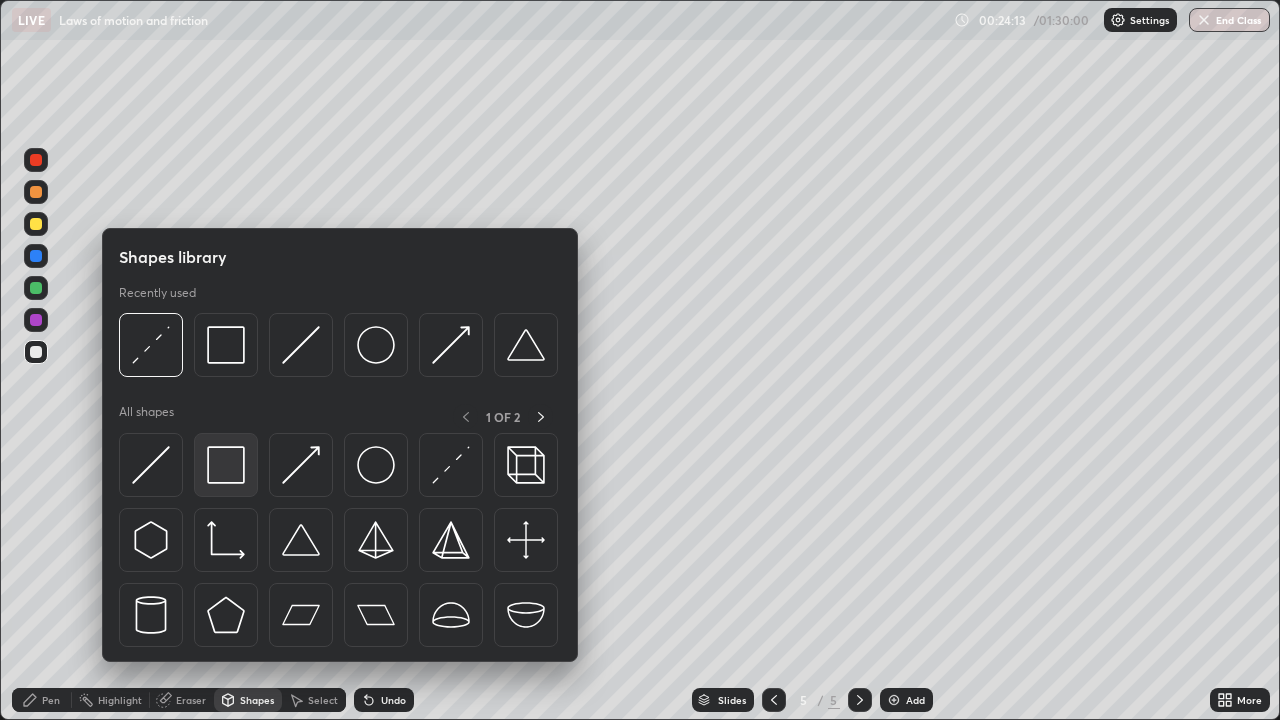 click at bounding box center (226, 465) 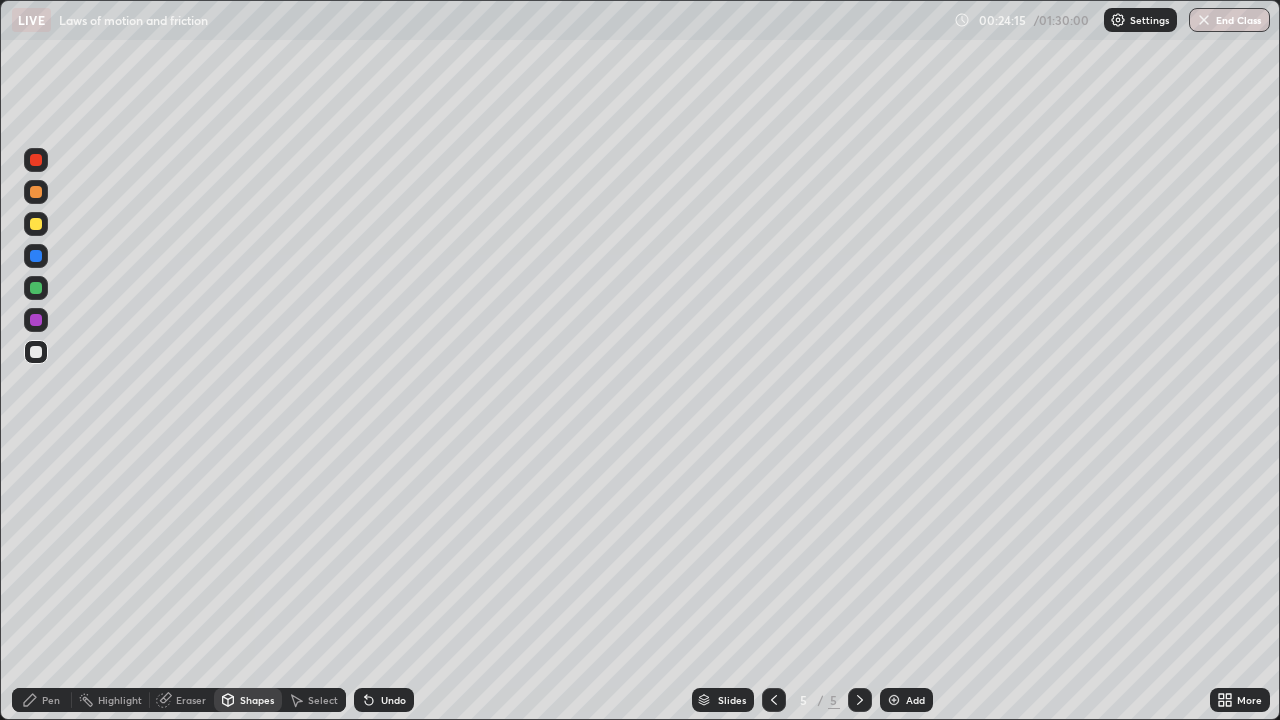 click at bounding box center (36, 256) 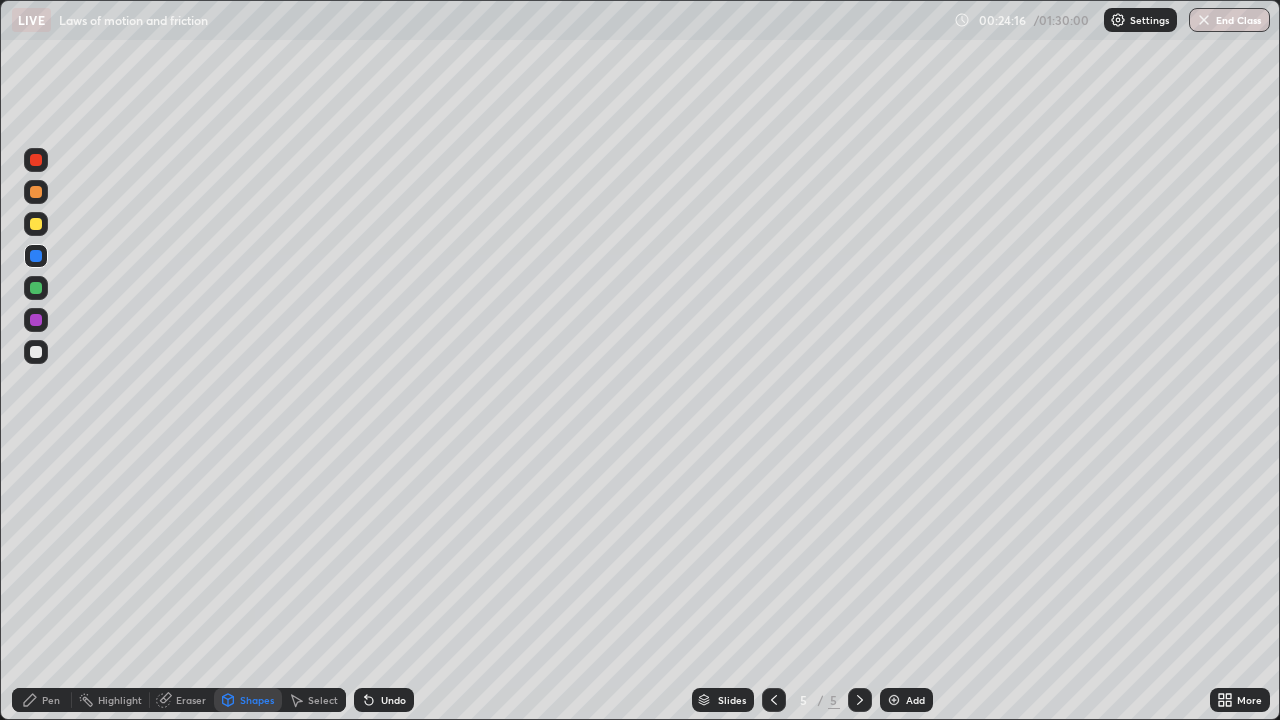 click 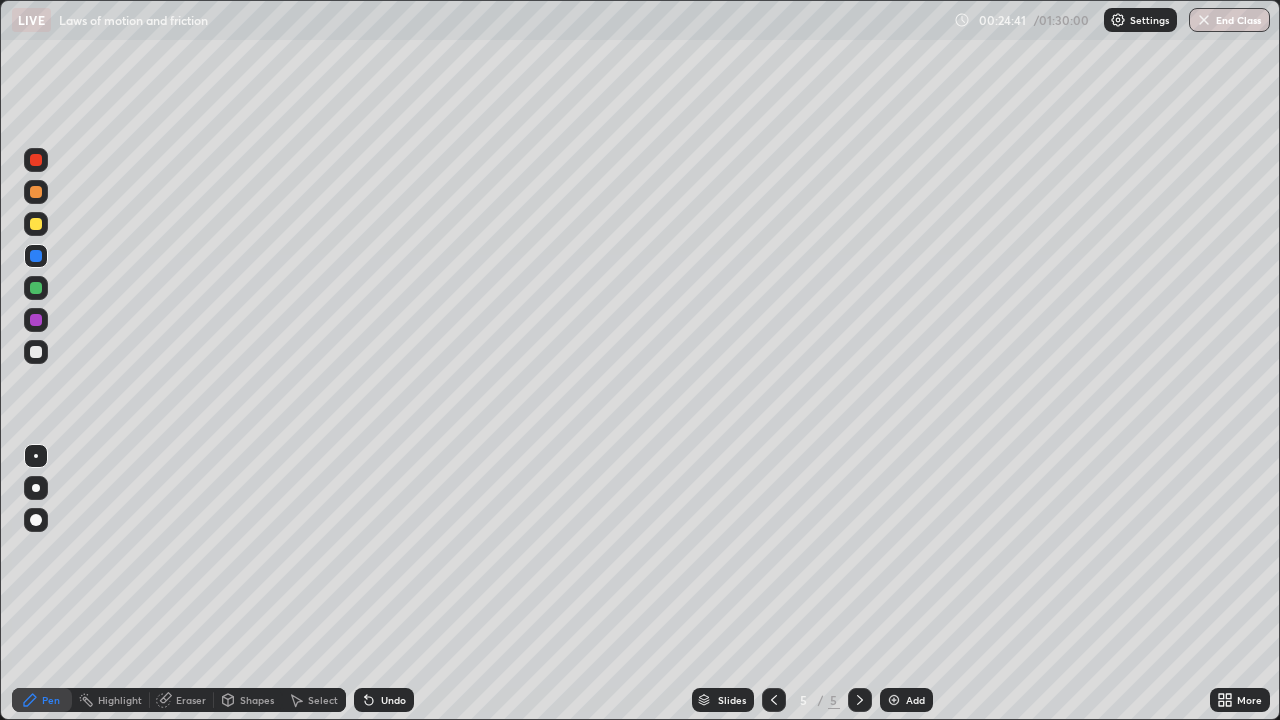 click at bounding box center (36, 352) 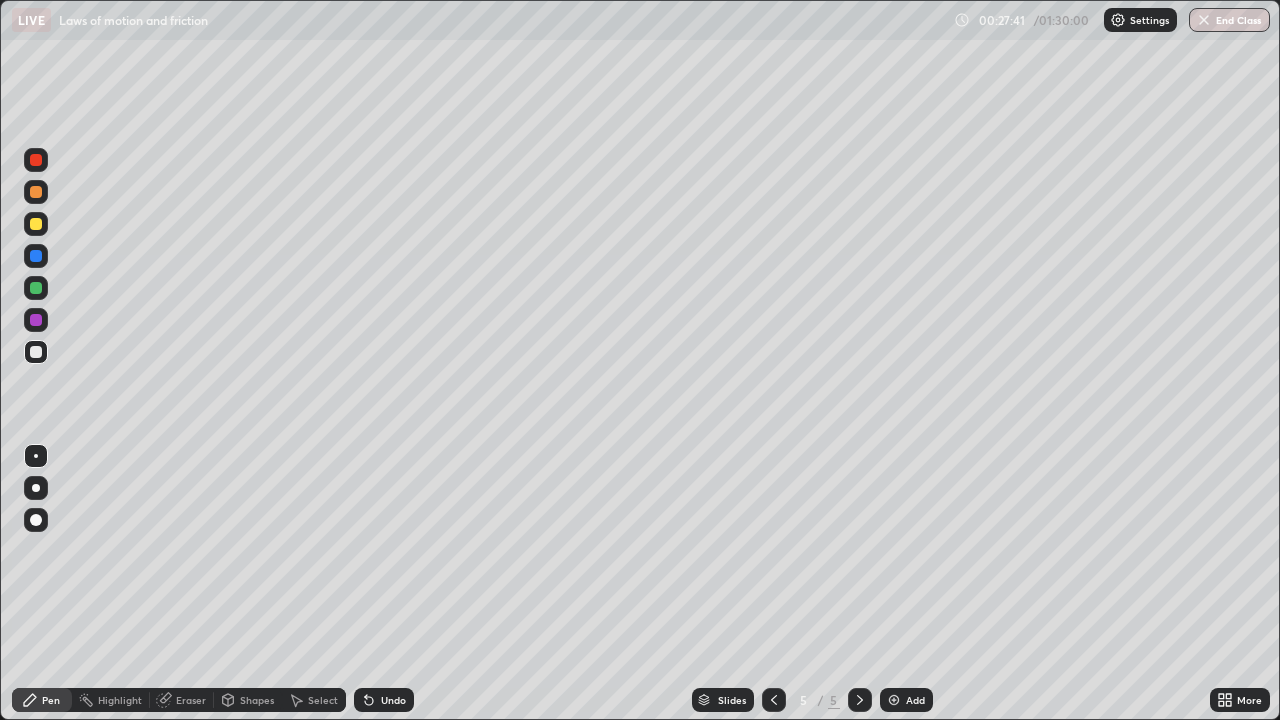 click 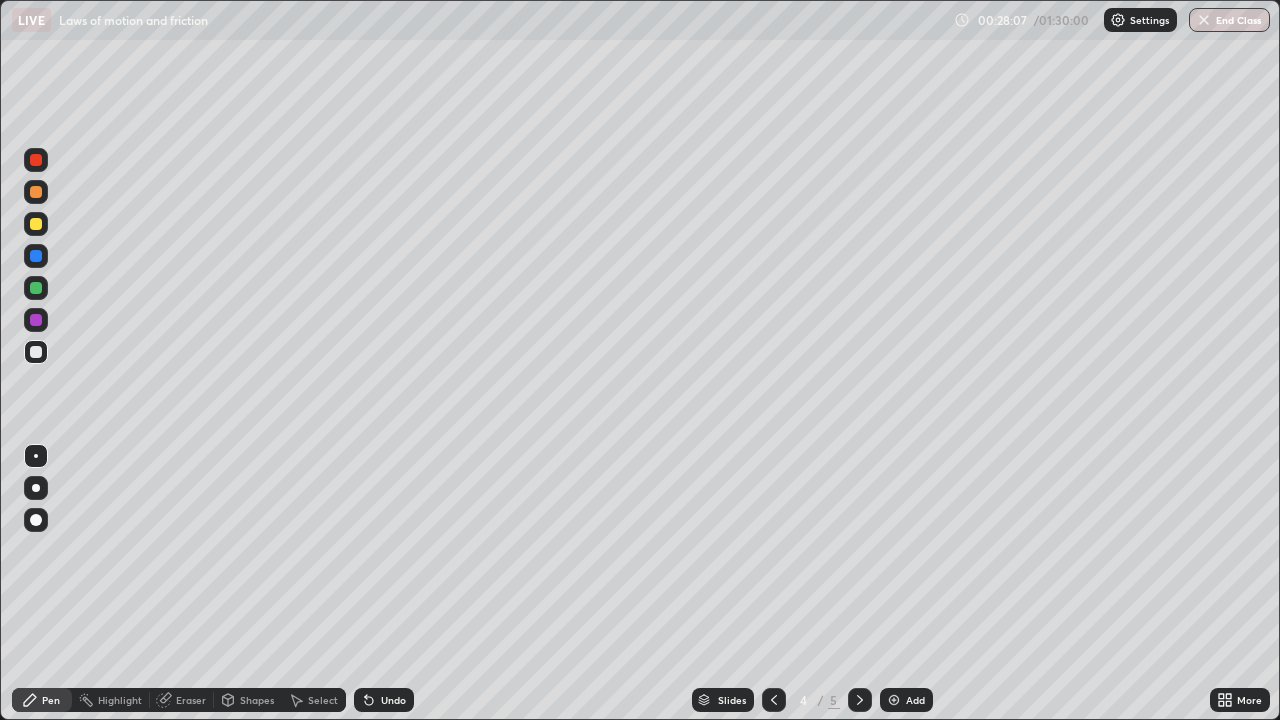 click at bounding box center [860, 700] 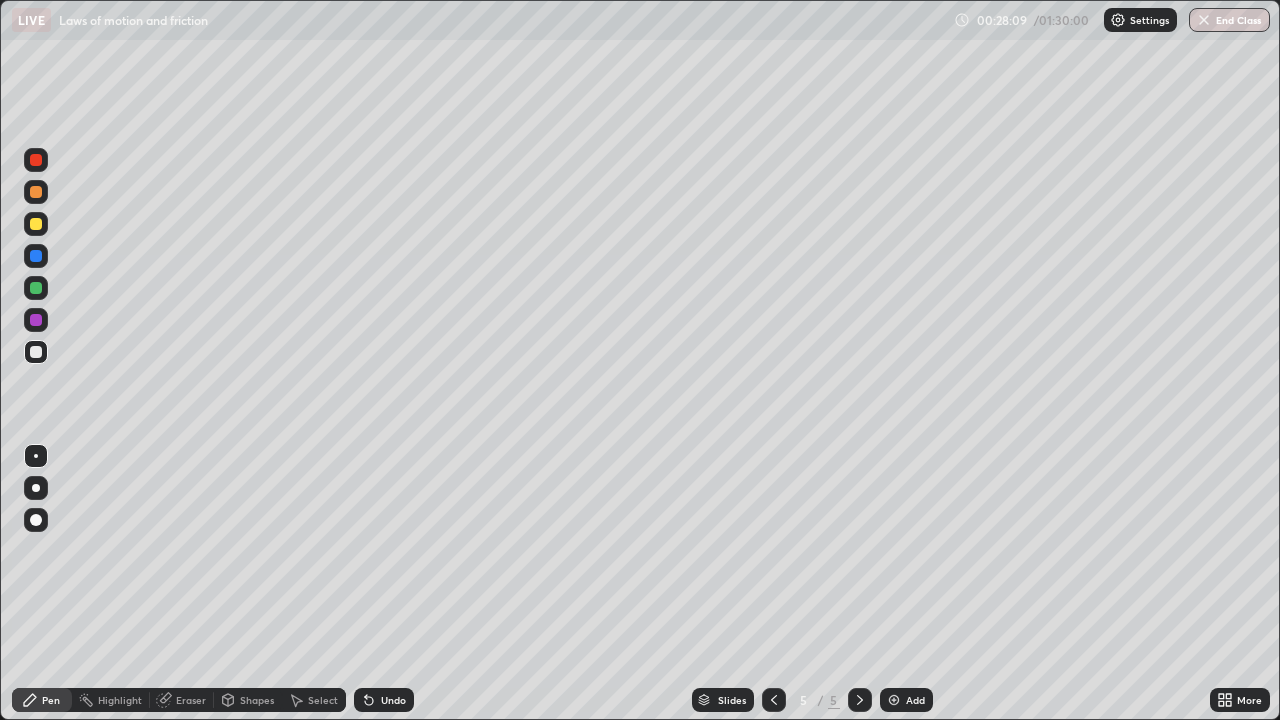 click at bounding box center (894, 700) 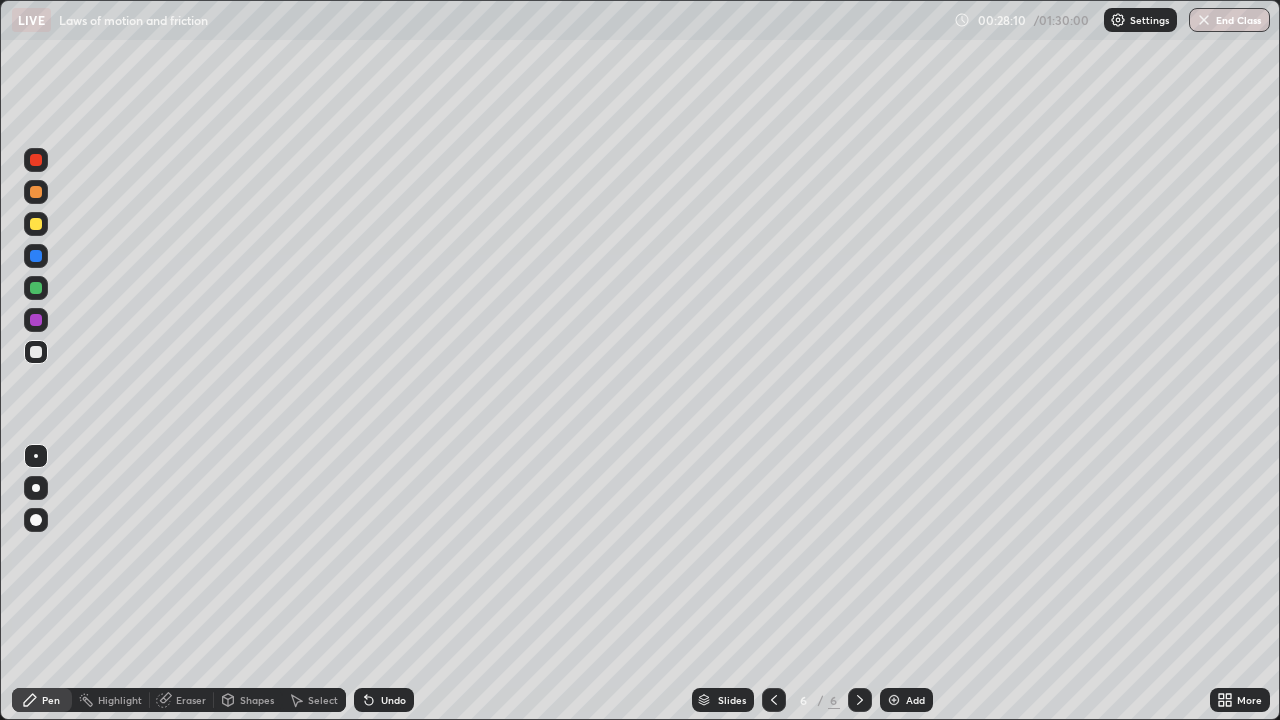 click 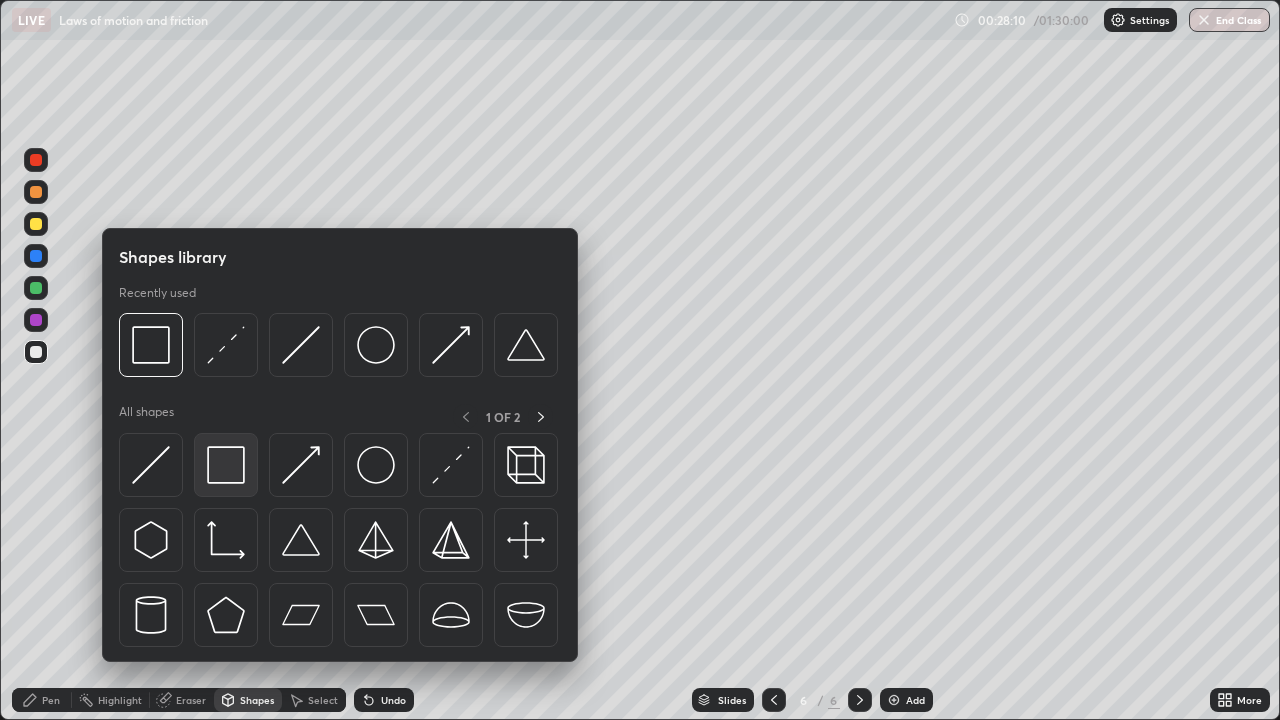 click at bounding box center [226, 465] 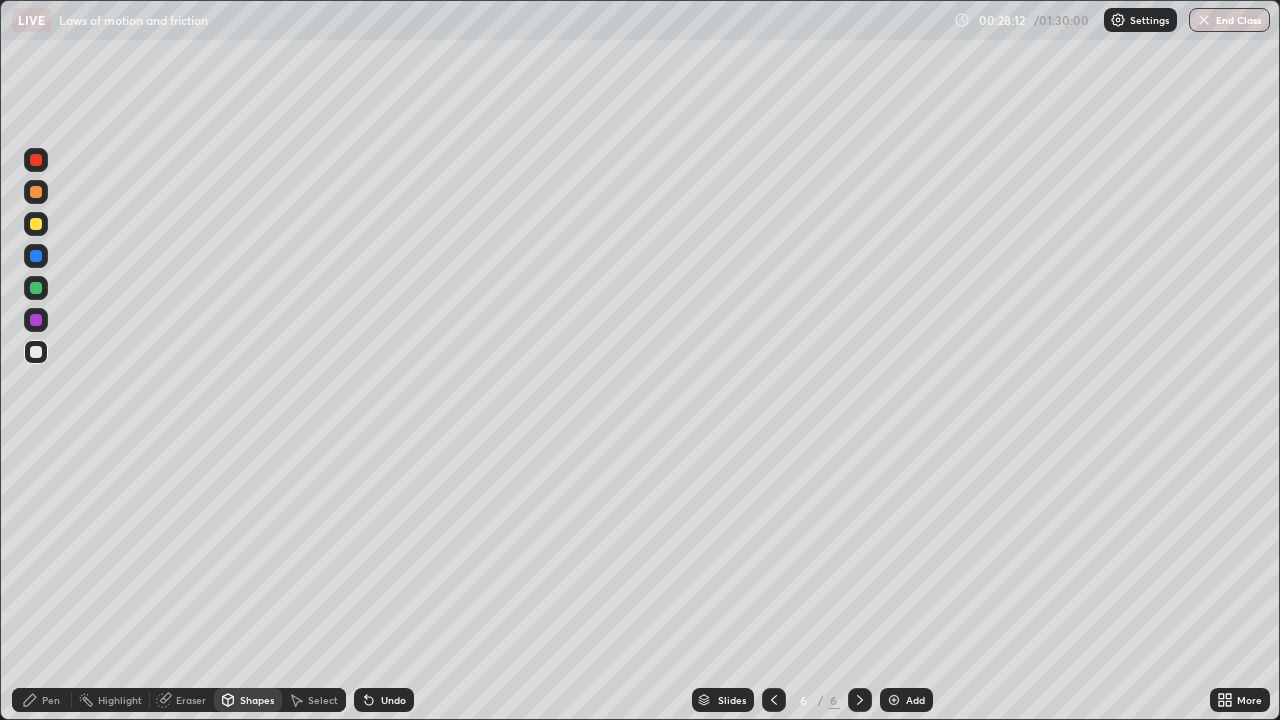 click at bounding box center [36, 224] 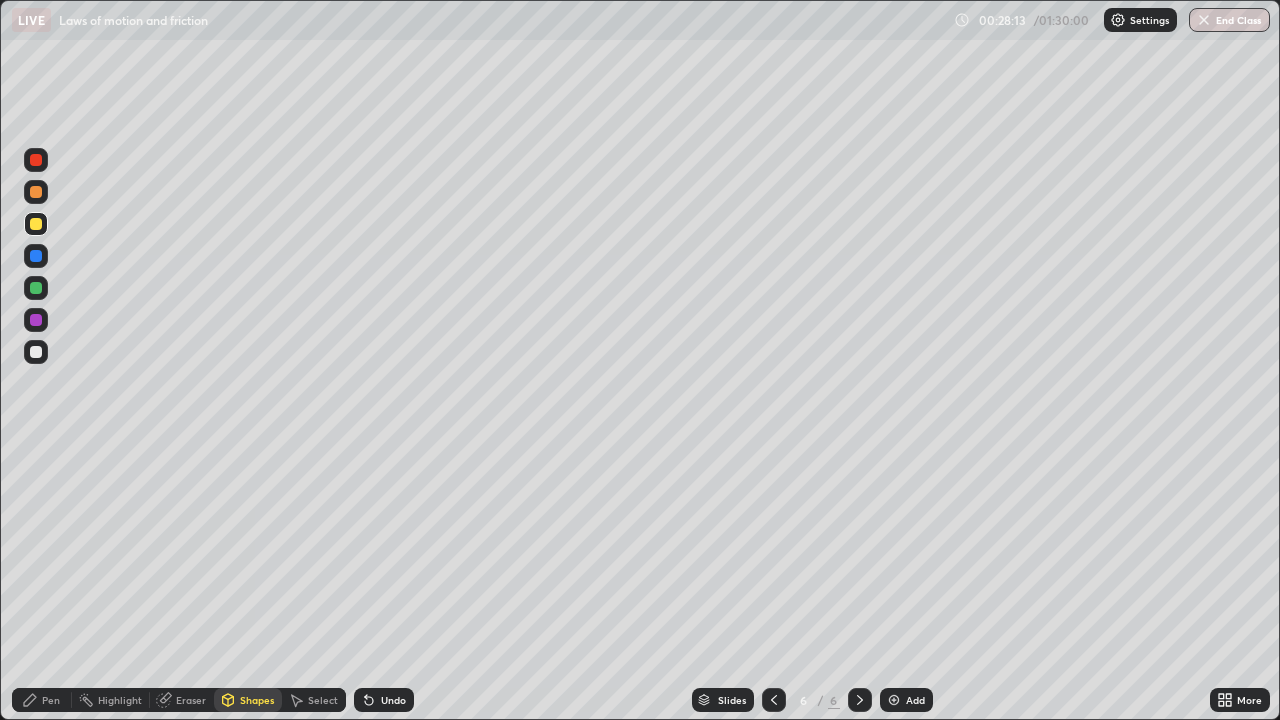 click on "Pen" at bounding box center (51, 700) 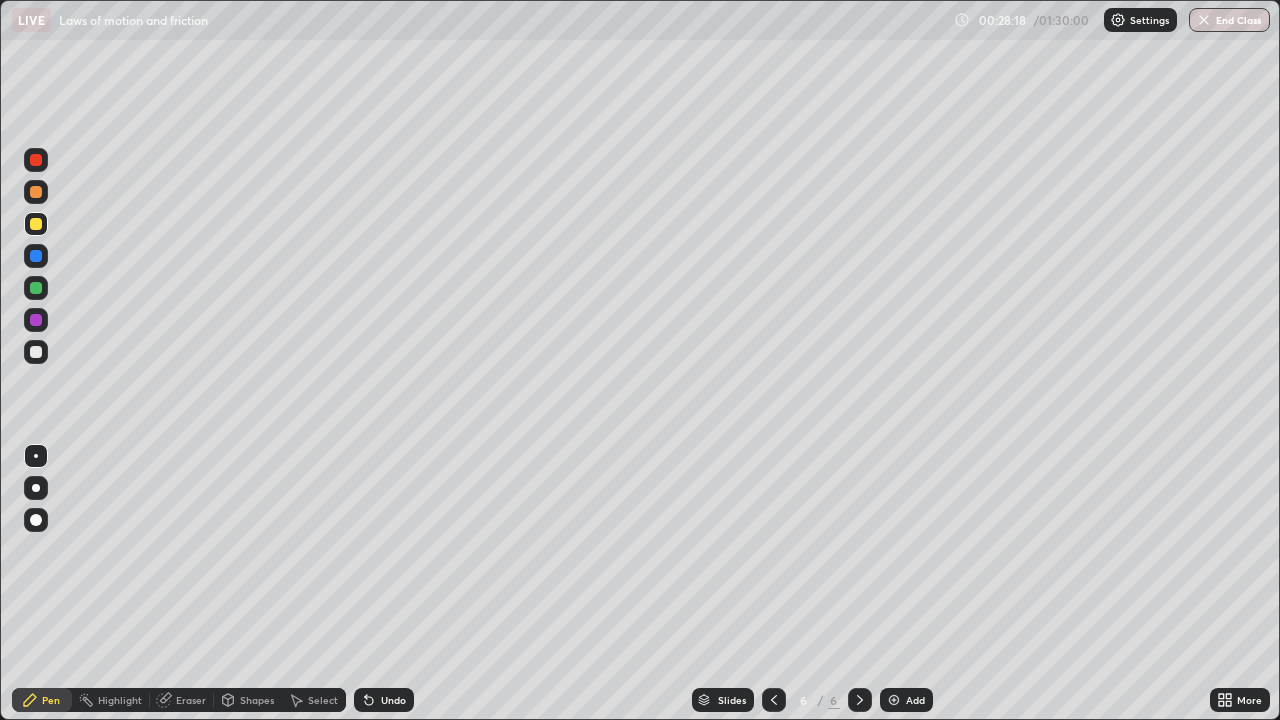 click 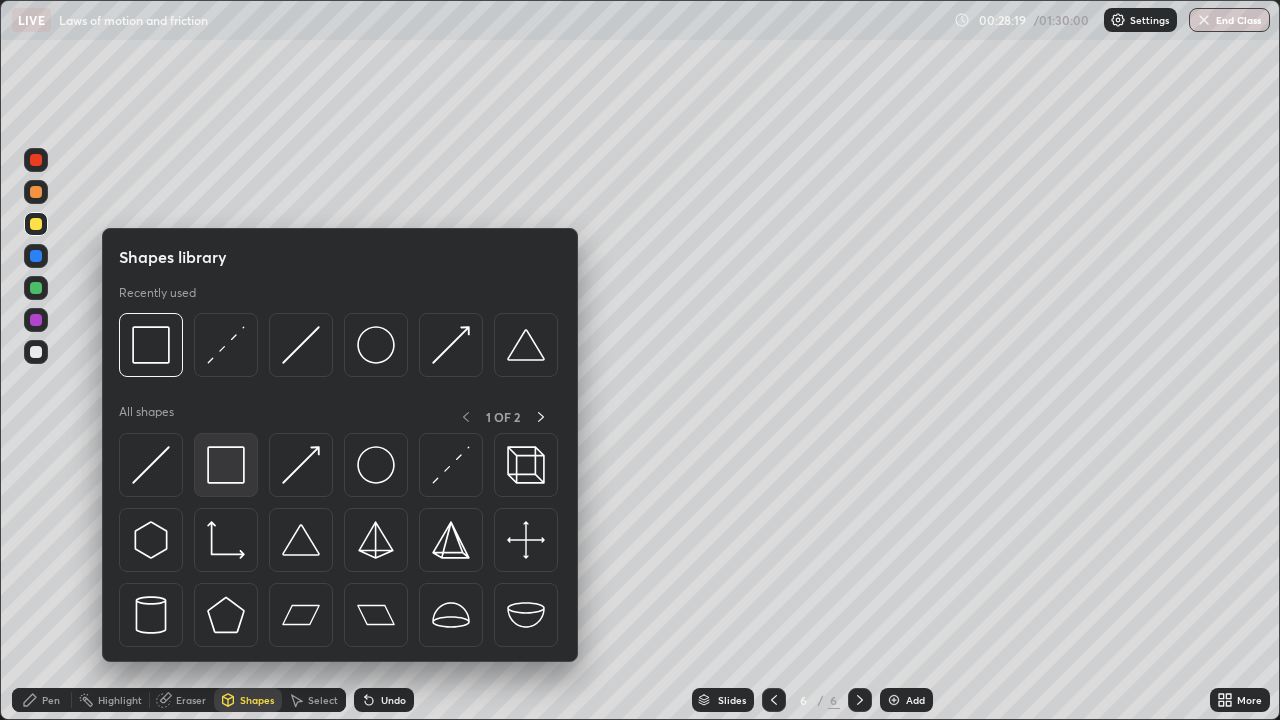 click at bounding box center [226, 465] 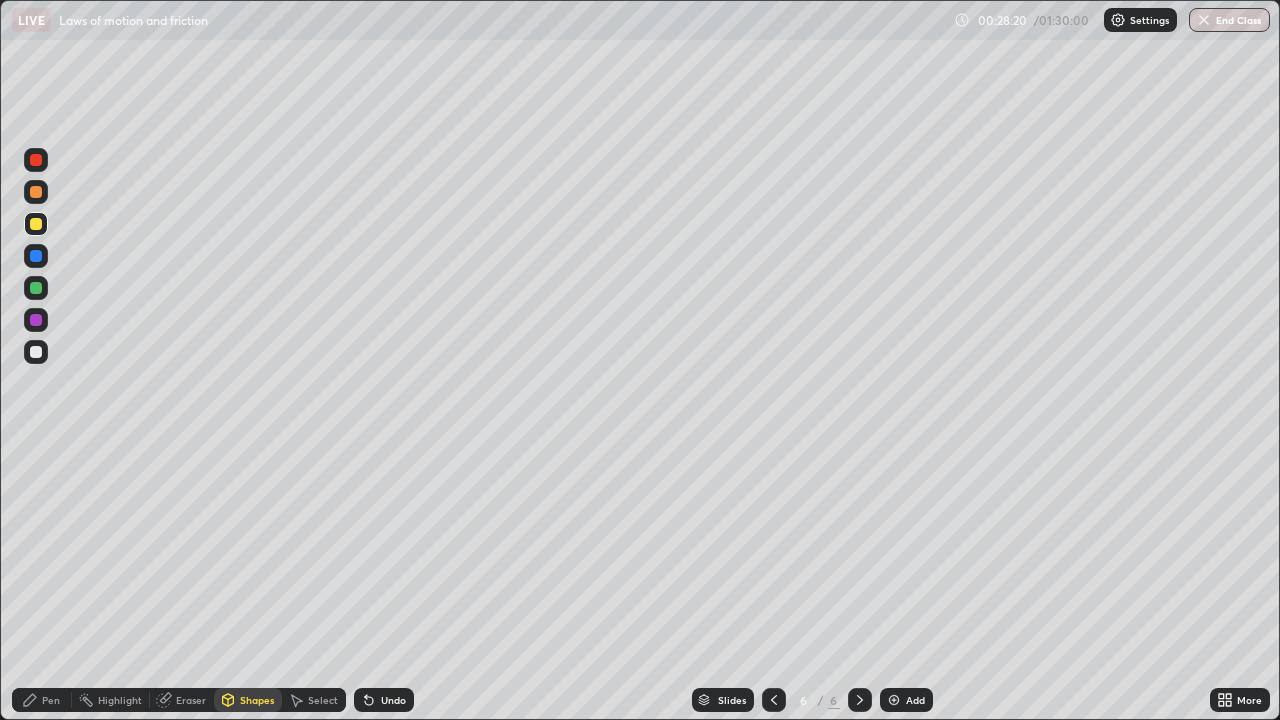 click at bounding box center [36, 352] 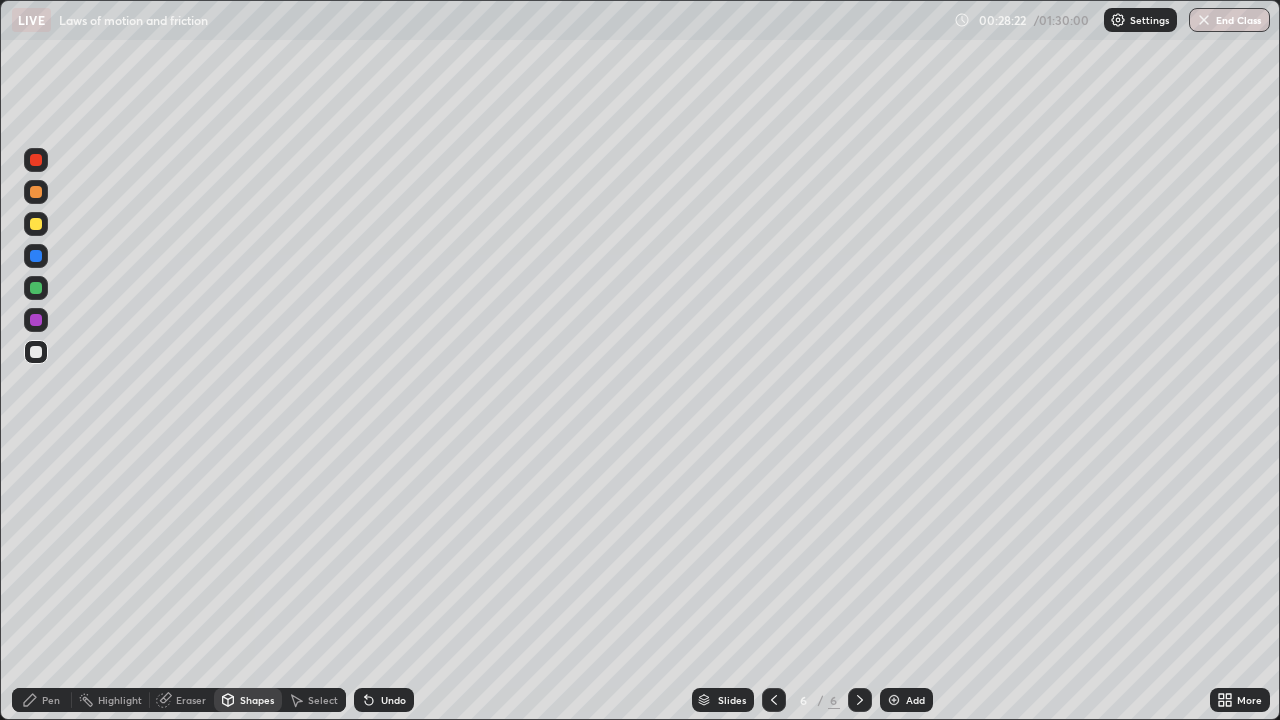 click on "Pen" at bounding box center [51, 700] 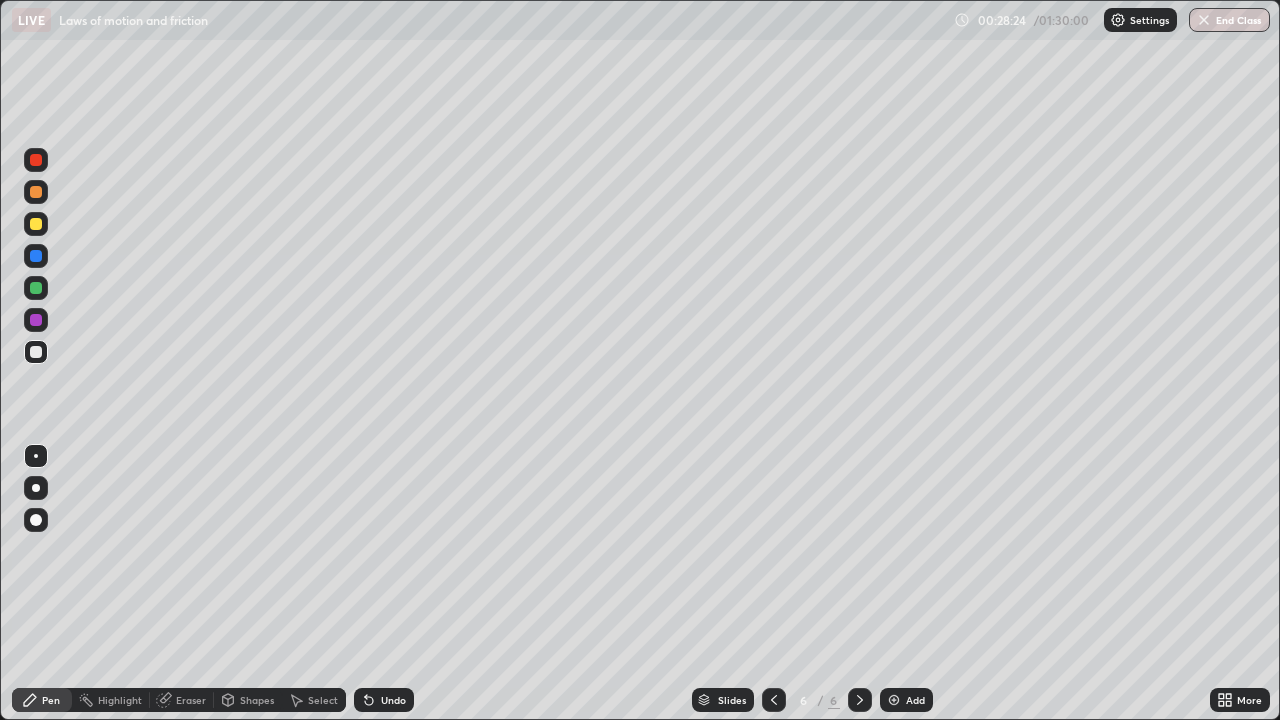 click at bounding box center [36, 224] 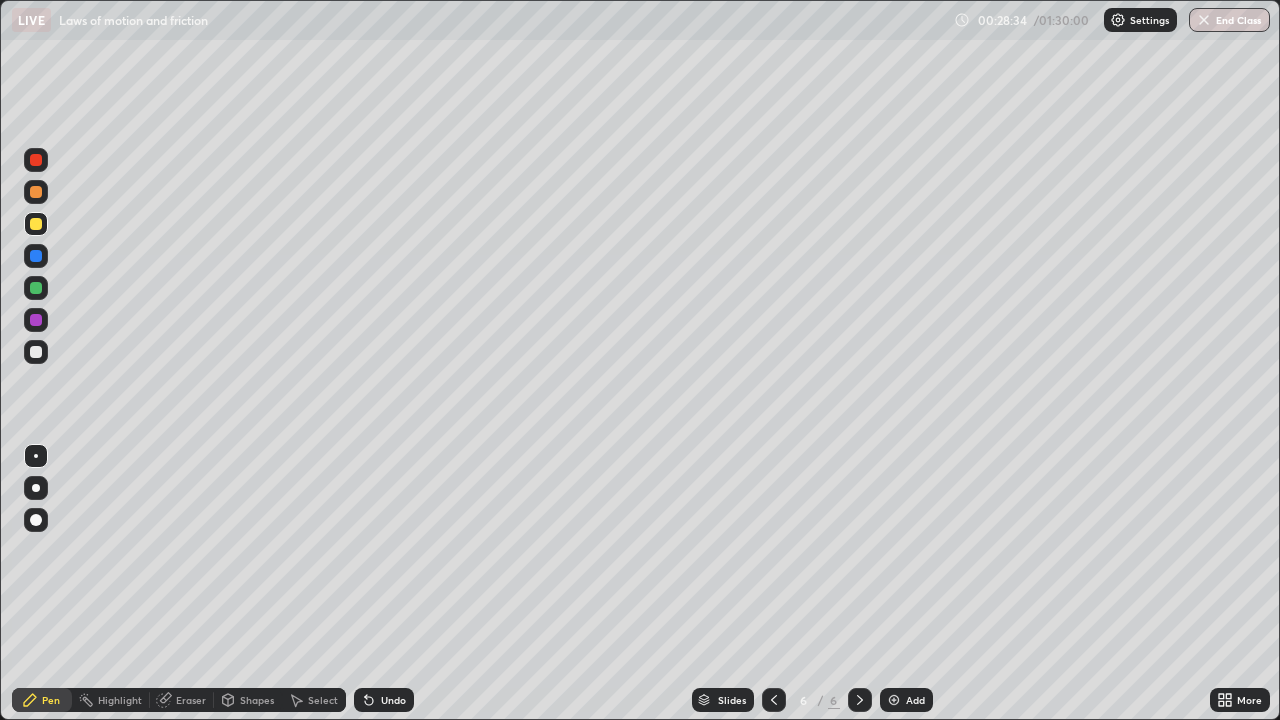click on "Shapes" at bounding box center [248, 700] 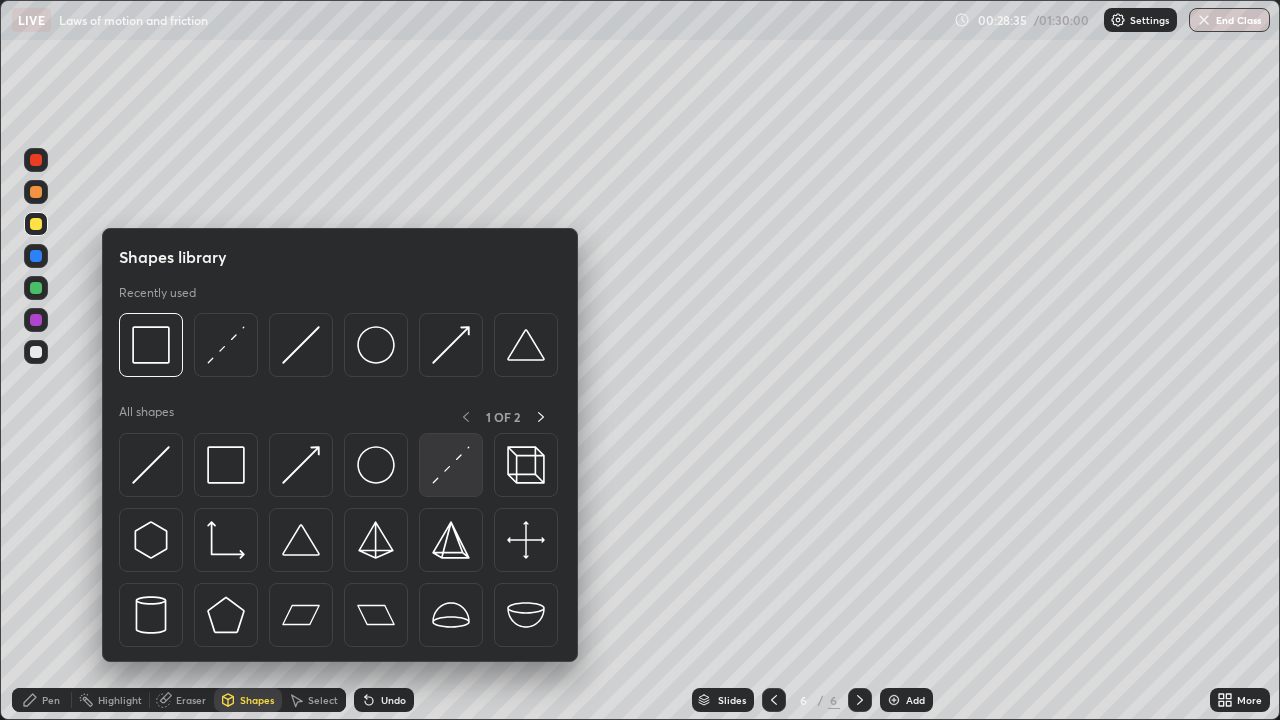 click at bounding box center [451, 465] 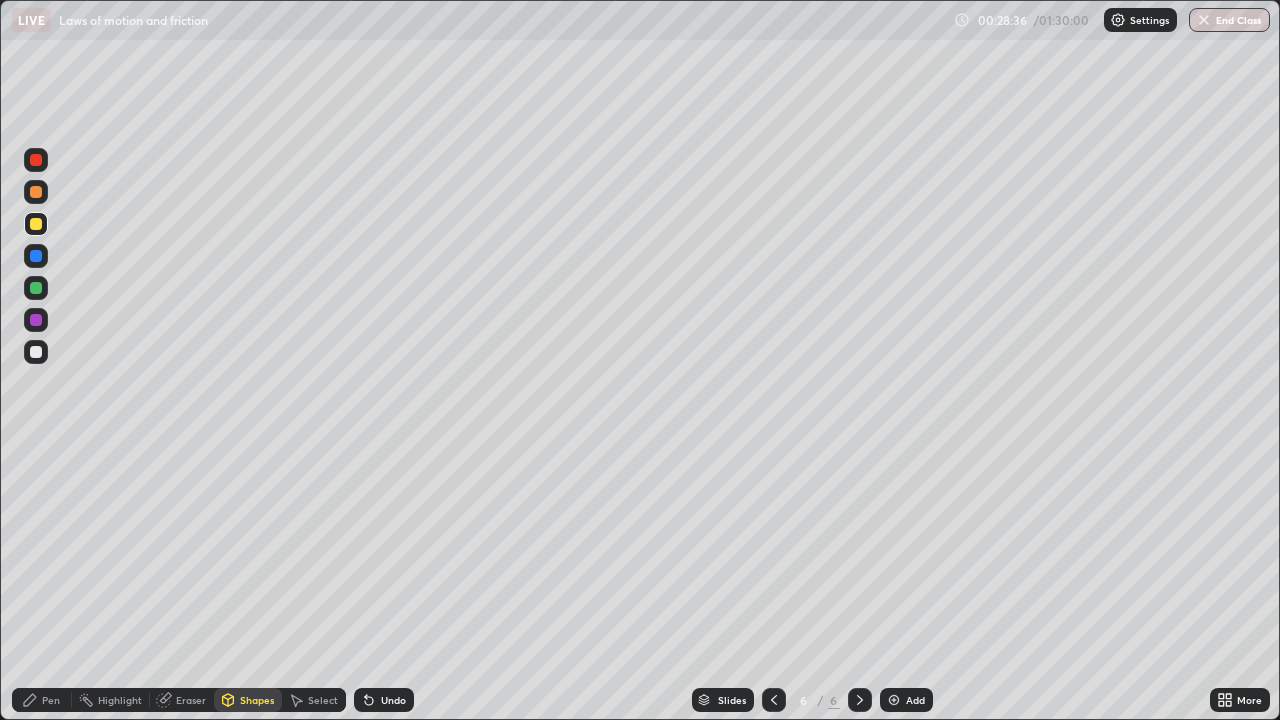 click at bounding box center (36, 288) 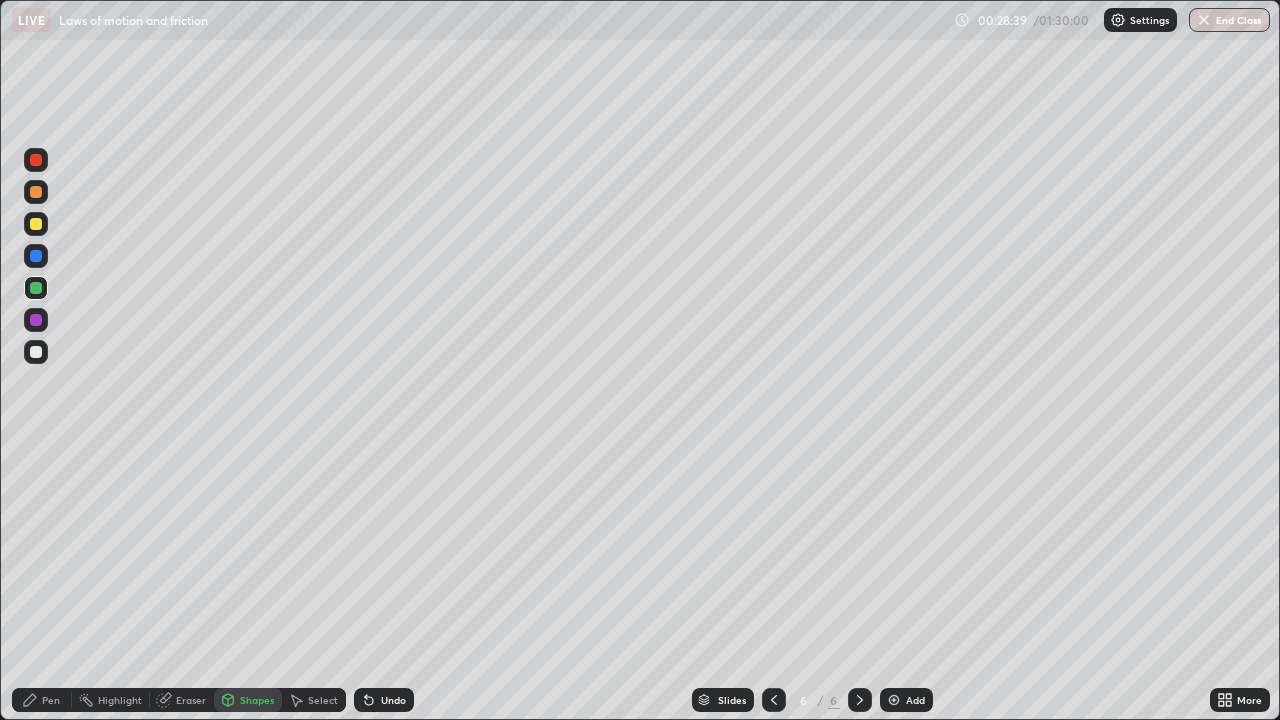click 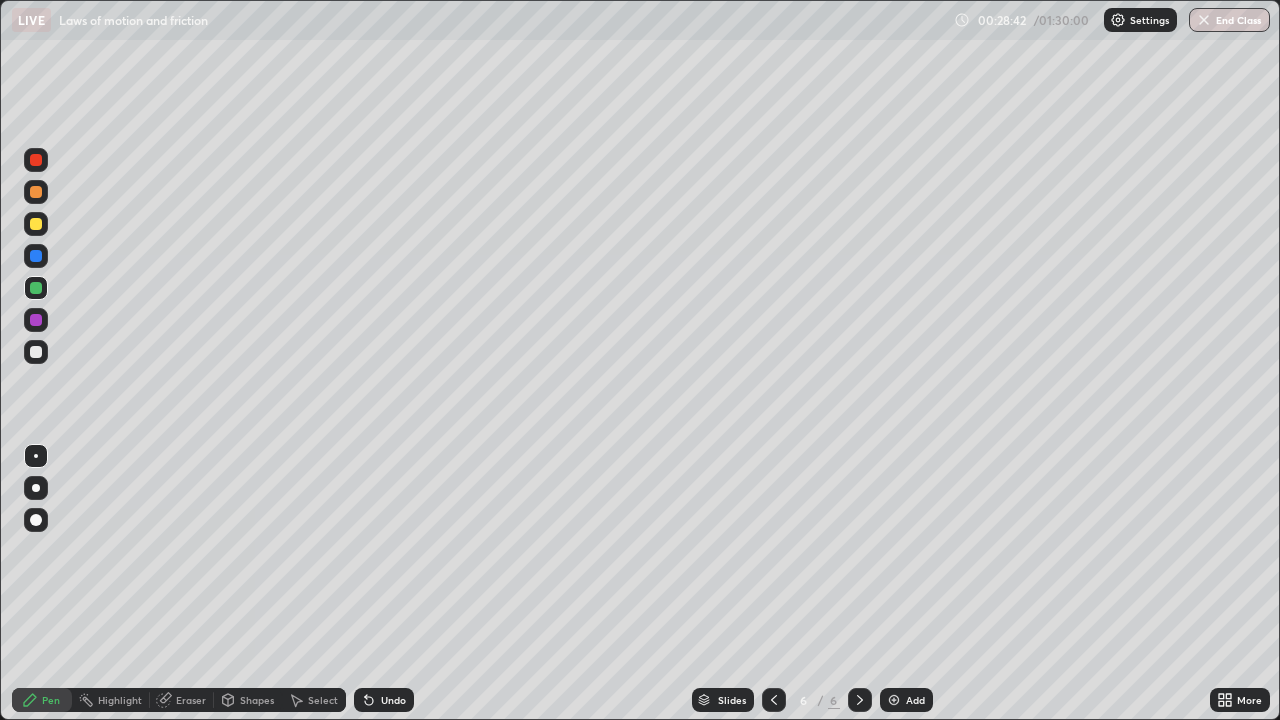 click at bounding box center (36, 256) 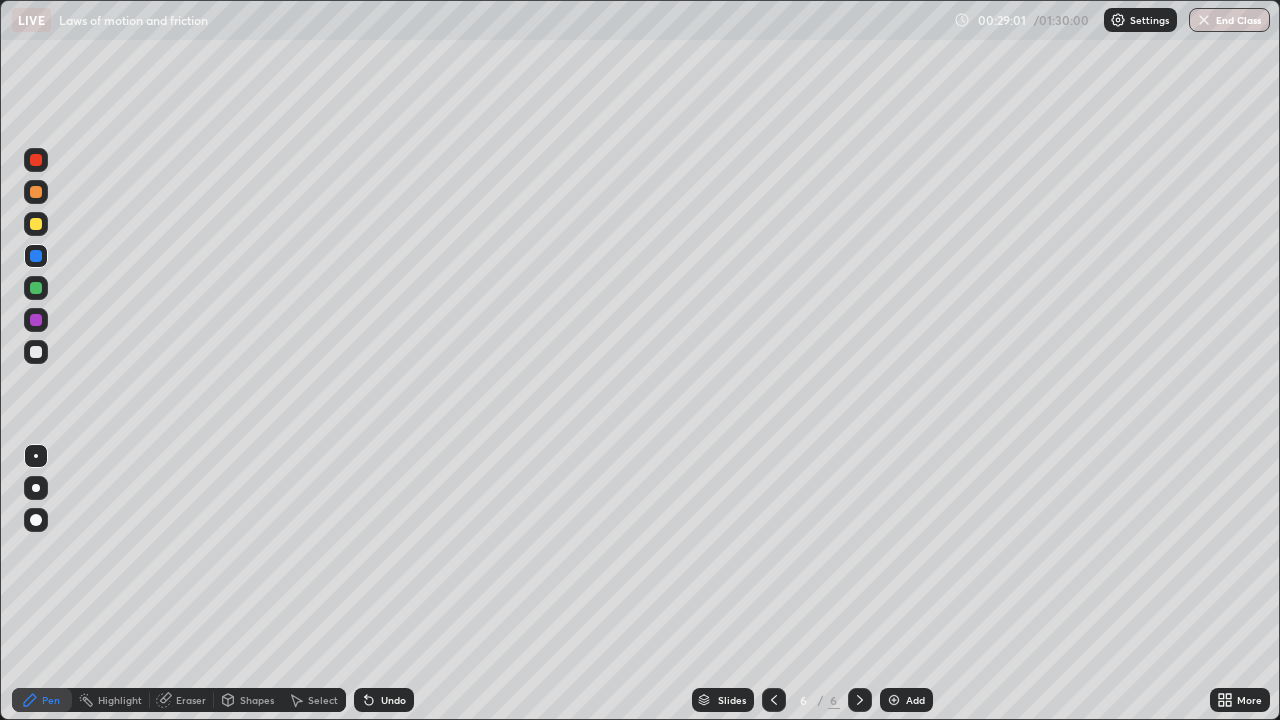 click 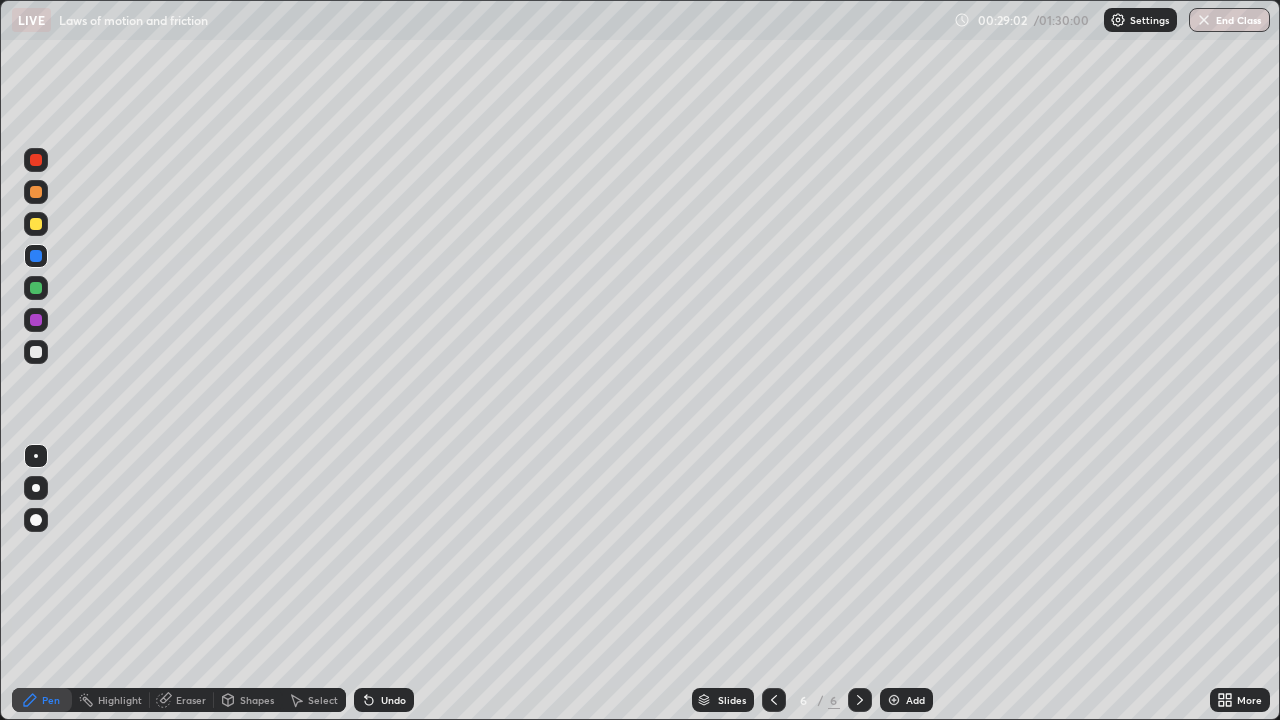 click 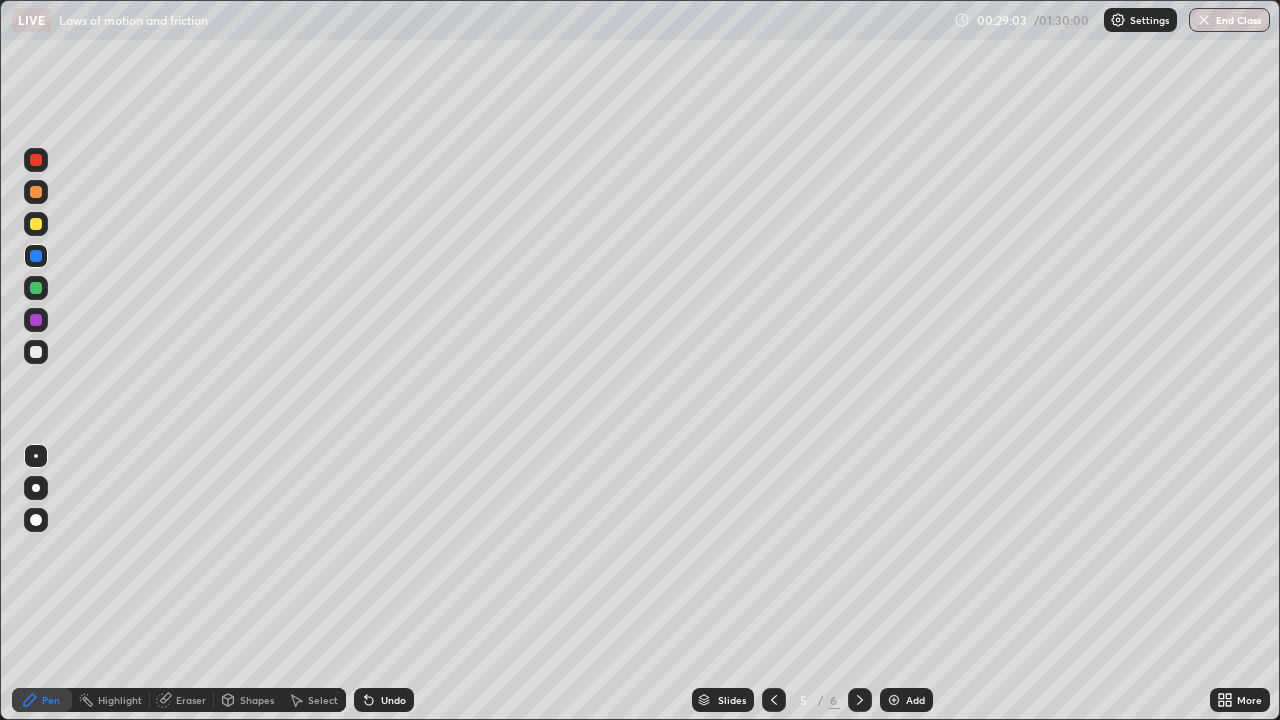 click 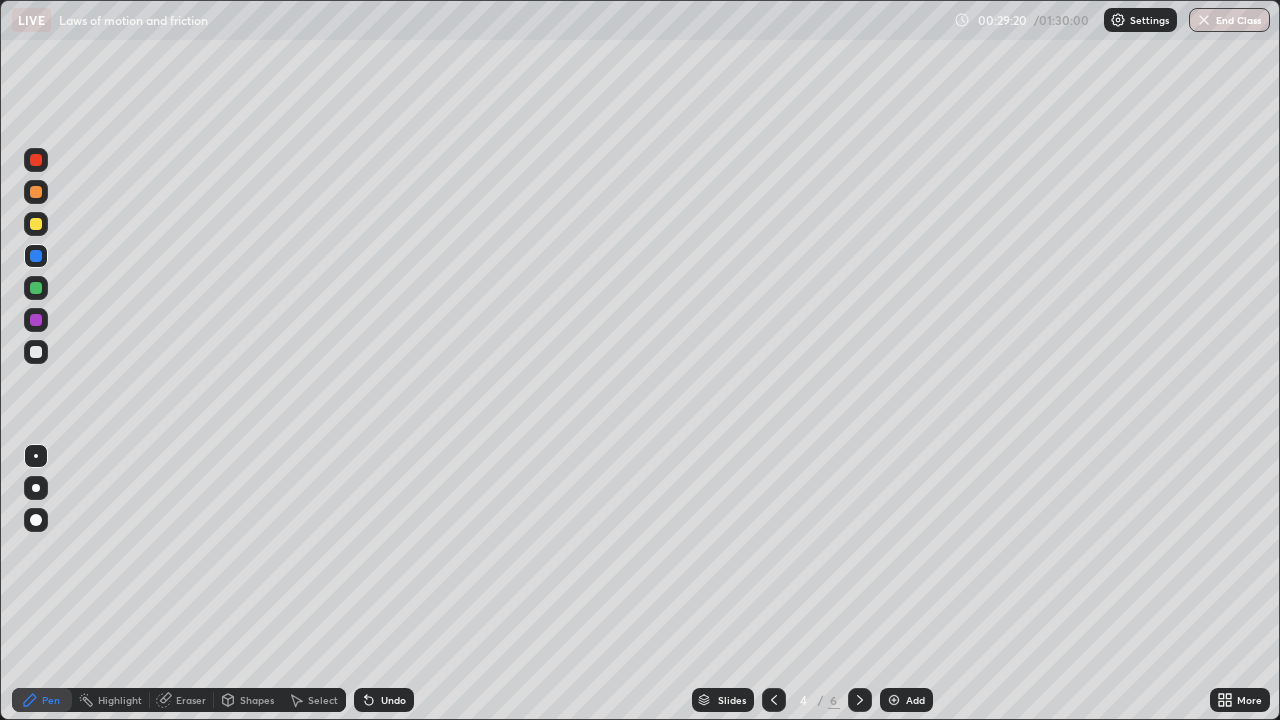 click 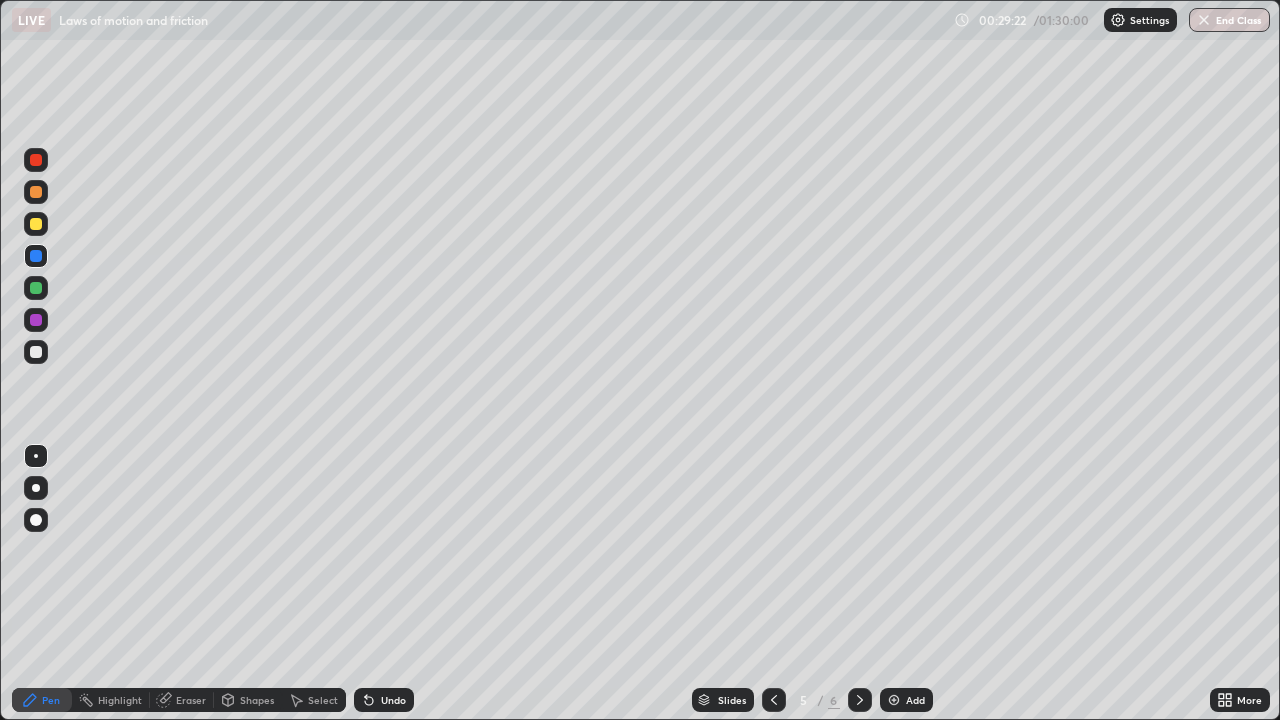 click 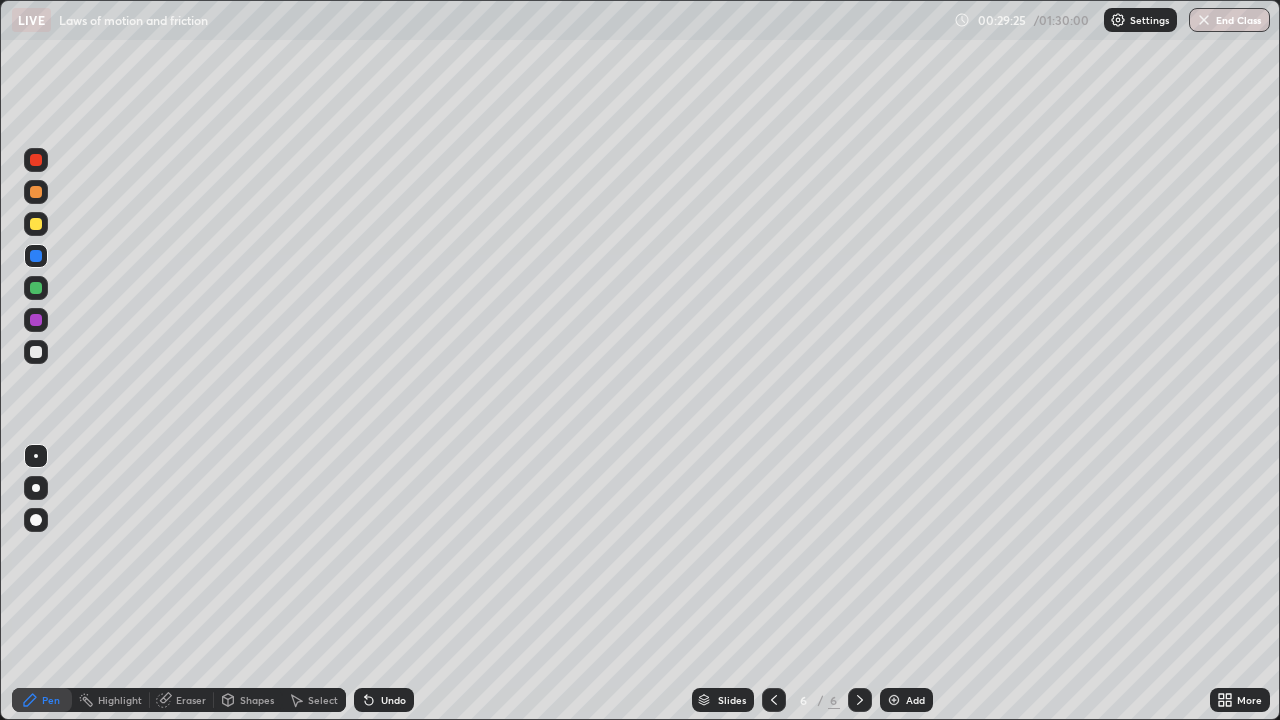 click at bounding box center [36, 224] 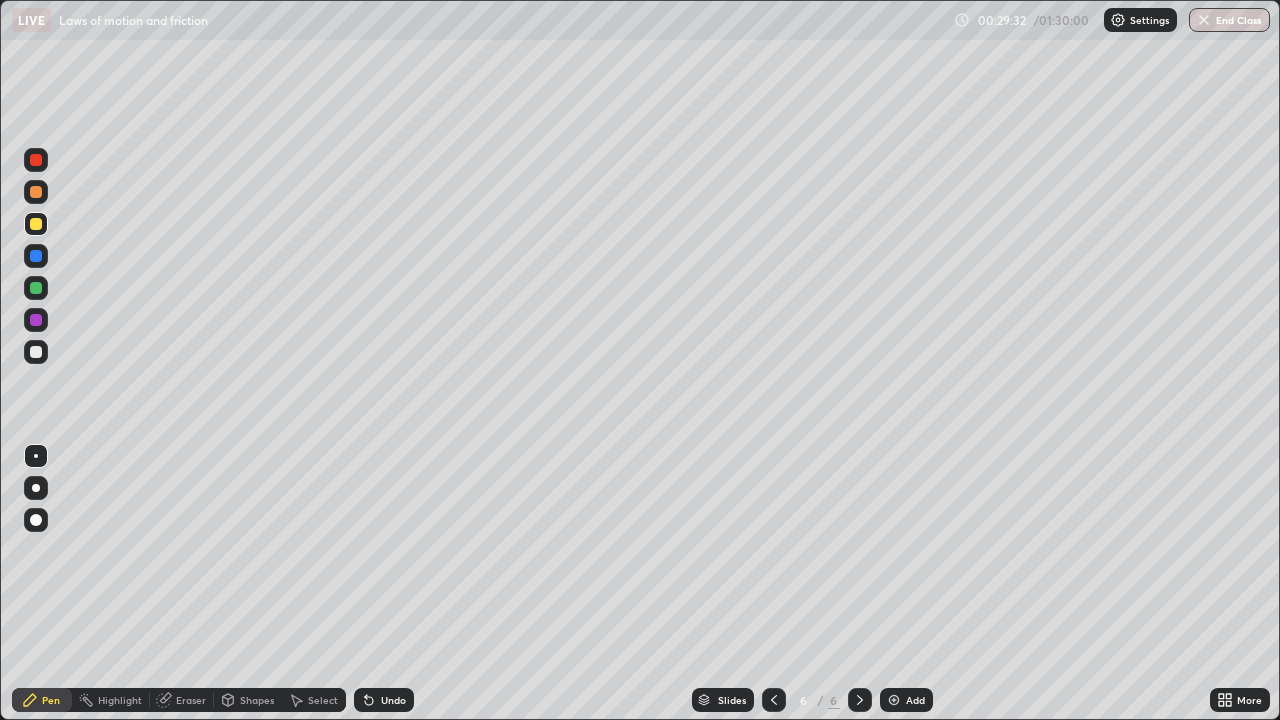click at bounding box center (36, 192) 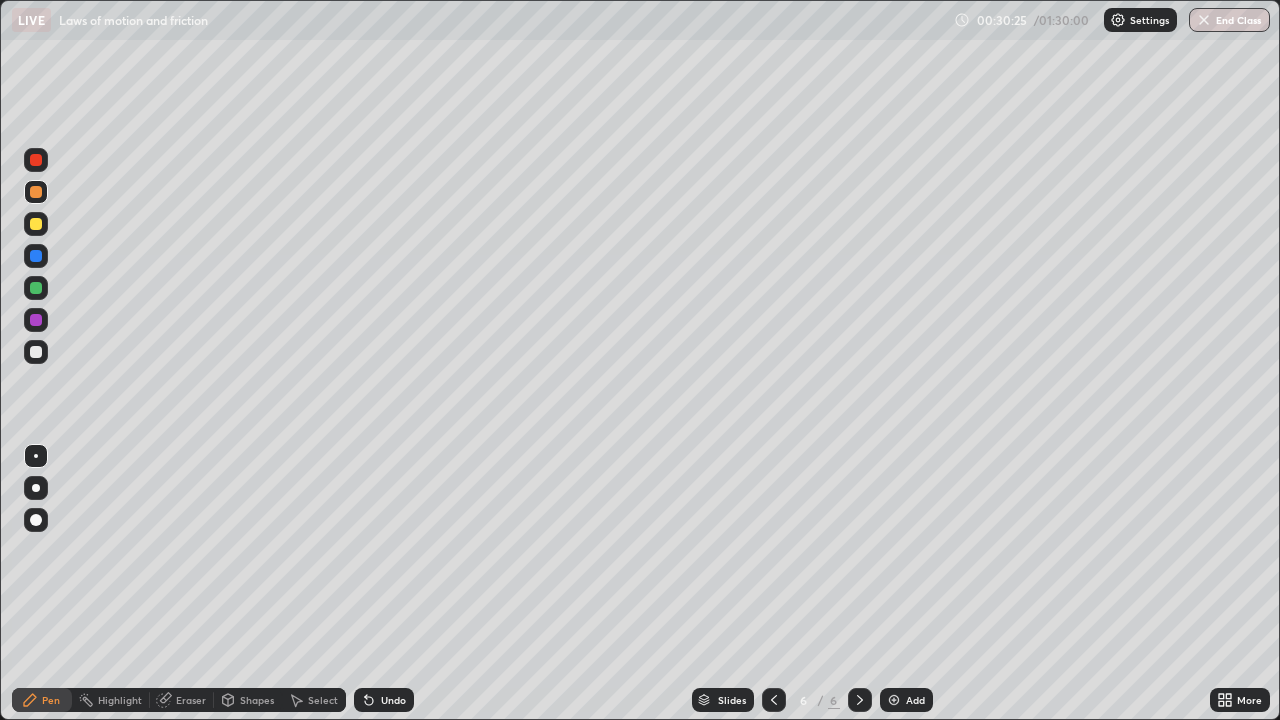 click at bounding box center [774, 700] 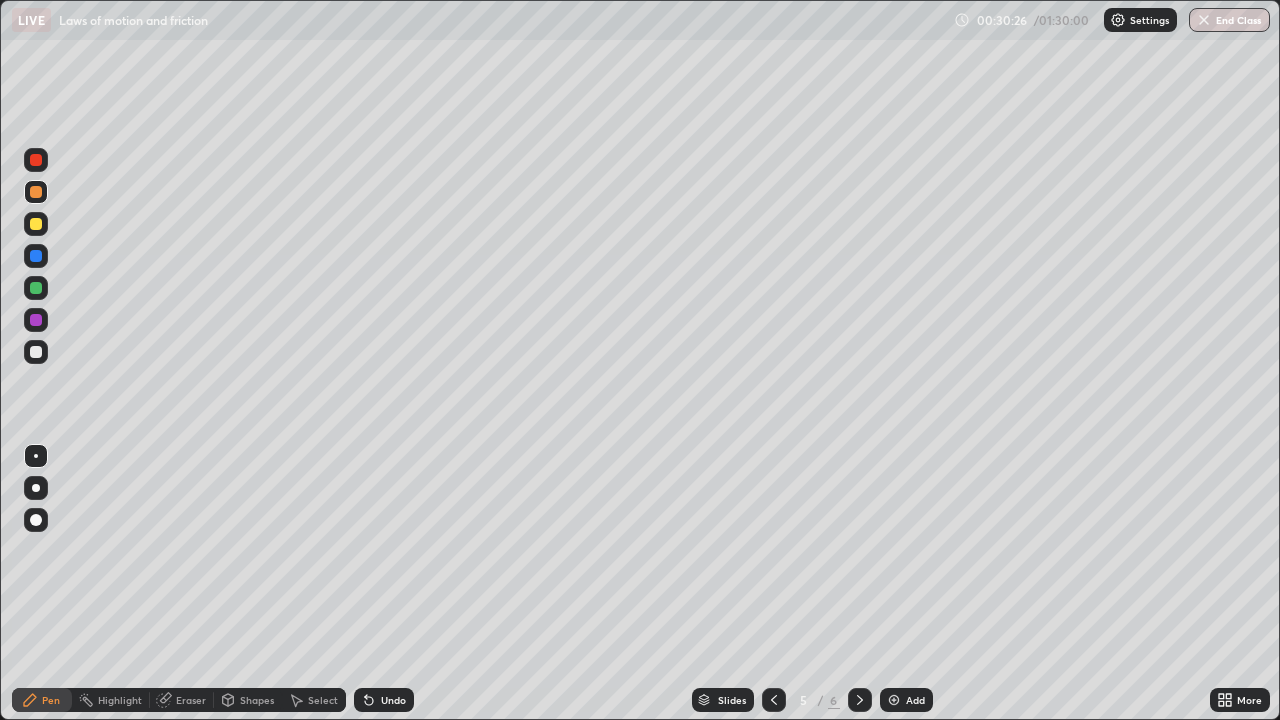 click 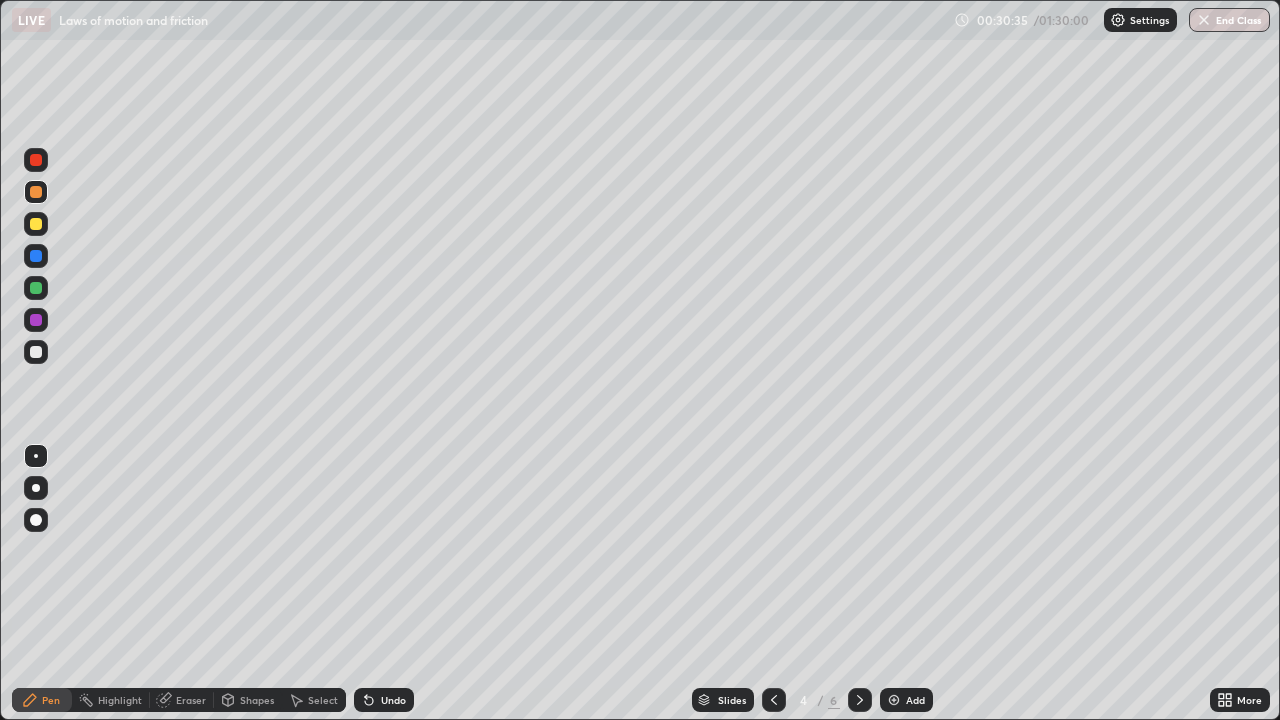 click 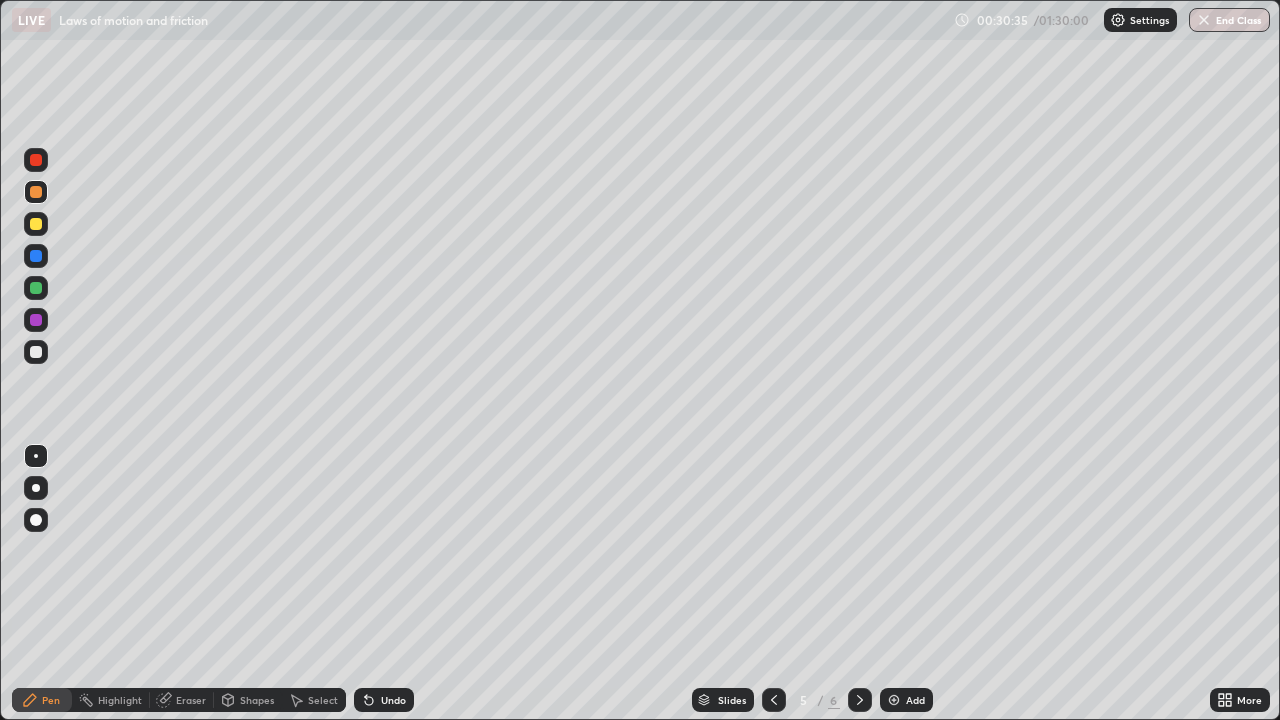 click 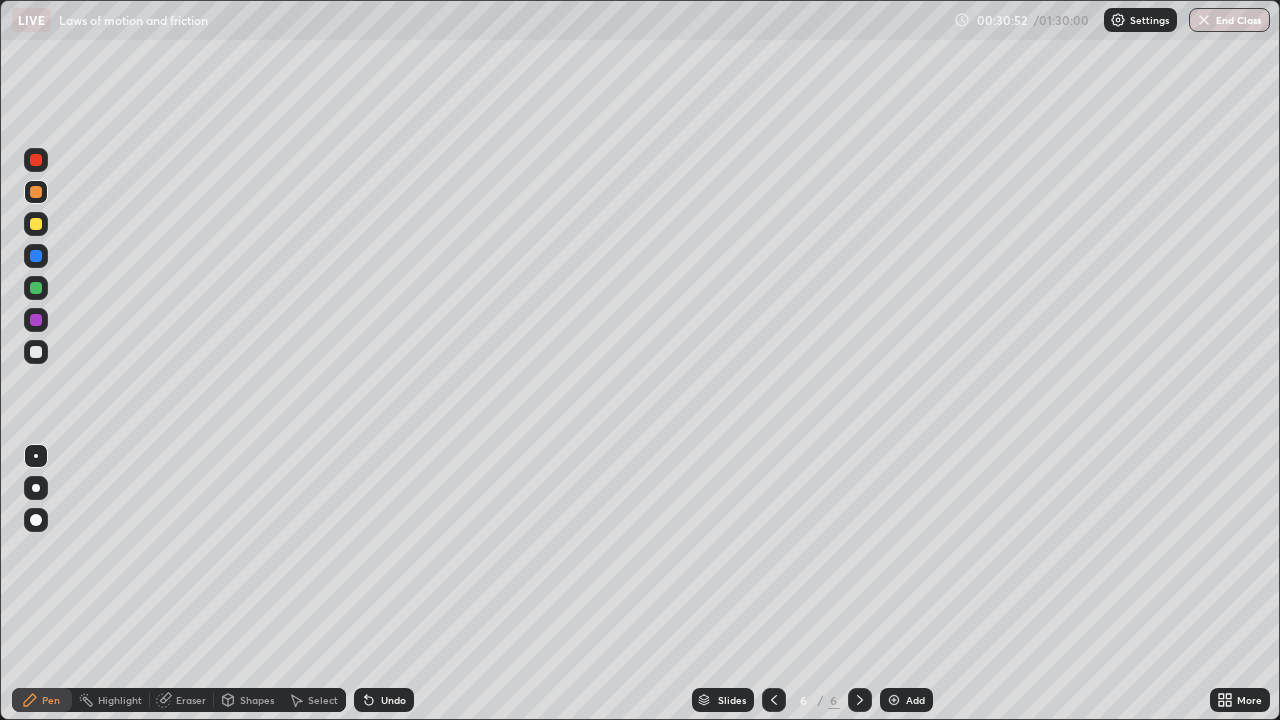 click on "Undo" at bounding box center [393, 700] 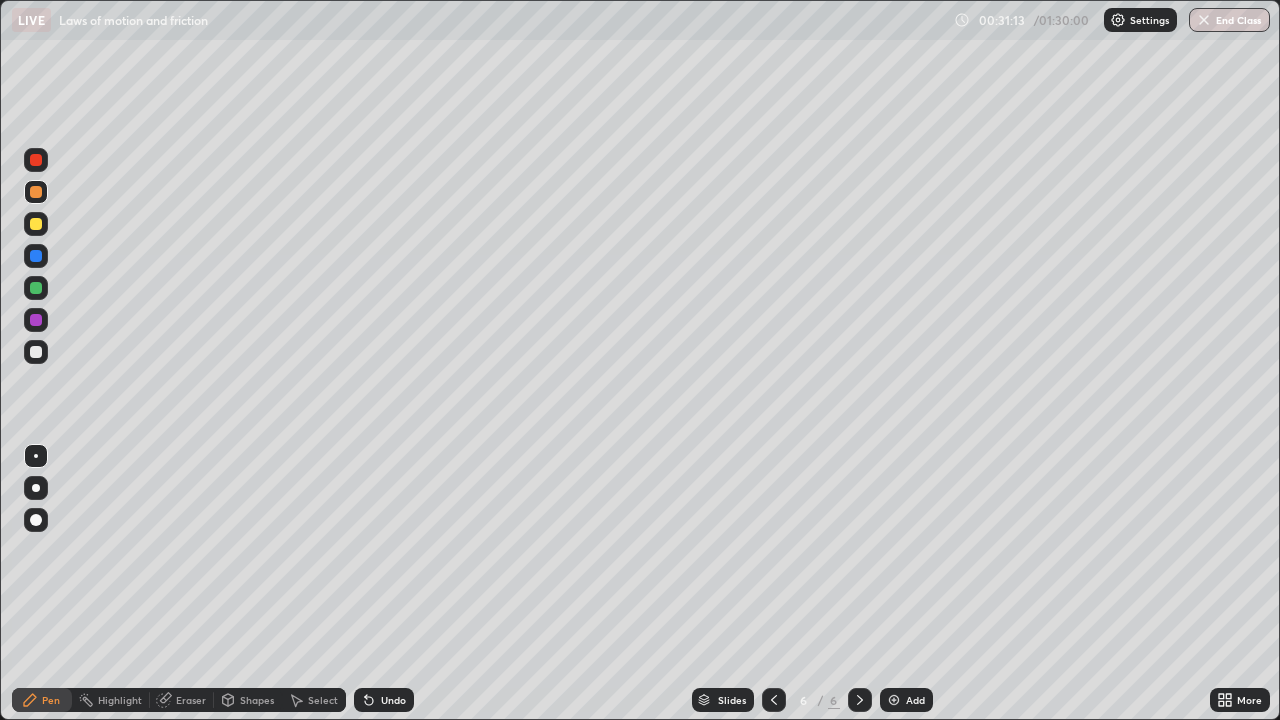 click on "Undo" at bounding box center [393, 700] 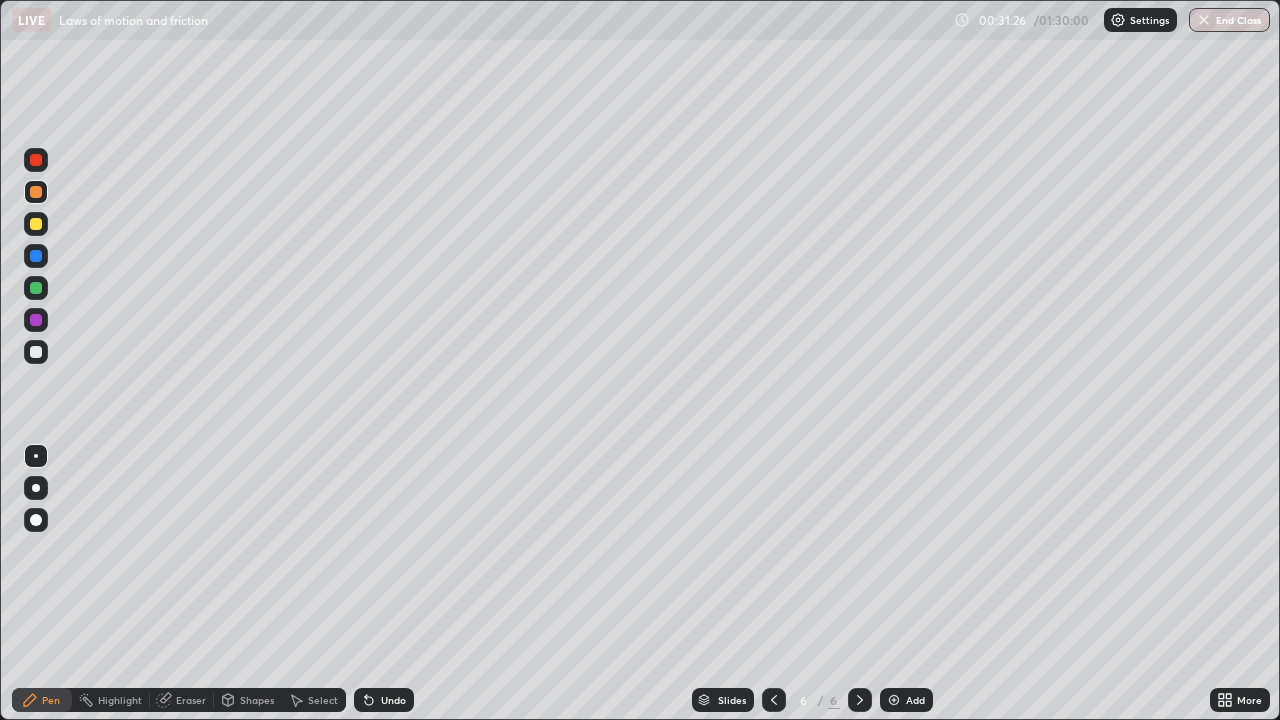 click at bounding box center [36, 352] 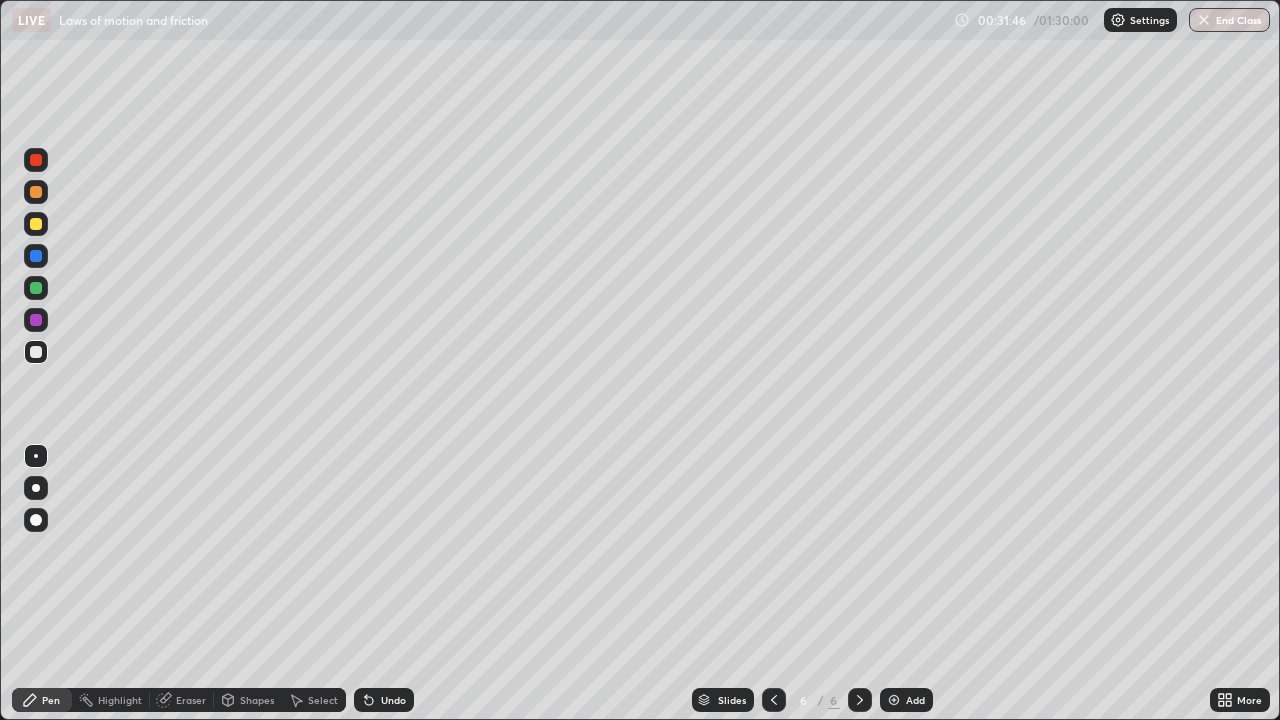 click 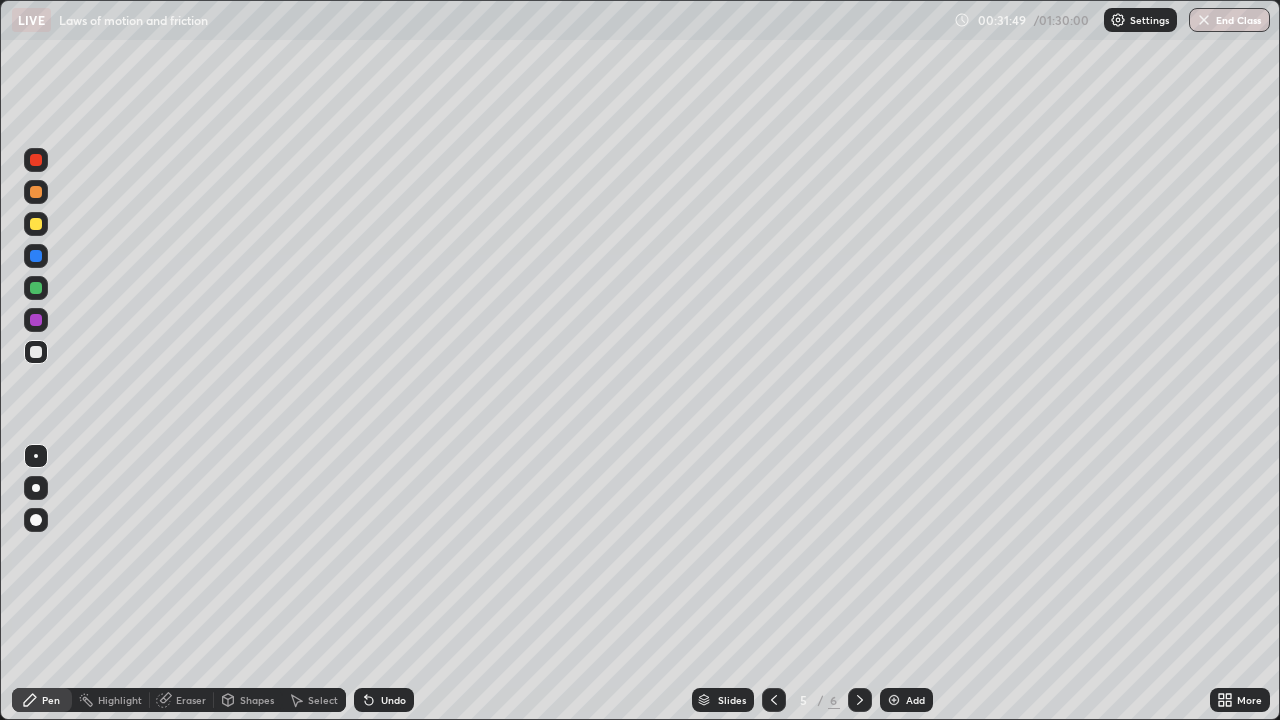 click at bounding box center (860, 700) 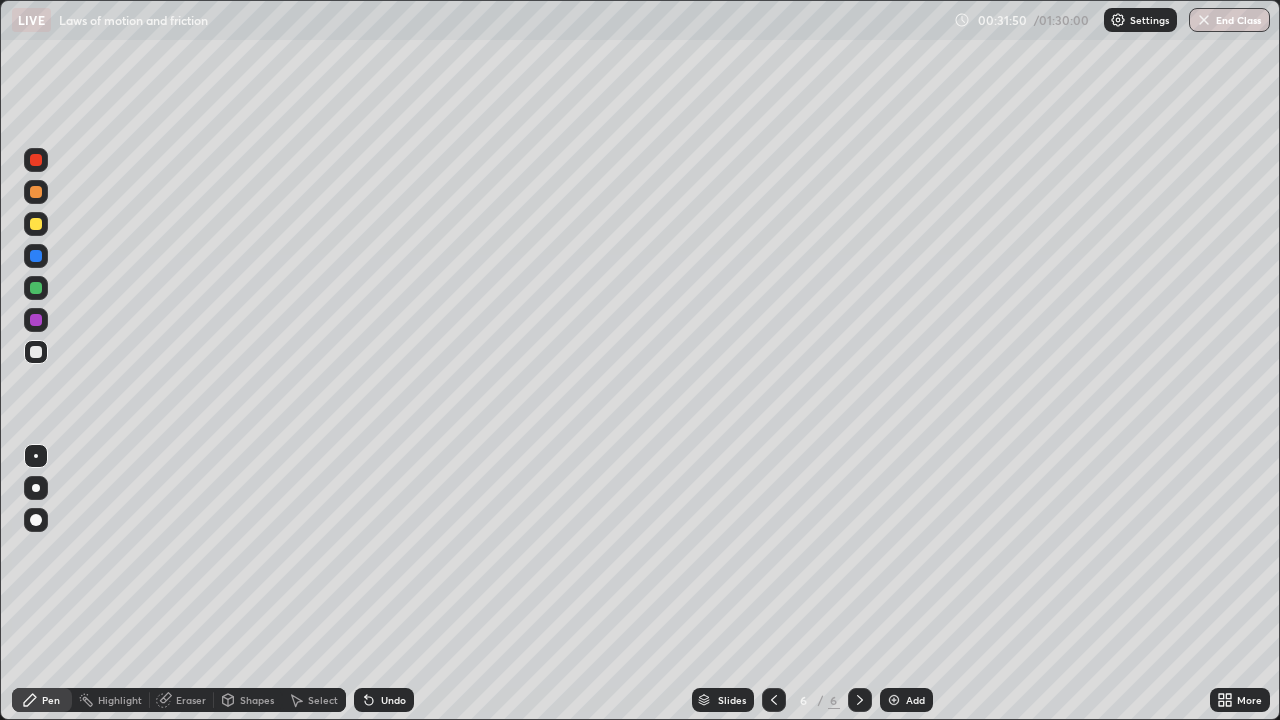 click 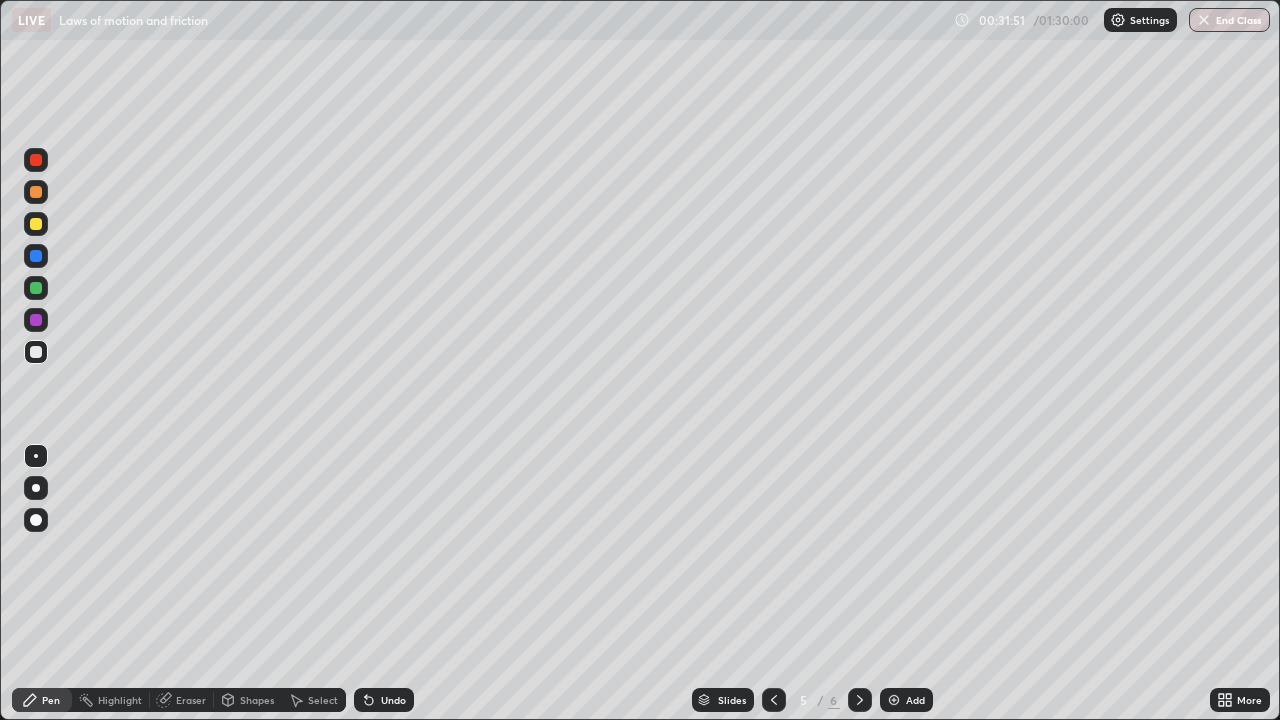 click 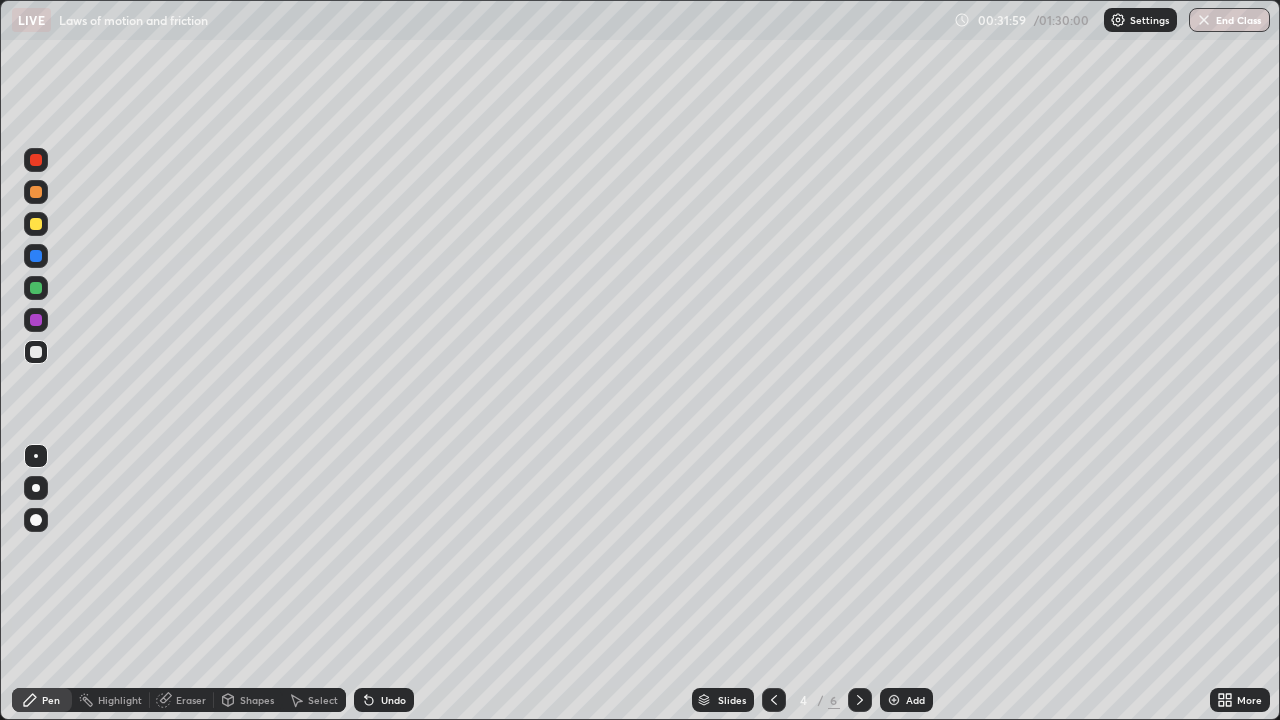 click 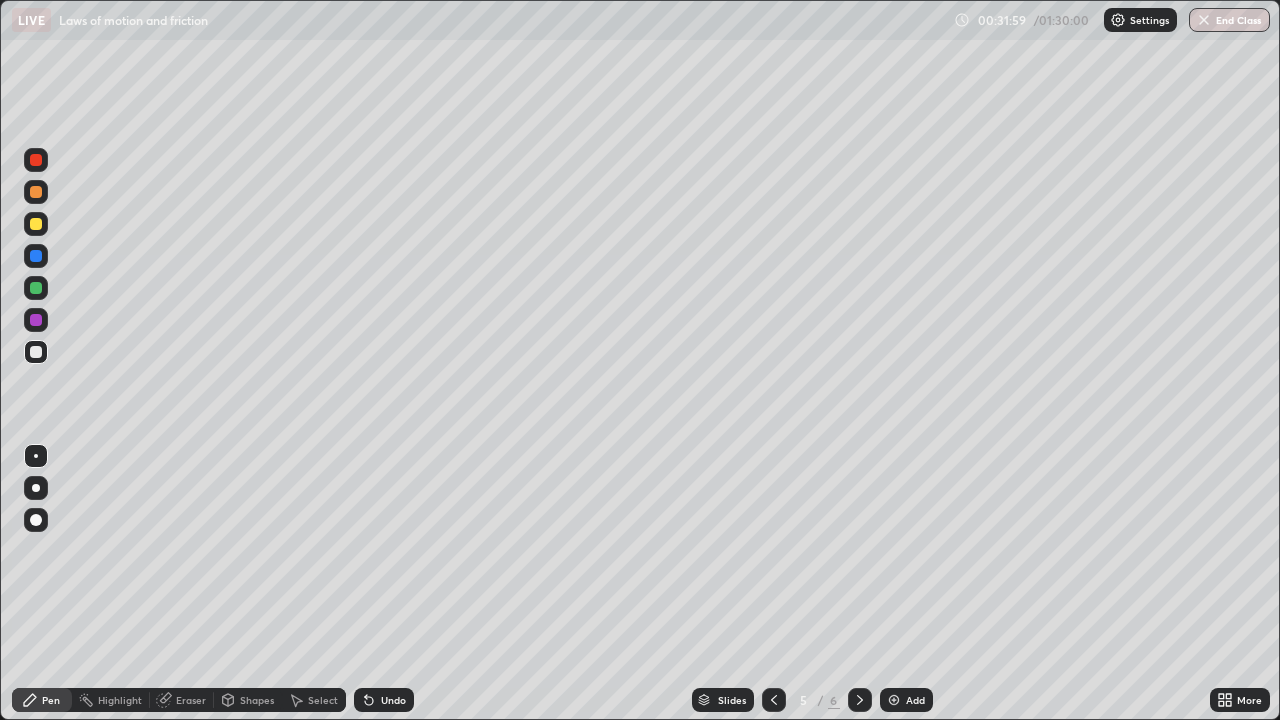 click at bounding box center (860, 700) 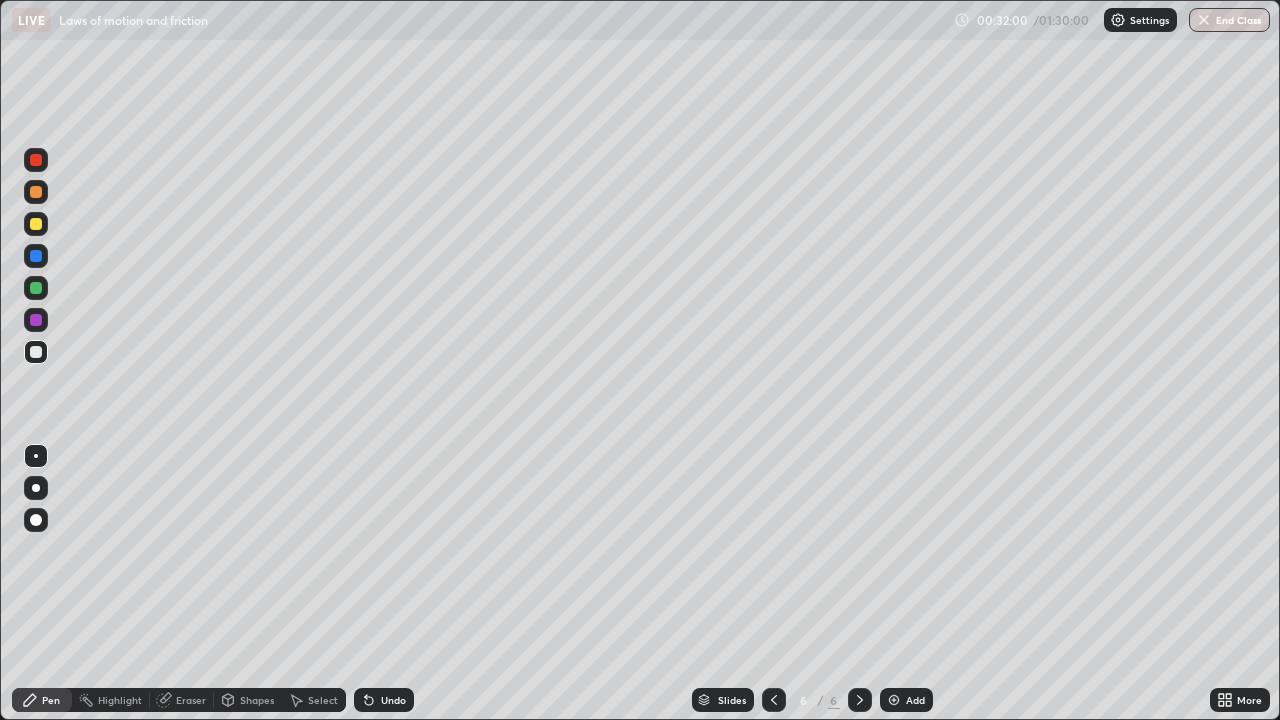 click at bounding box center [860, 700] 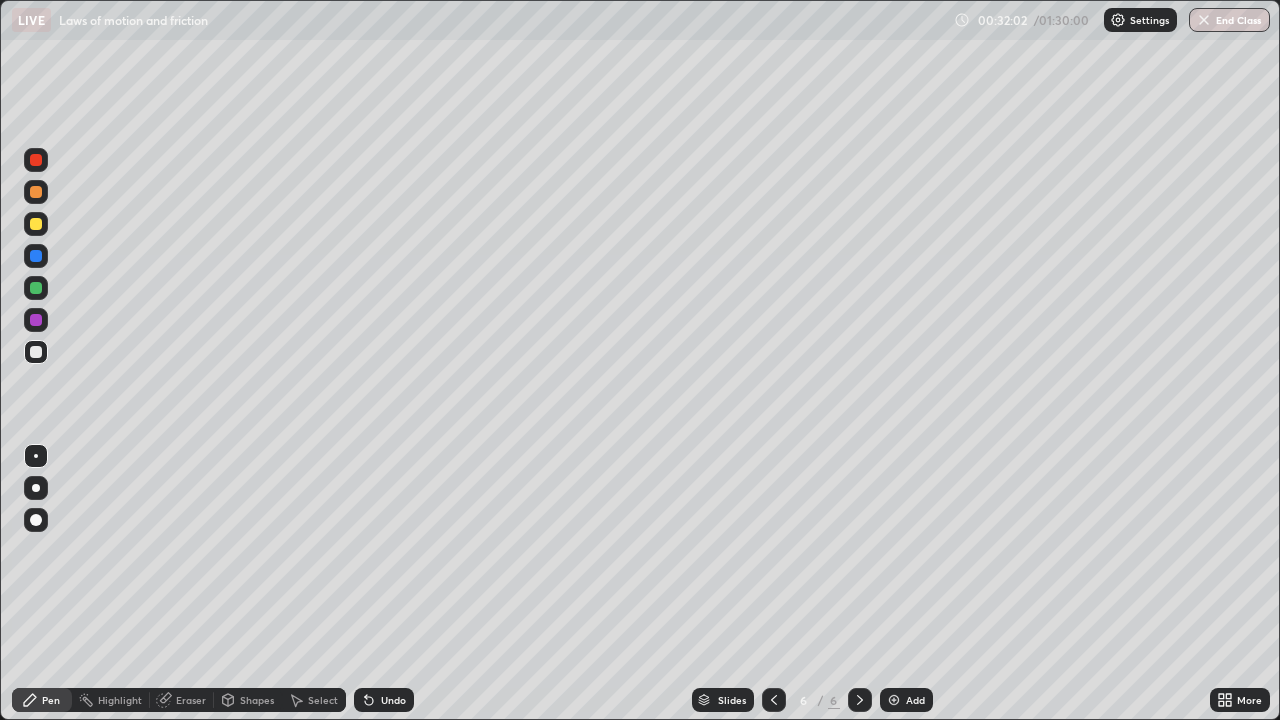 click 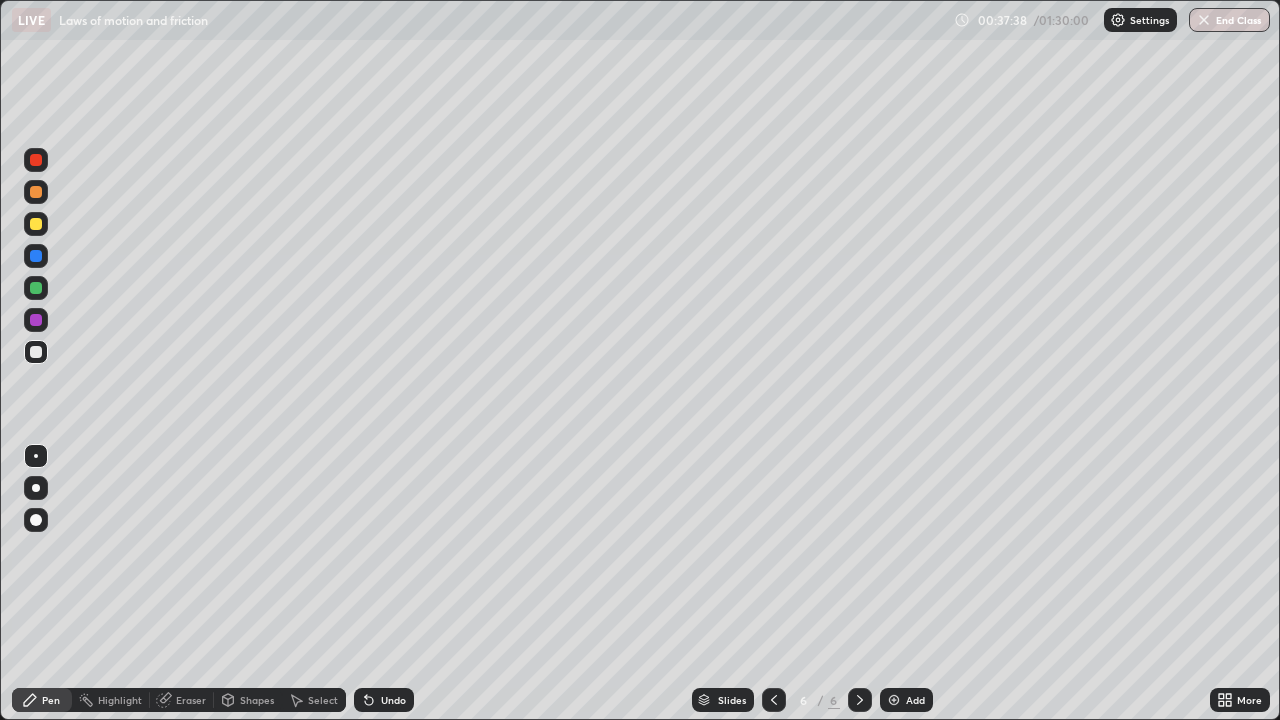 click 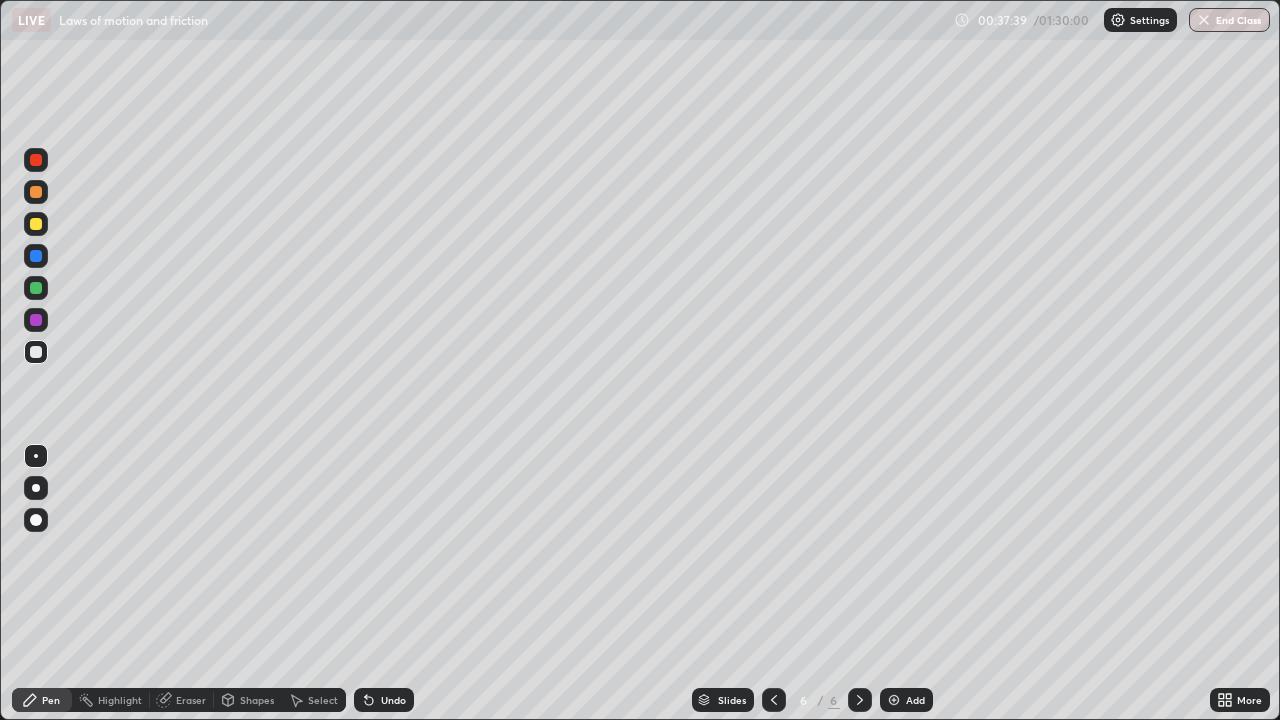 click at bounding box center [894, 700] 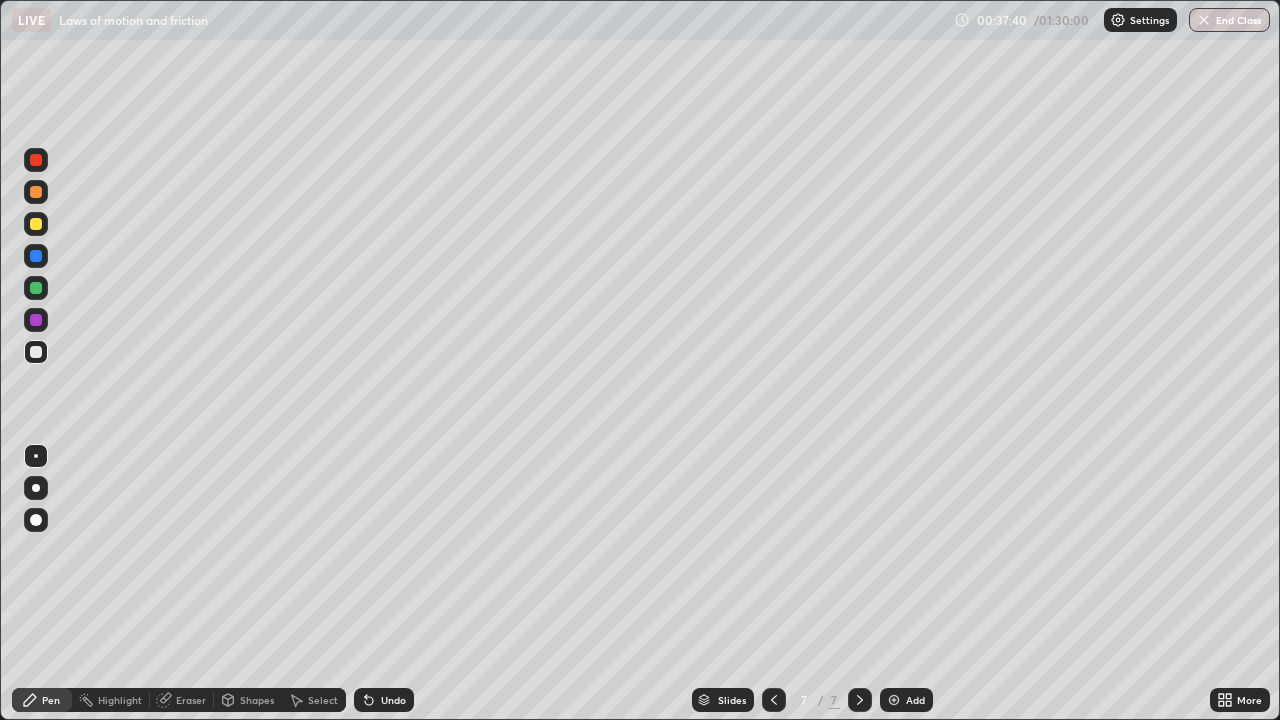 click 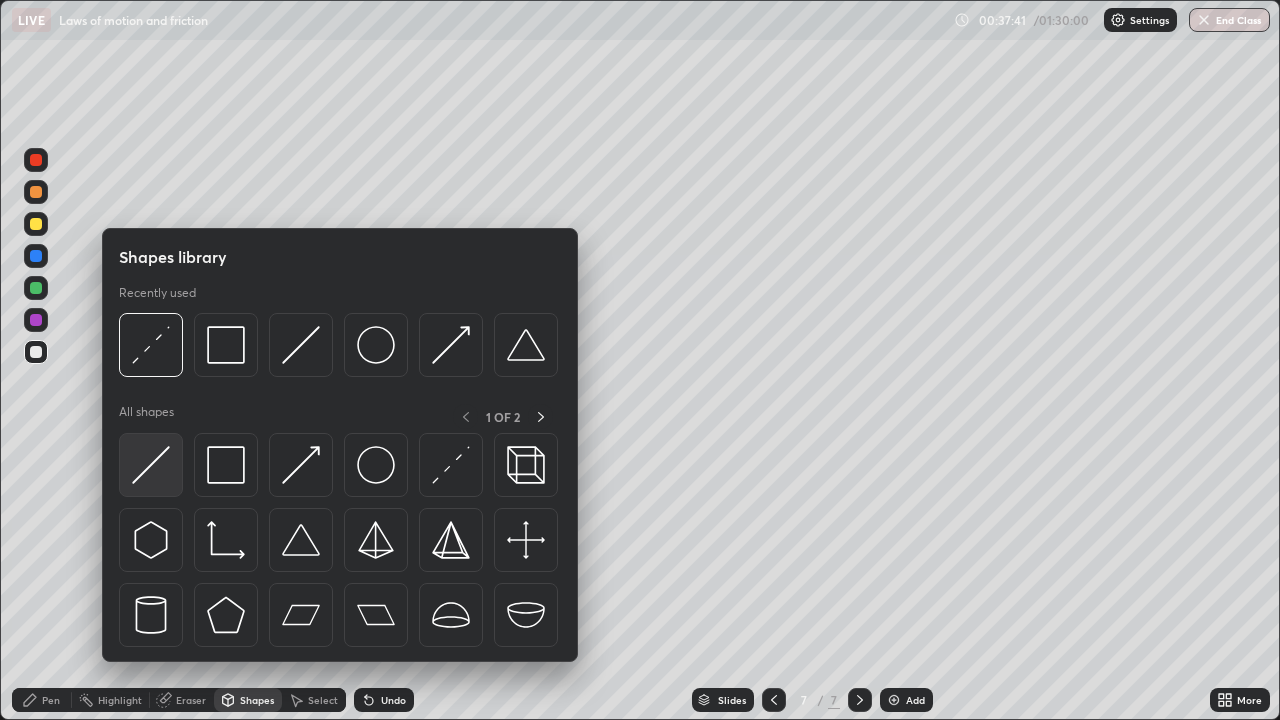 click at bounding box center (151, 465) 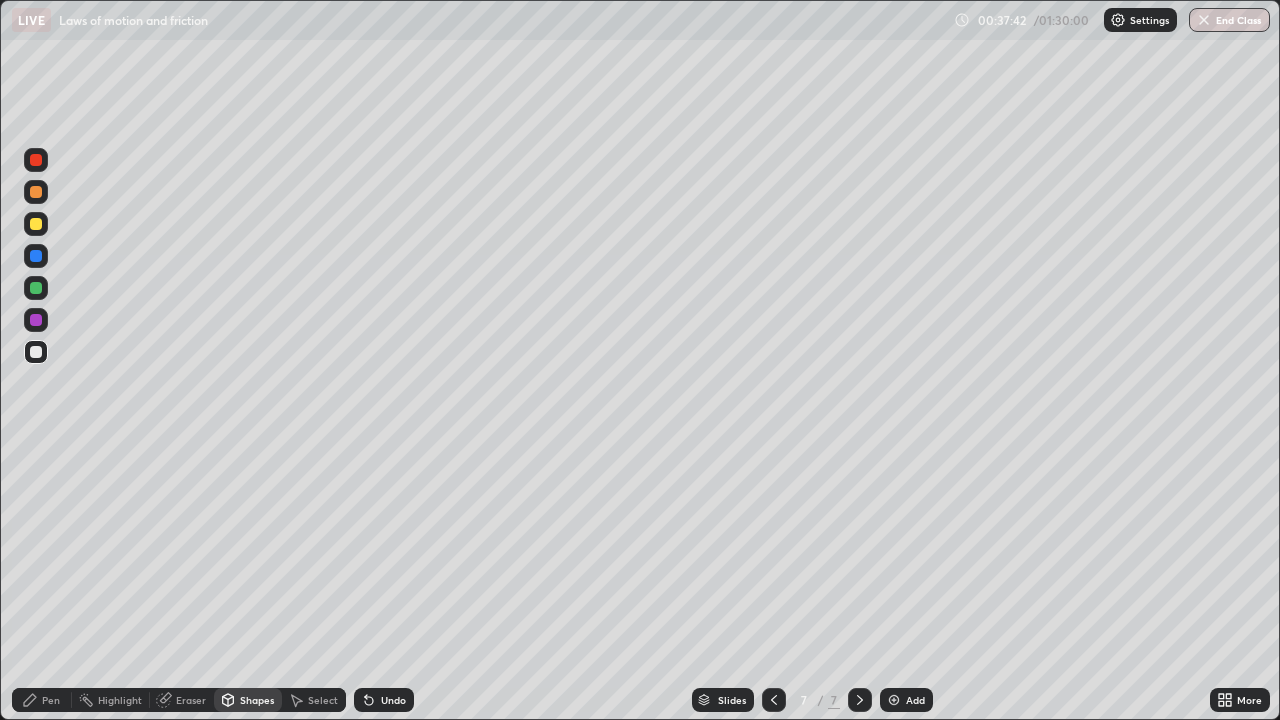 click at bounding box center [36, 288] 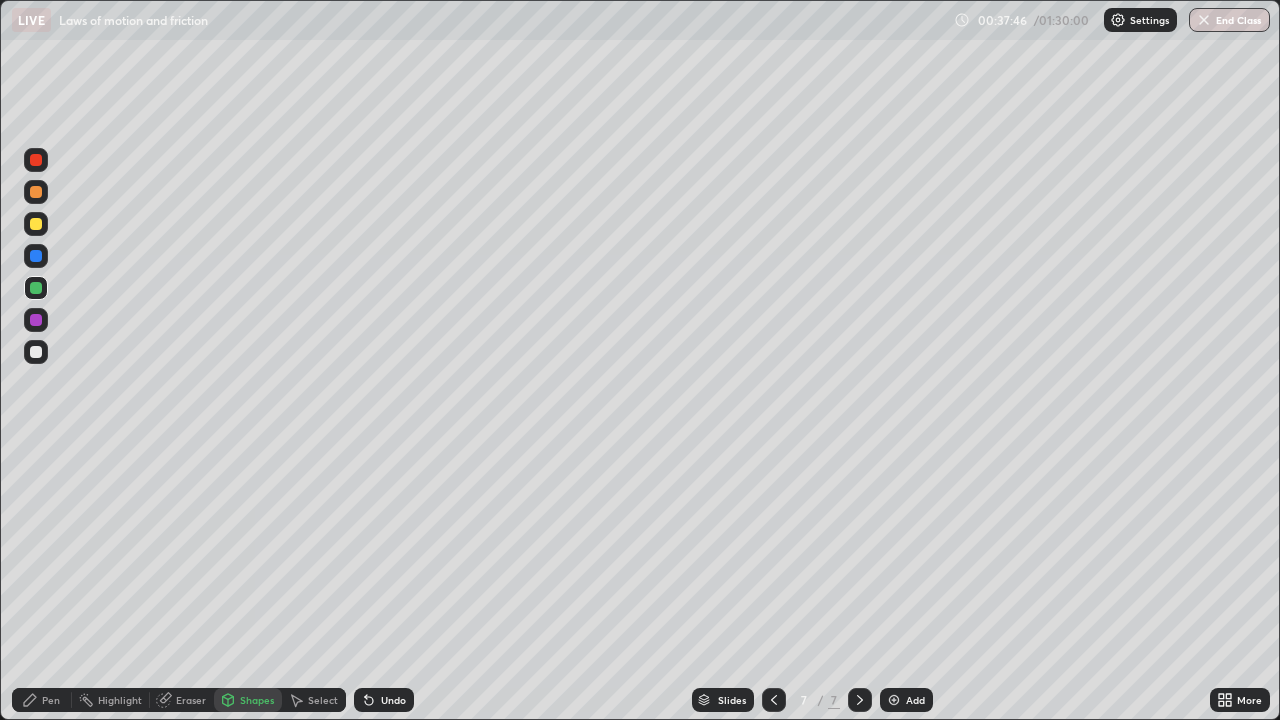 click 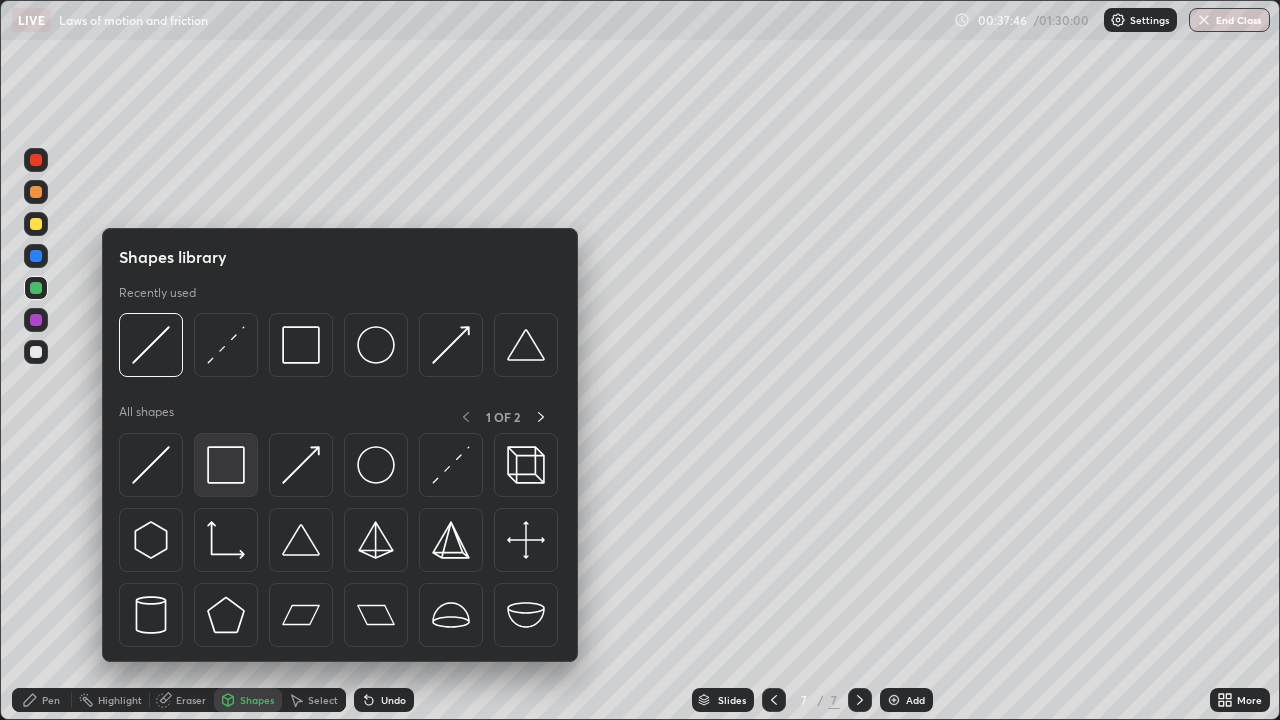 click at bounding box center [226, 465] 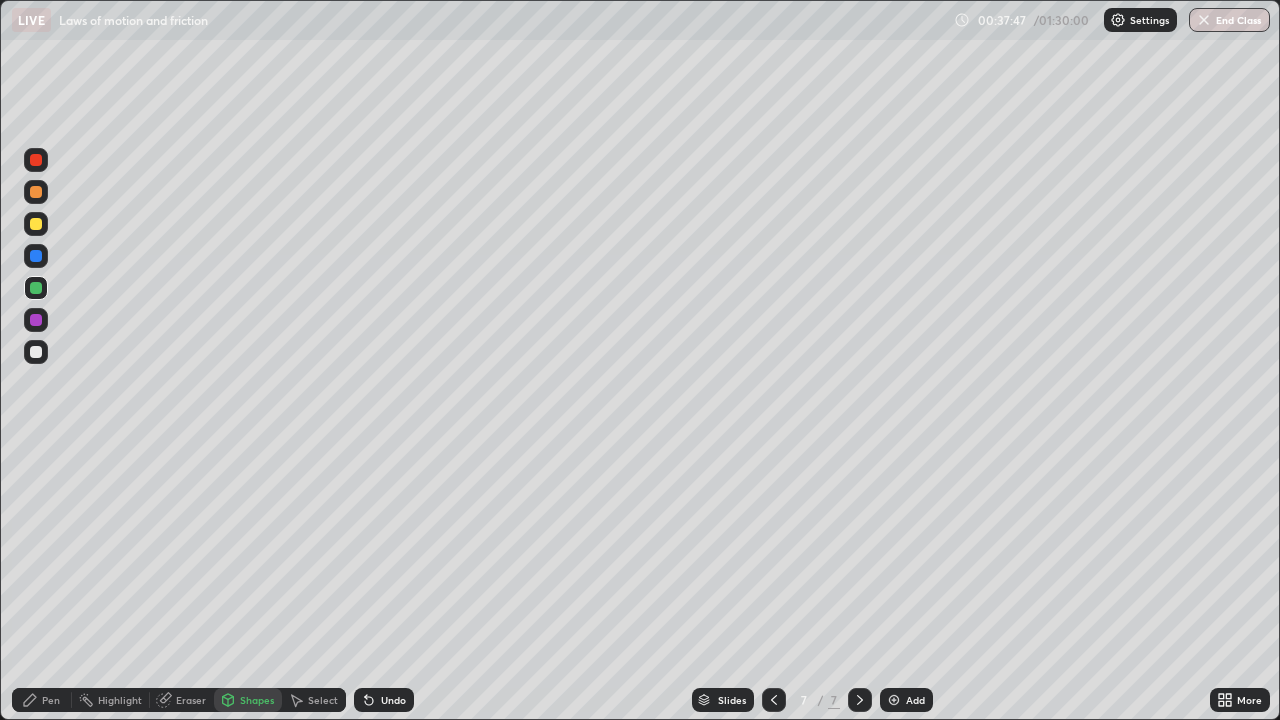 click at bounding box center (36, 352) 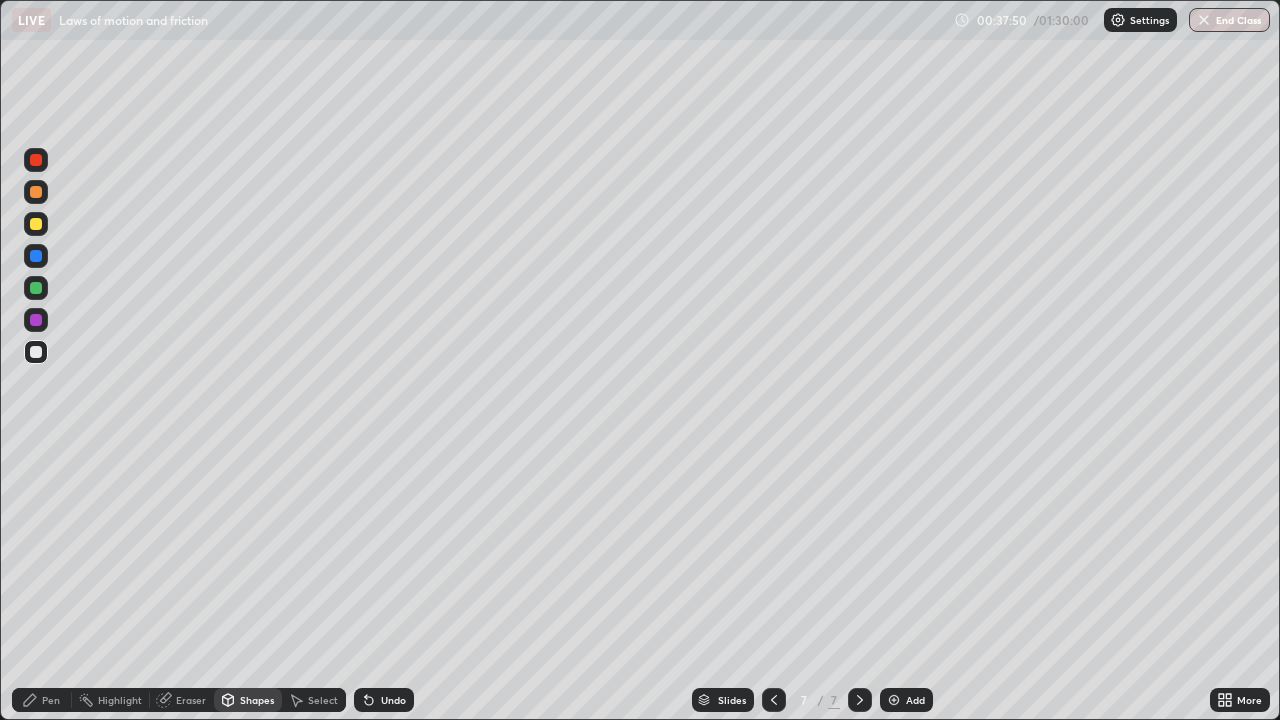 click at bounding box center (36, 288) 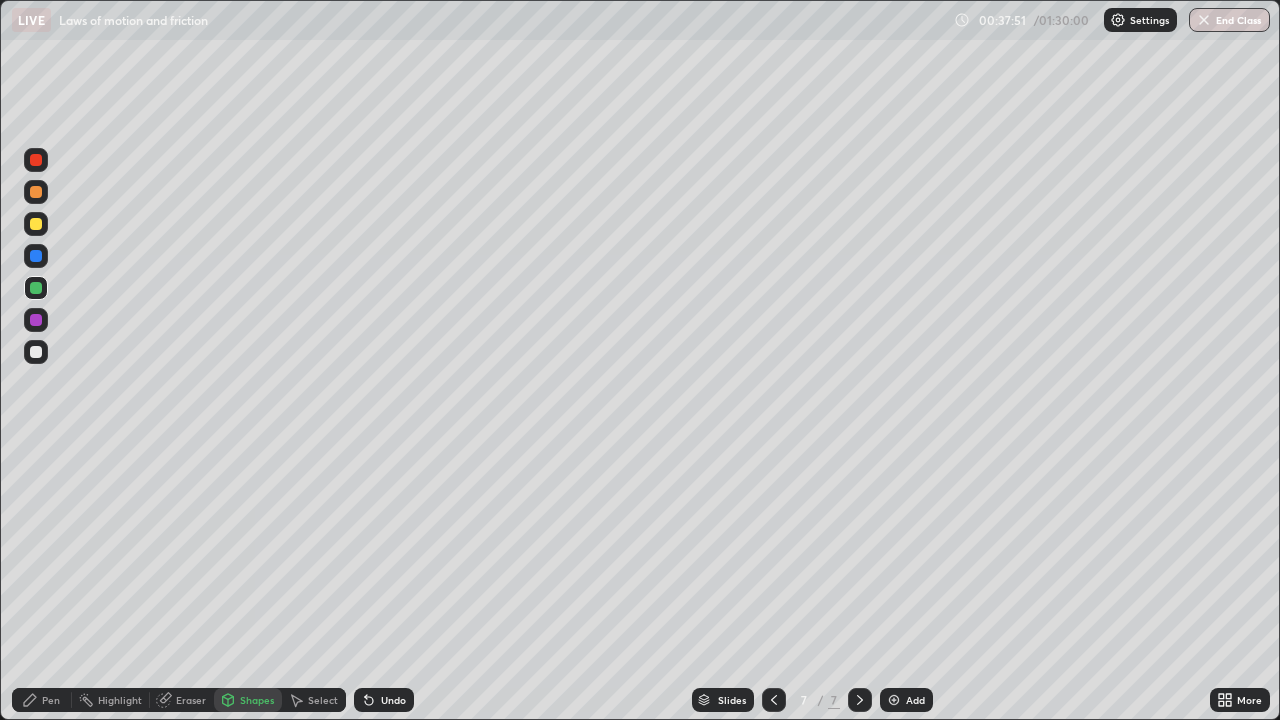 click 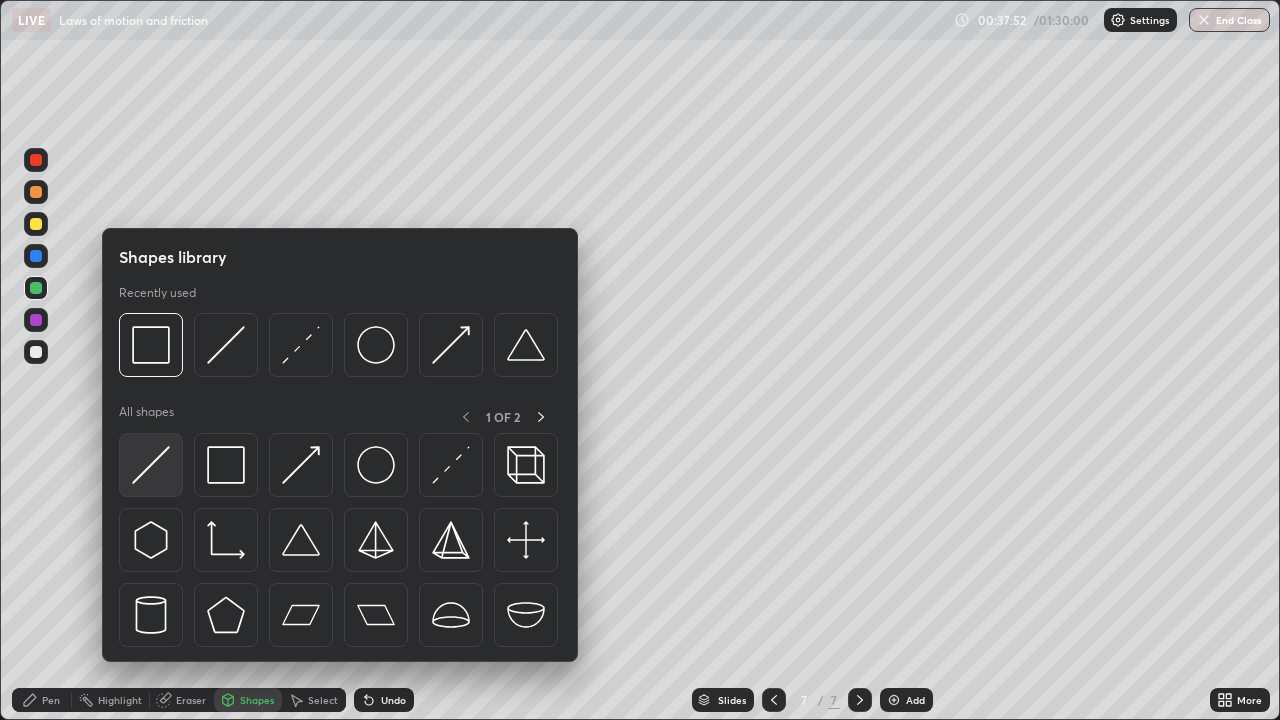 click at bounding box center (151, 465) 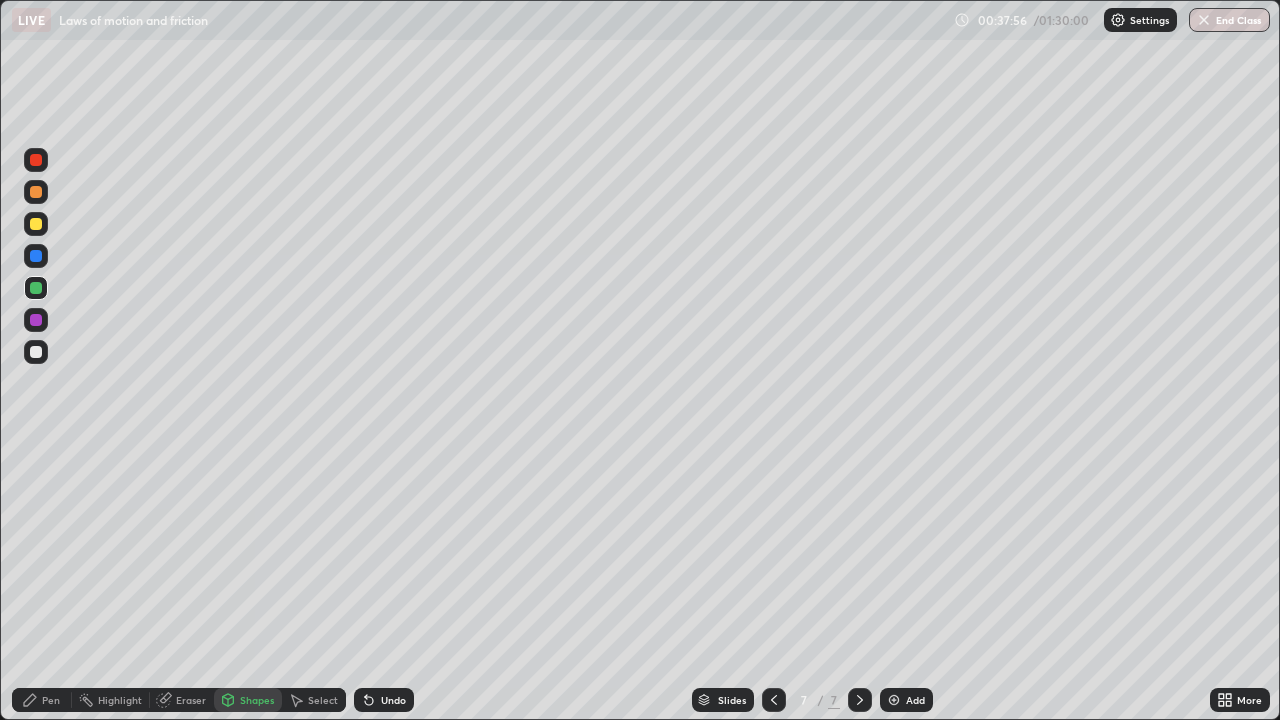 click on "Pen" at bounding box center (42, 700) 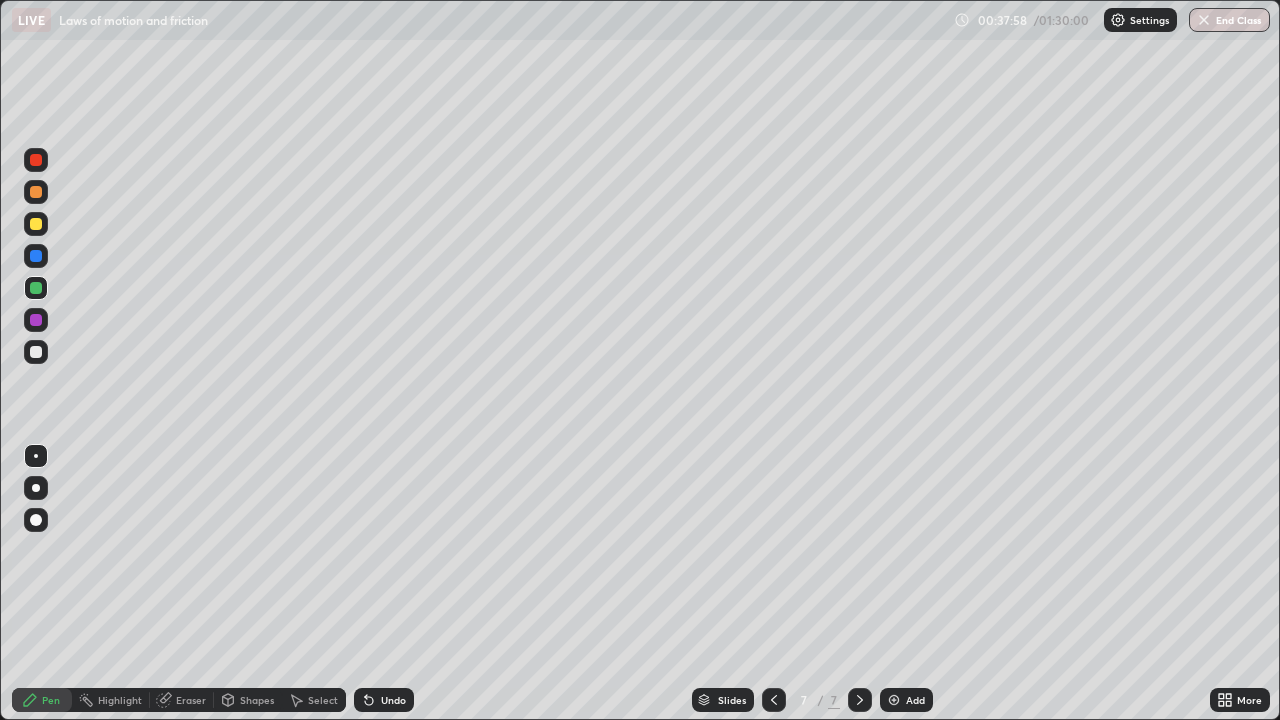 click on "Shapes" at bounding box center (248, 700) 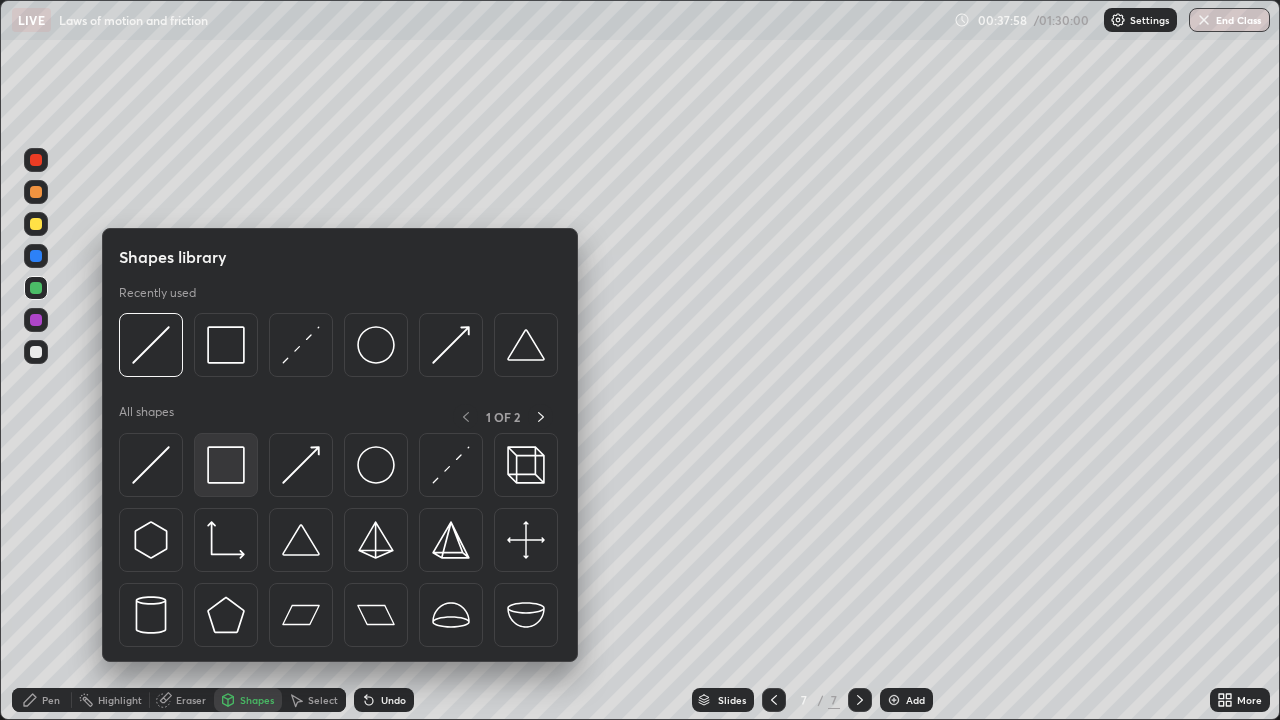 click at bounding box center (226, 465) 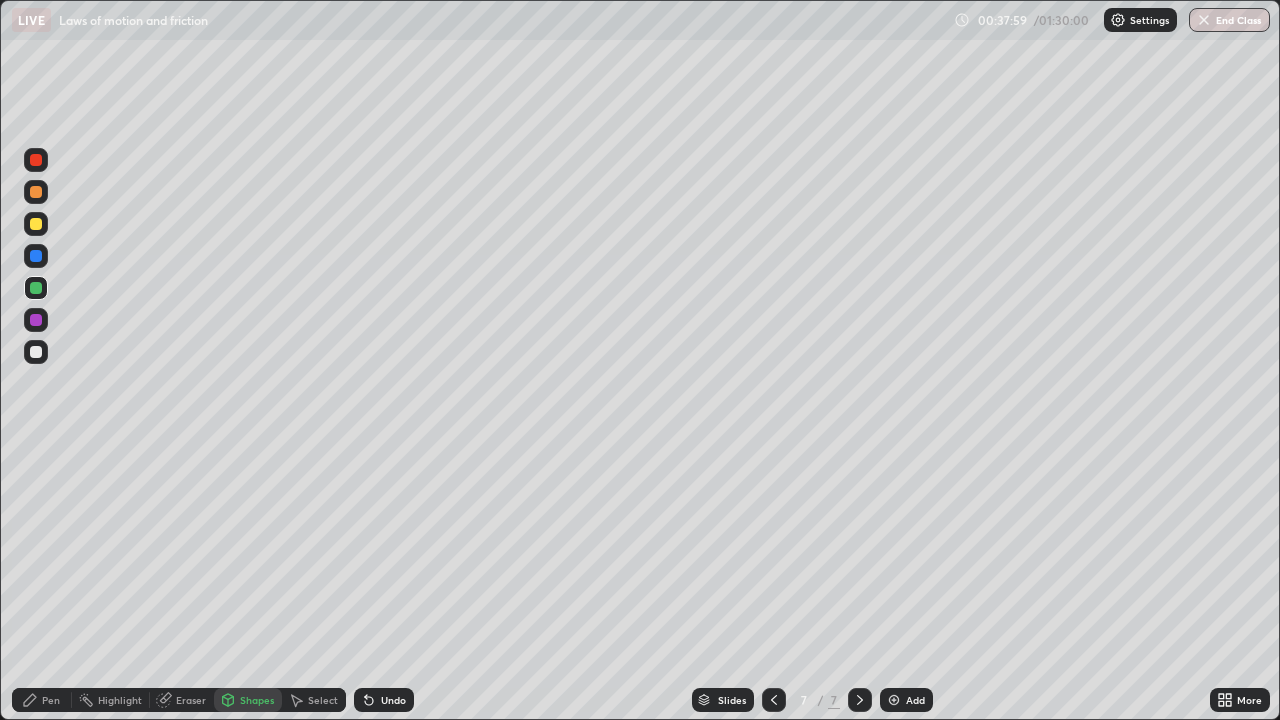 click at bounding box center [36, 352] 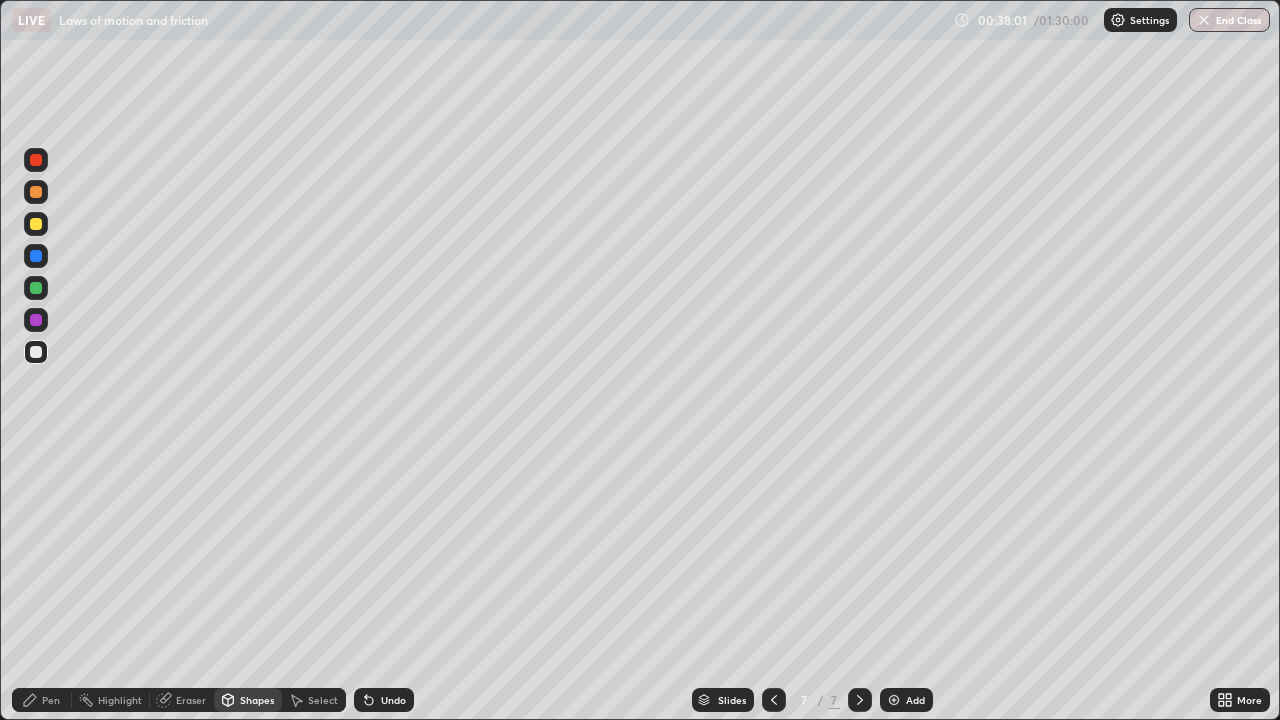 click on "Pen" at bounding box center (51, 700) 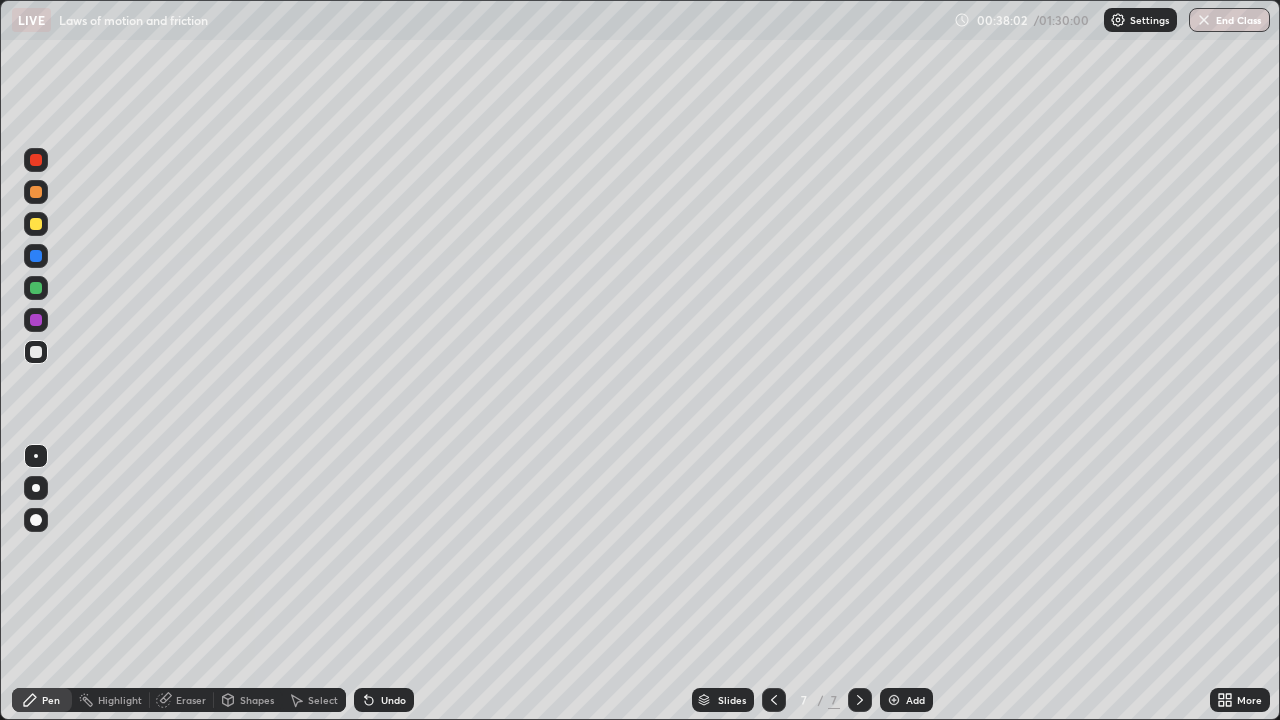 click at bounding box center [36, 224] 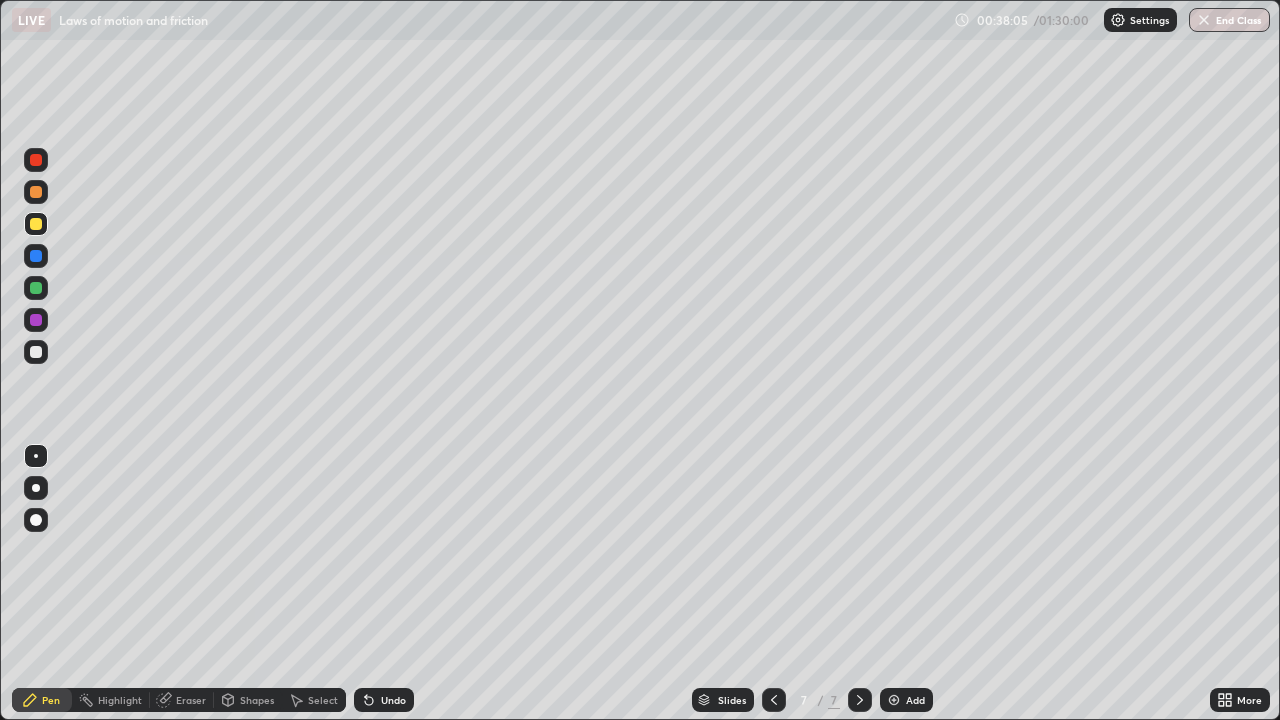 click 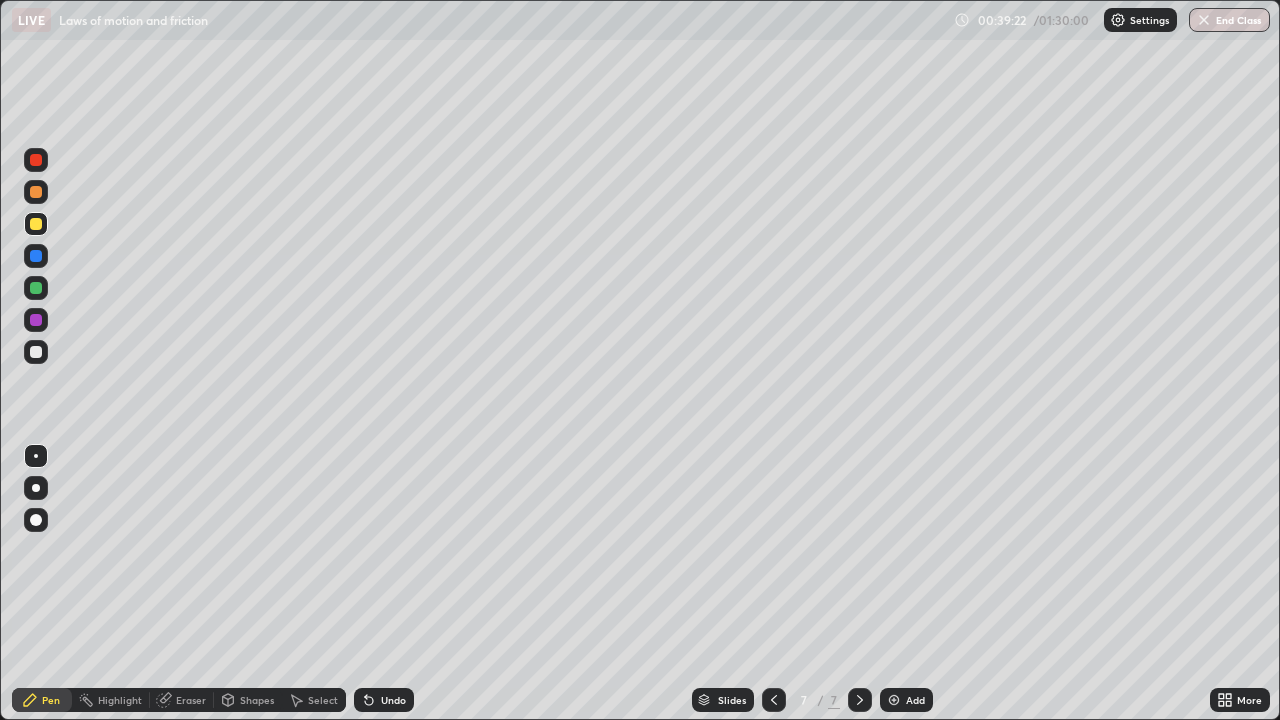 click at bounding box center [36, 320] 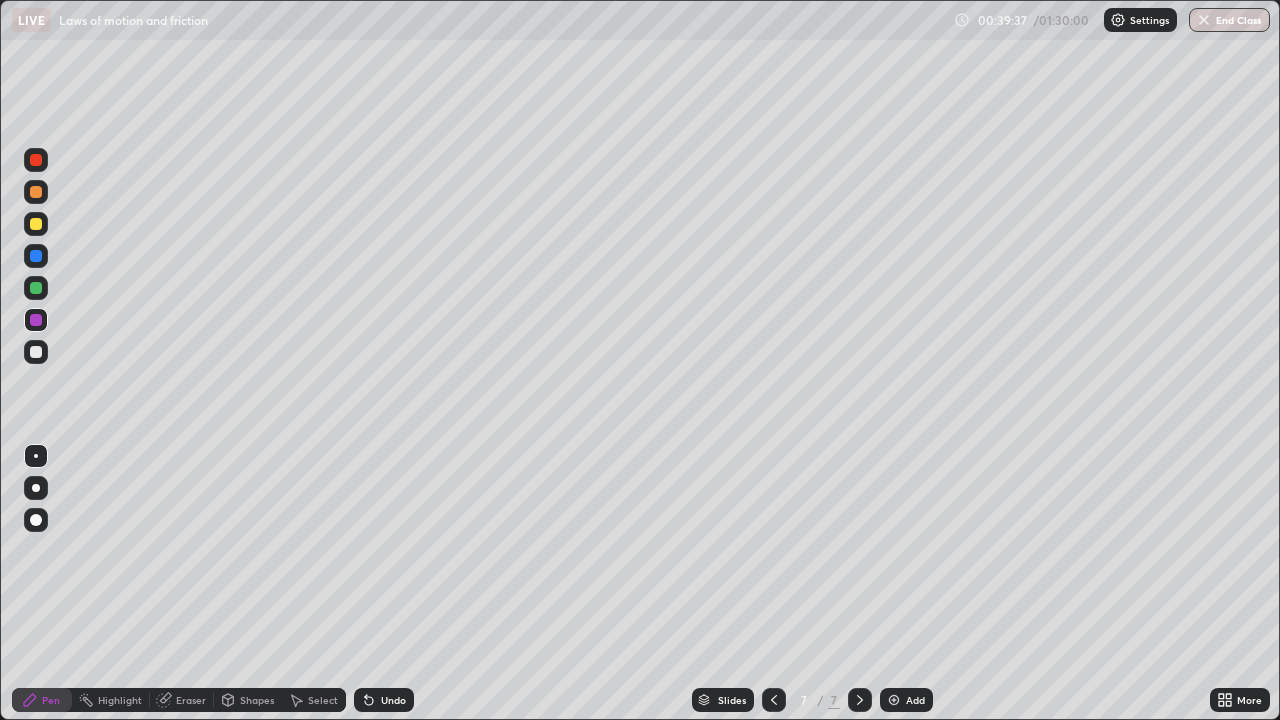 click on "Undo" at bounding box center (384, 700) 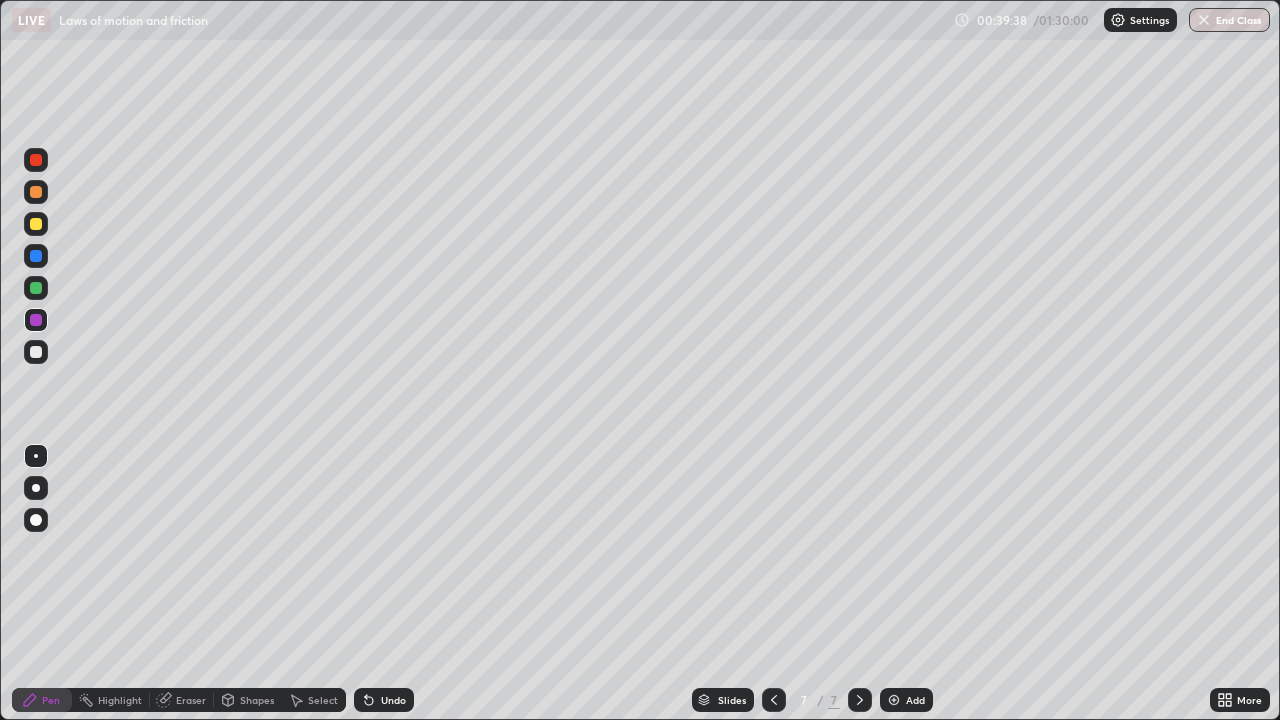 click on "Undo" at bounding box center (384, 700) 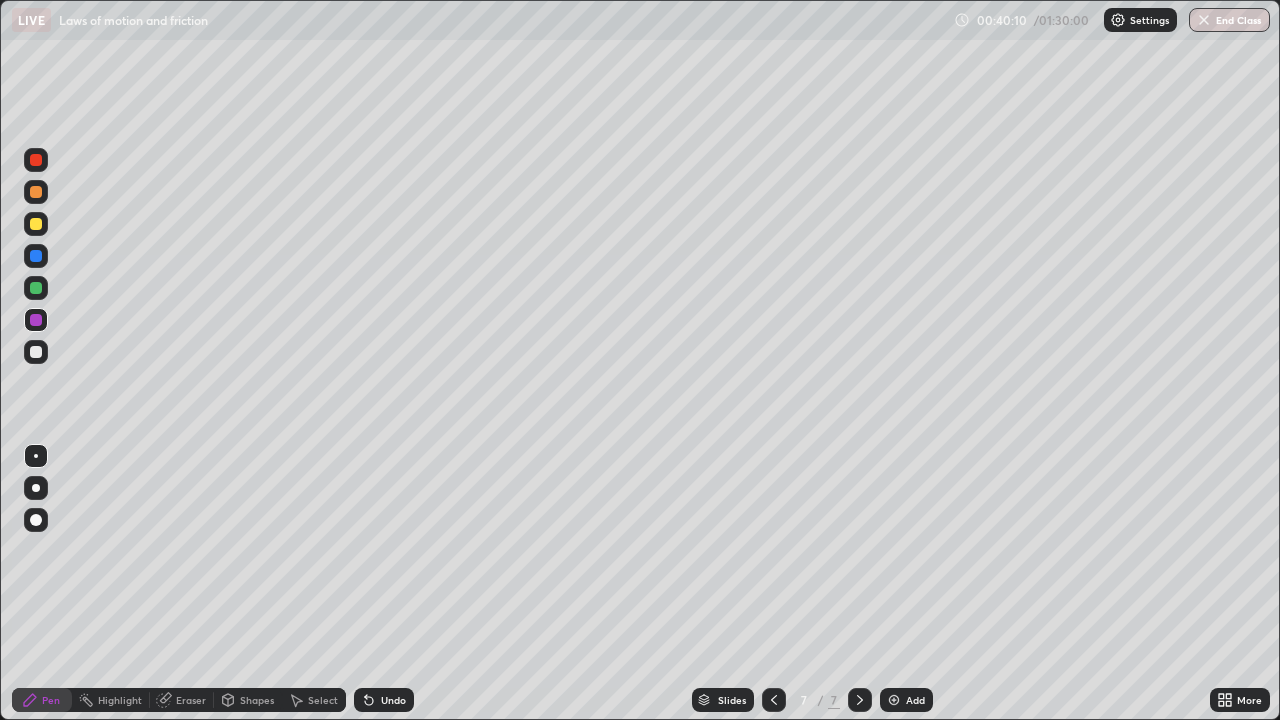 click at bounding box center (36, 352) 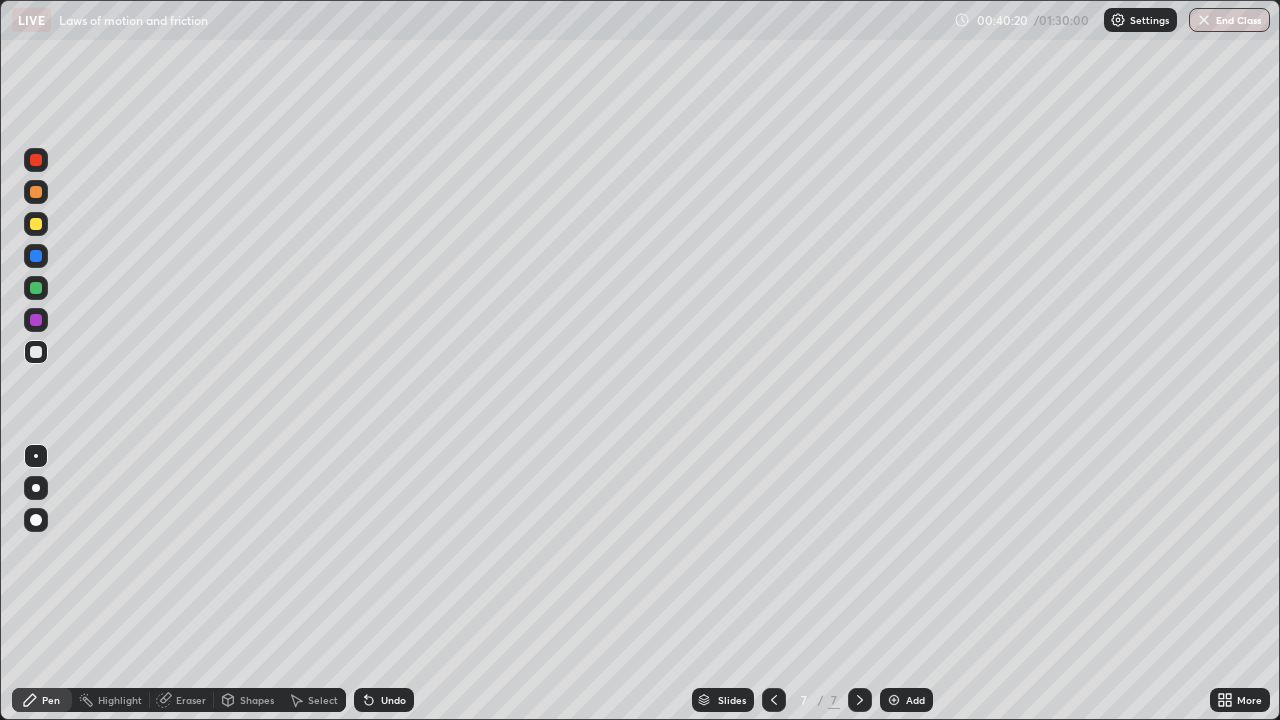 click on "Undo" at bounding box center [393, 700] 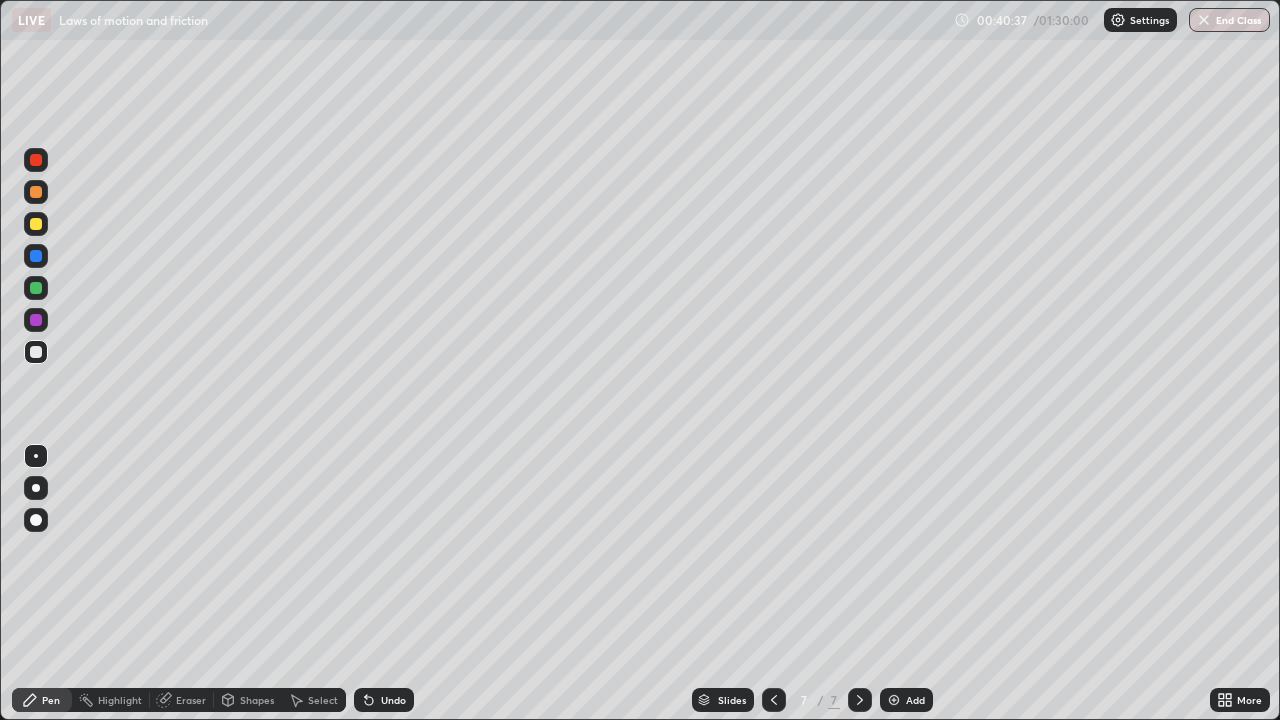 click on "Undo" at bounding box center (393, 700) 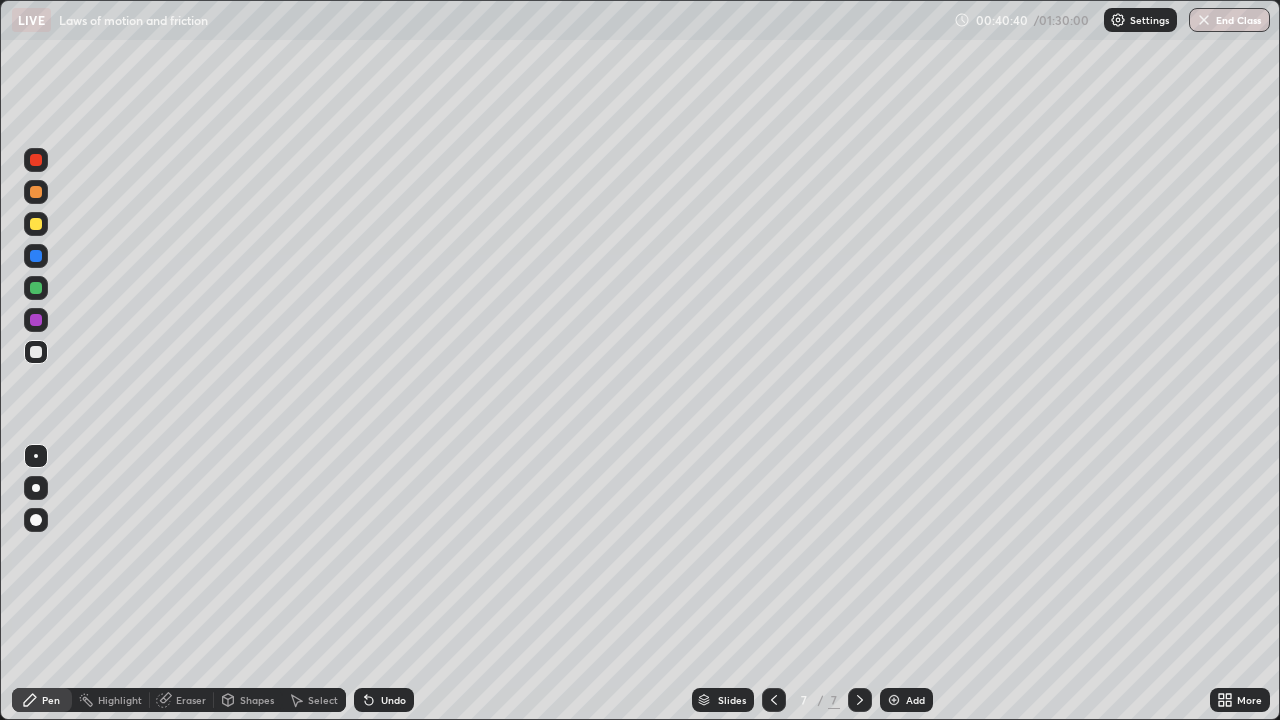 click on "Undo" at bounding box center (393, 700) 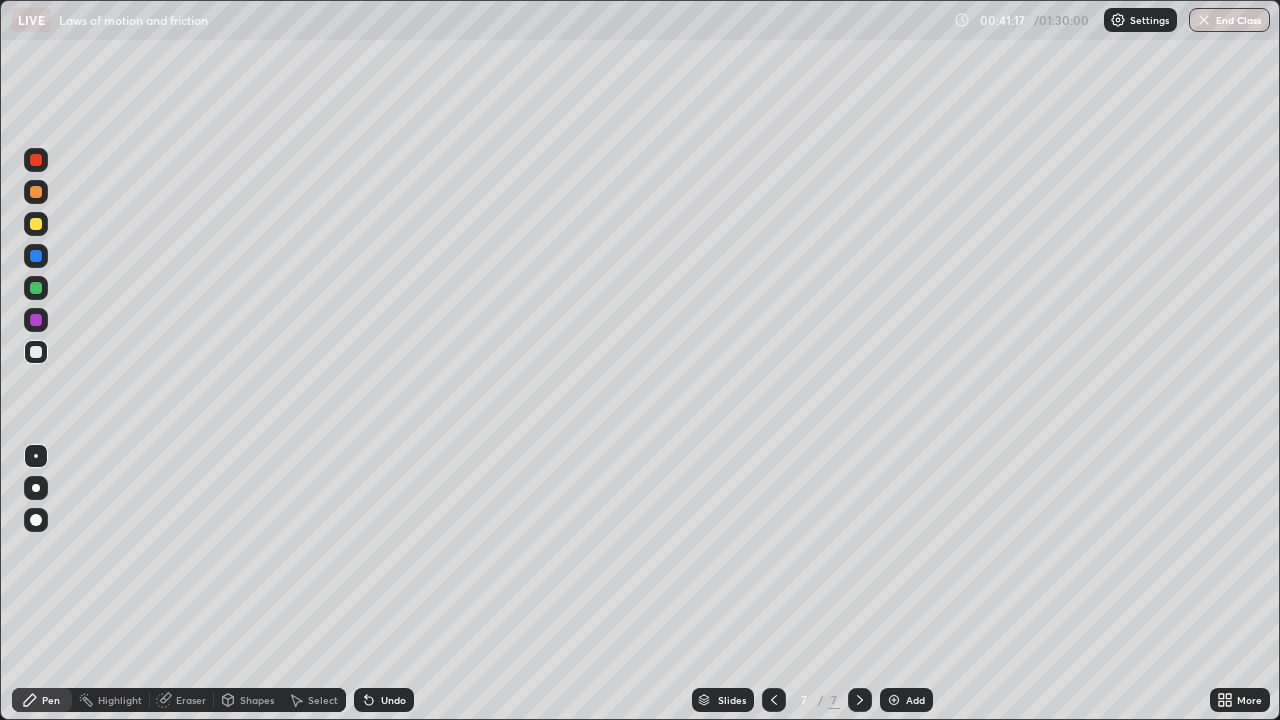 click 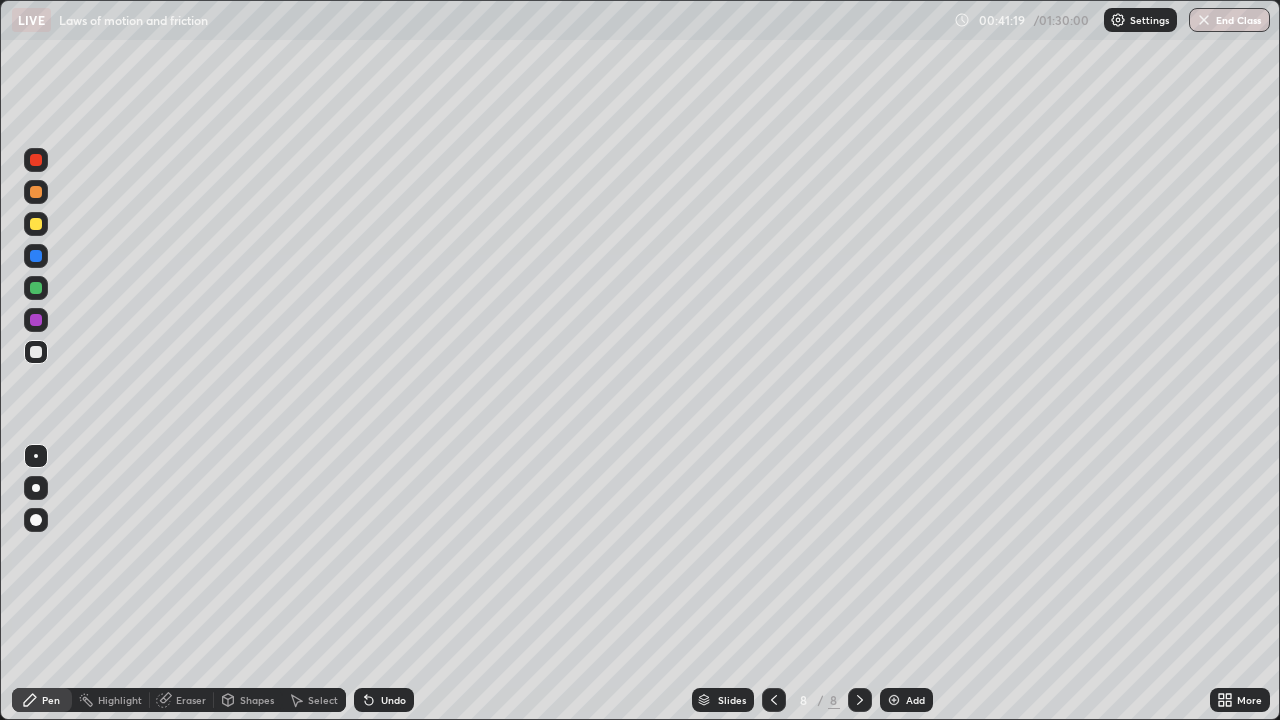 click at bounding box center (36, 224) 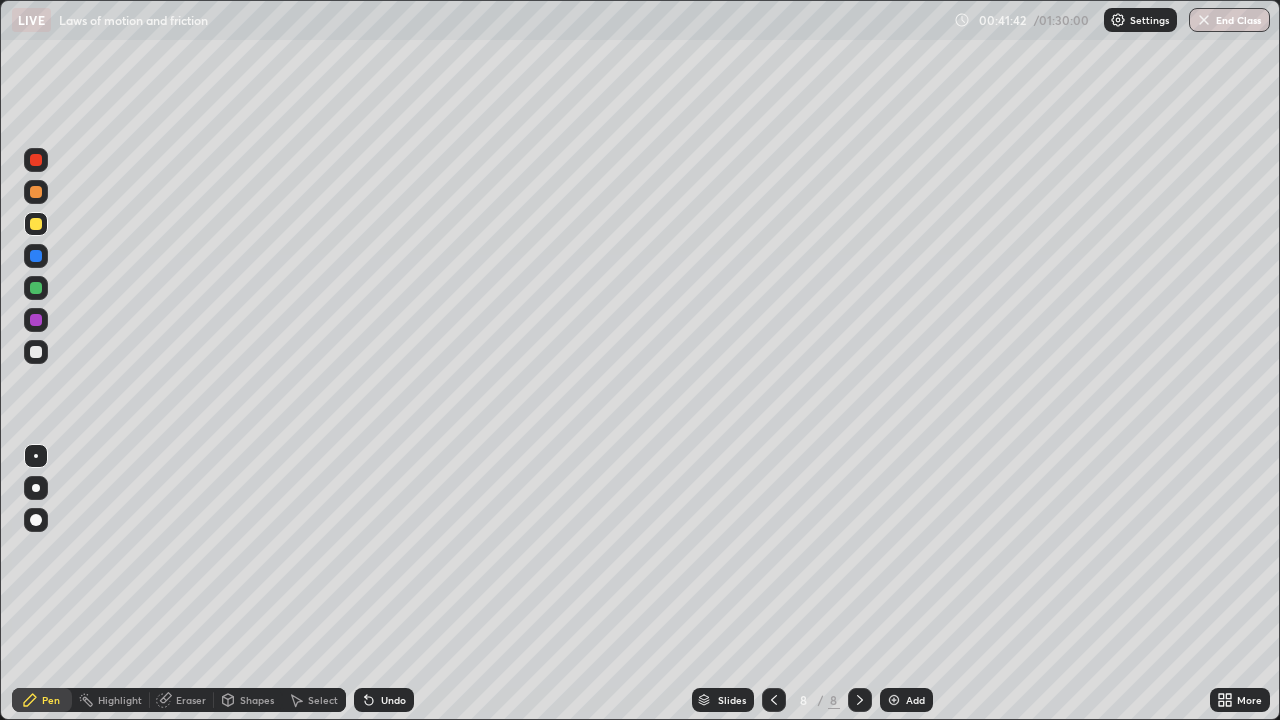 click 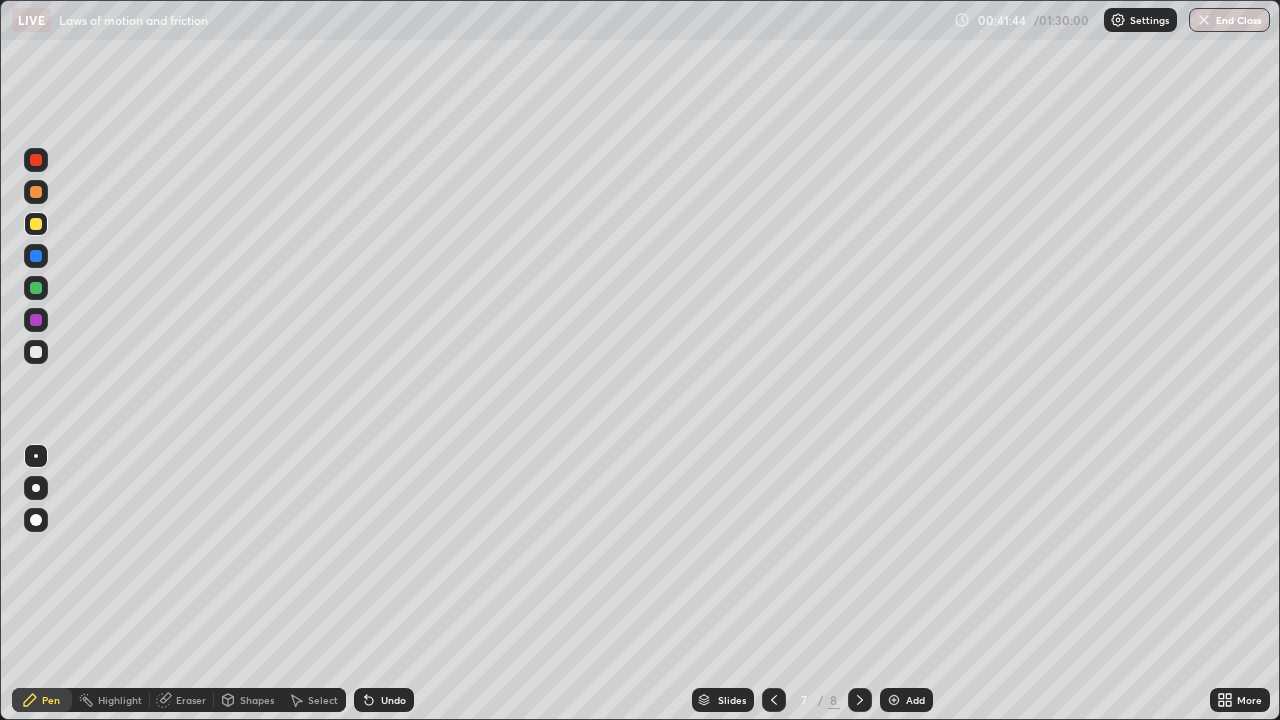 click 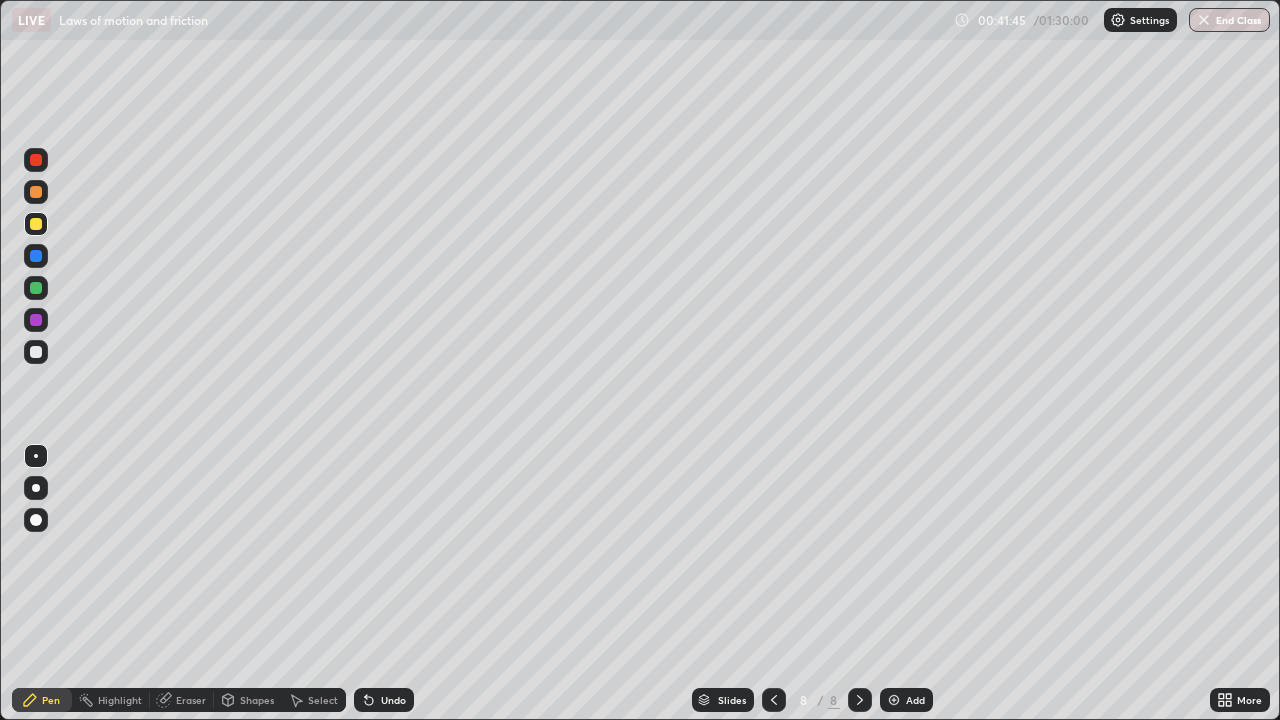 click on "Shapes" at bounding box center (257, 700) 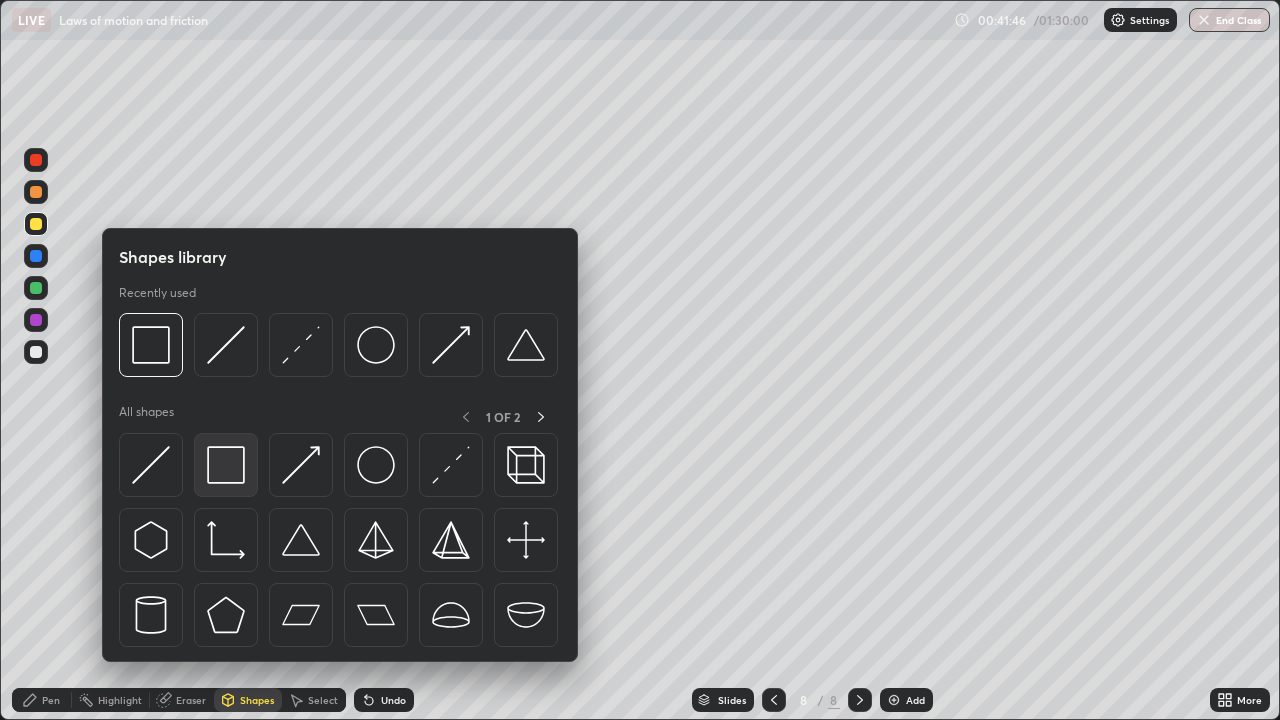 click at bounding box center [226, 465] 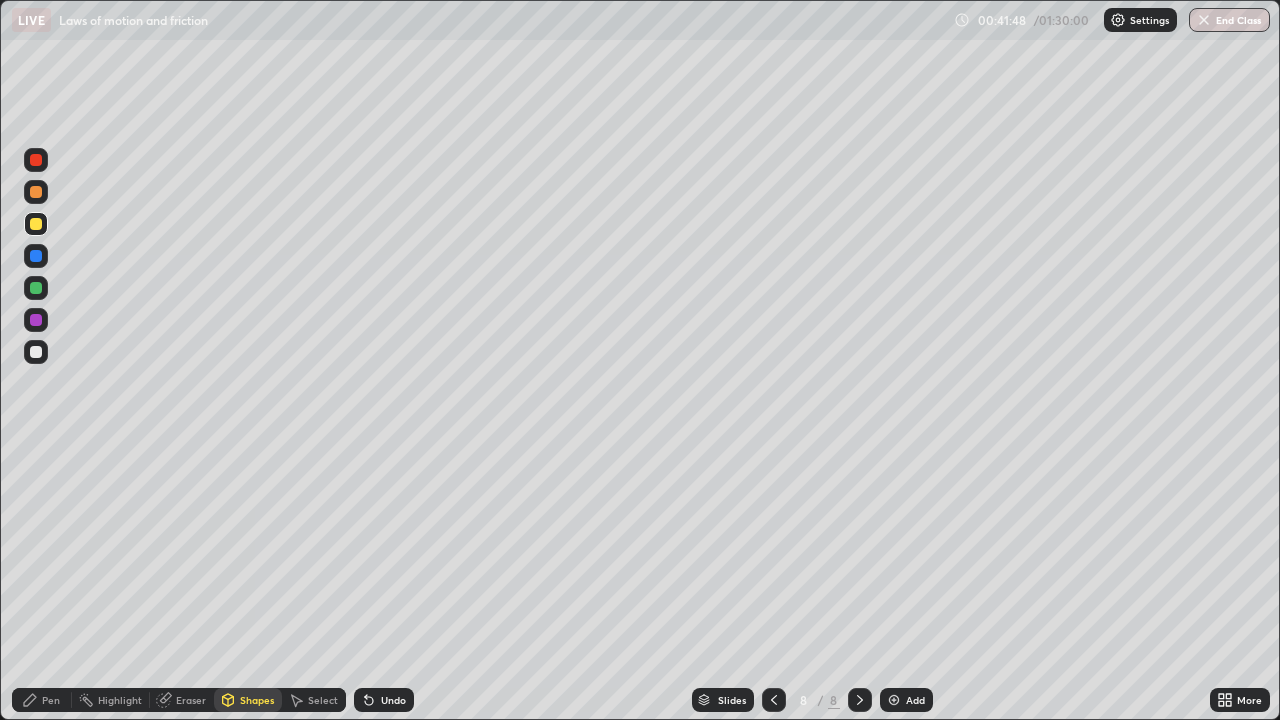 click at bounding box center (36, 288) 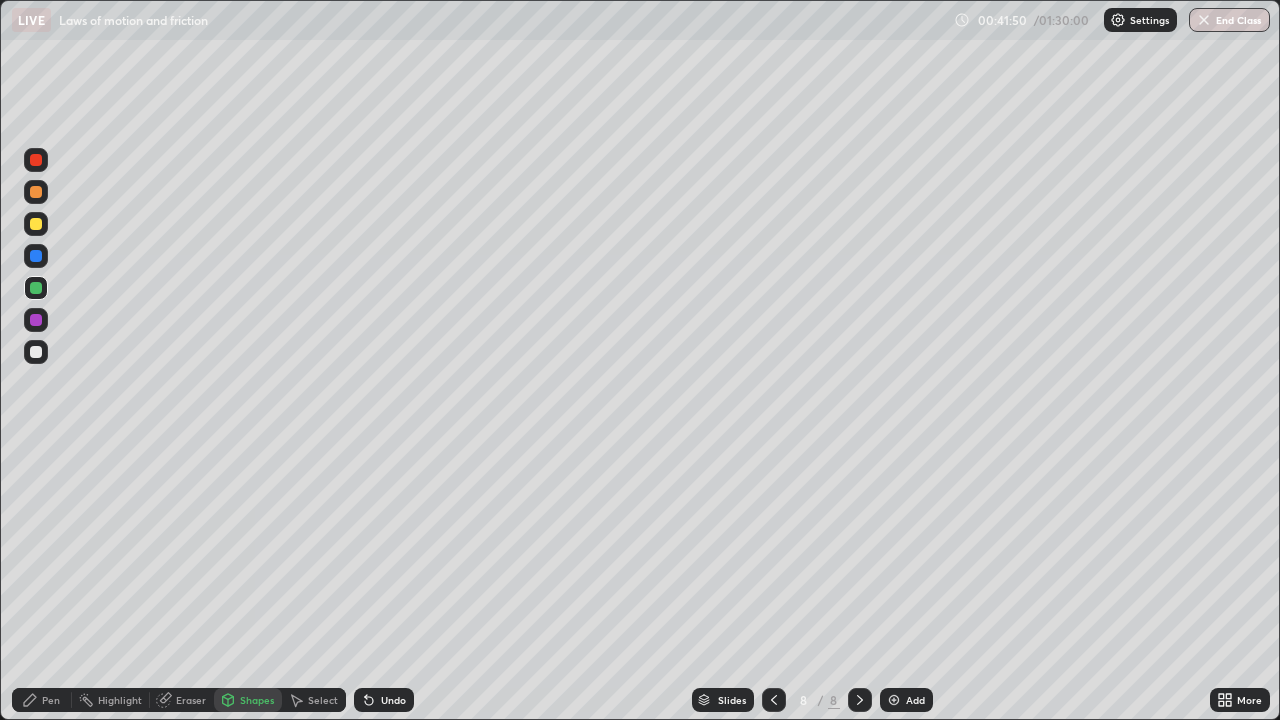 click on "Shapes" at bounding box center (257, 700) 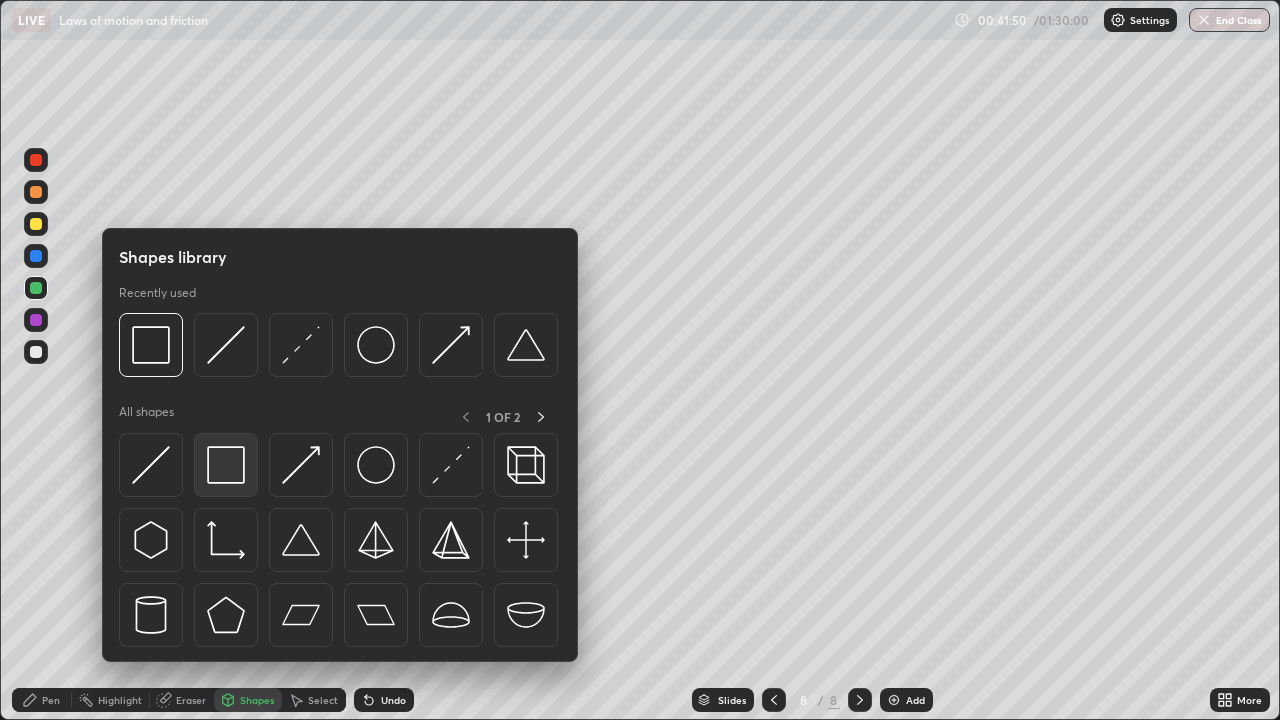 click at bounding box center [226, 465] 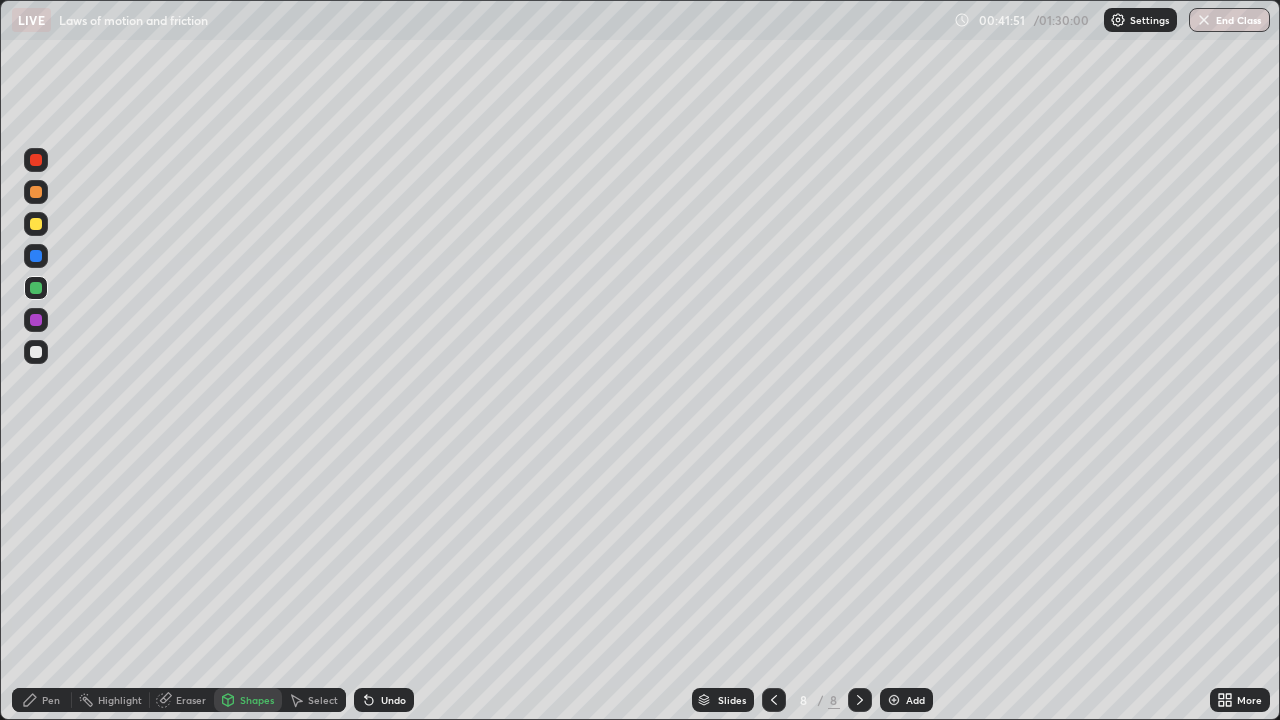 click at bounding box center (36, 224) 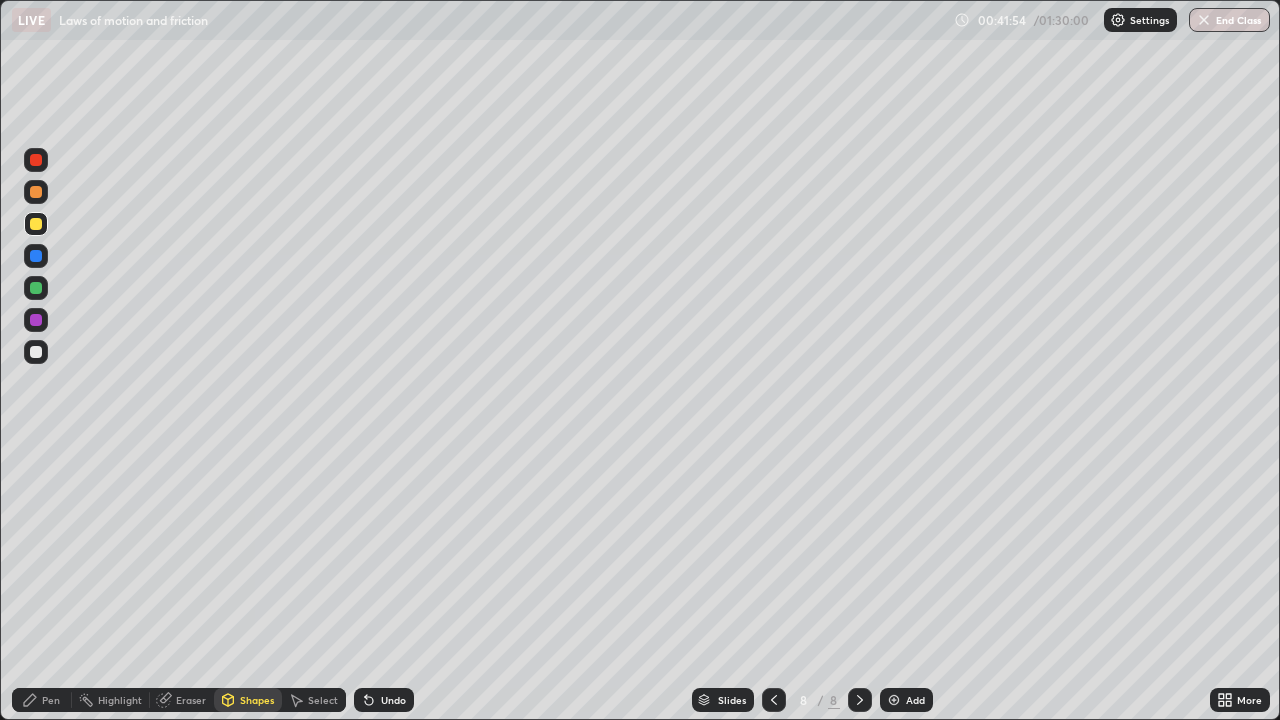 click 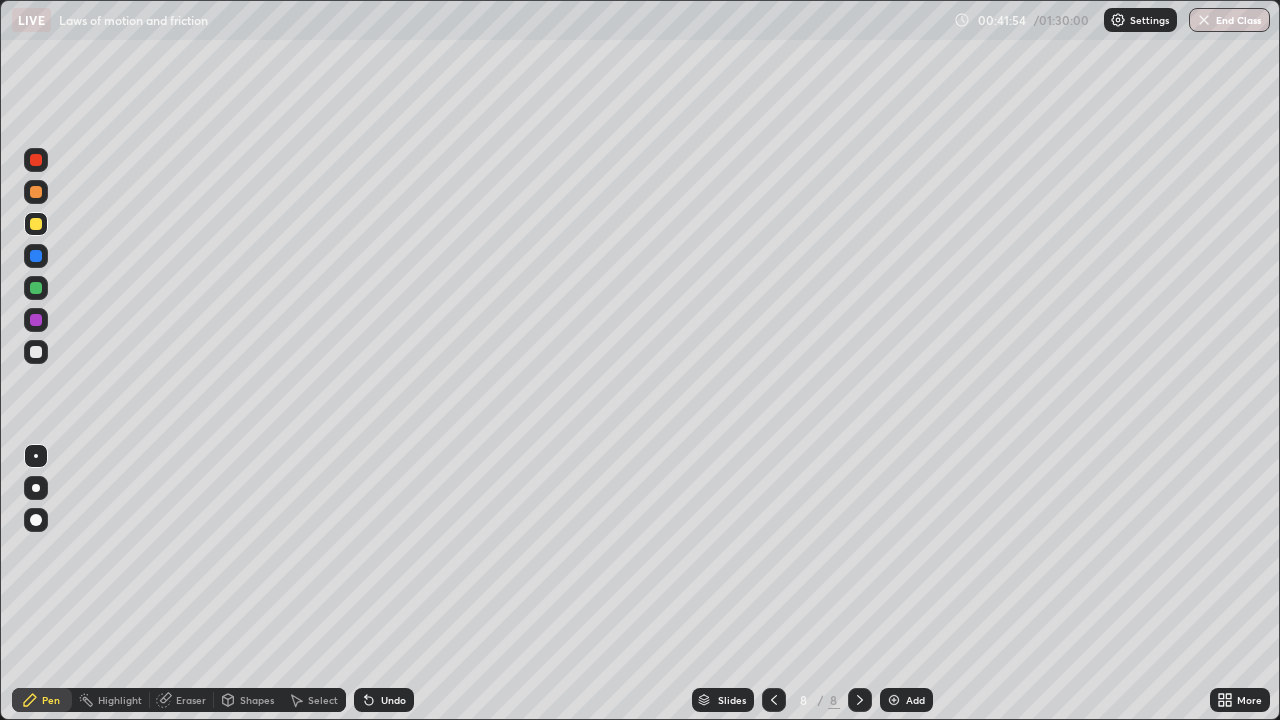 click at bounding box center [36, 352] 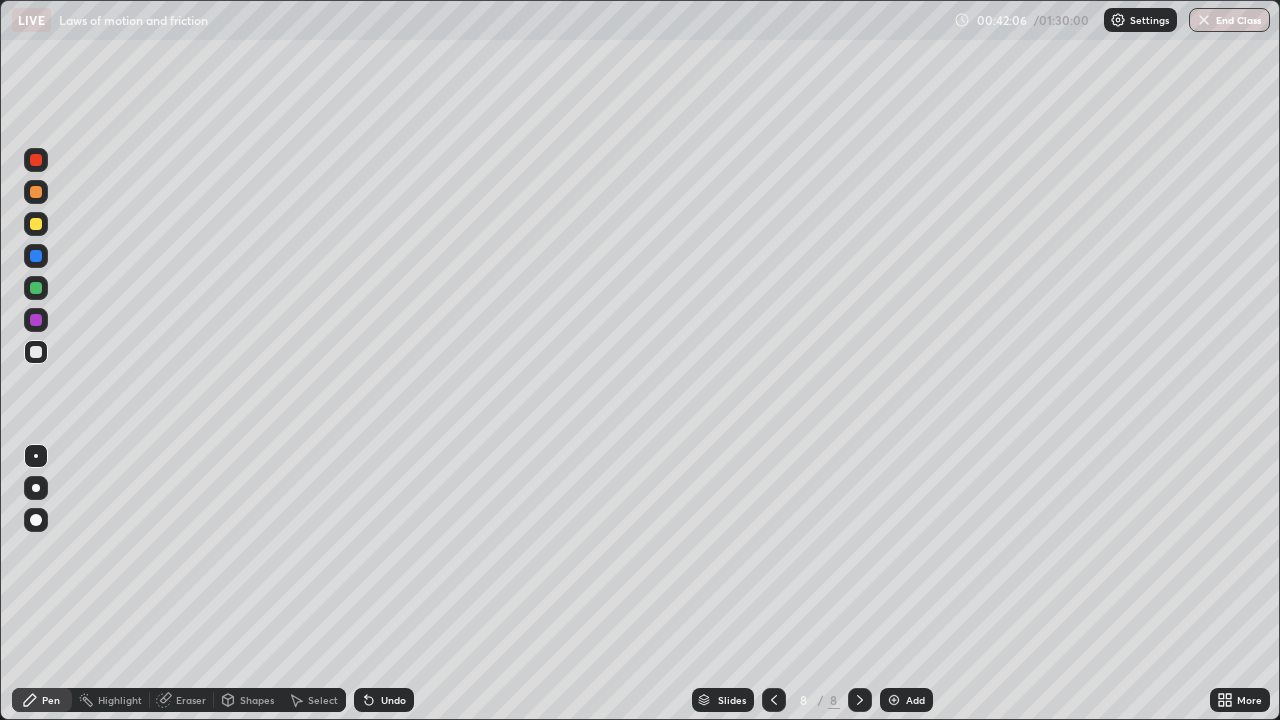 click 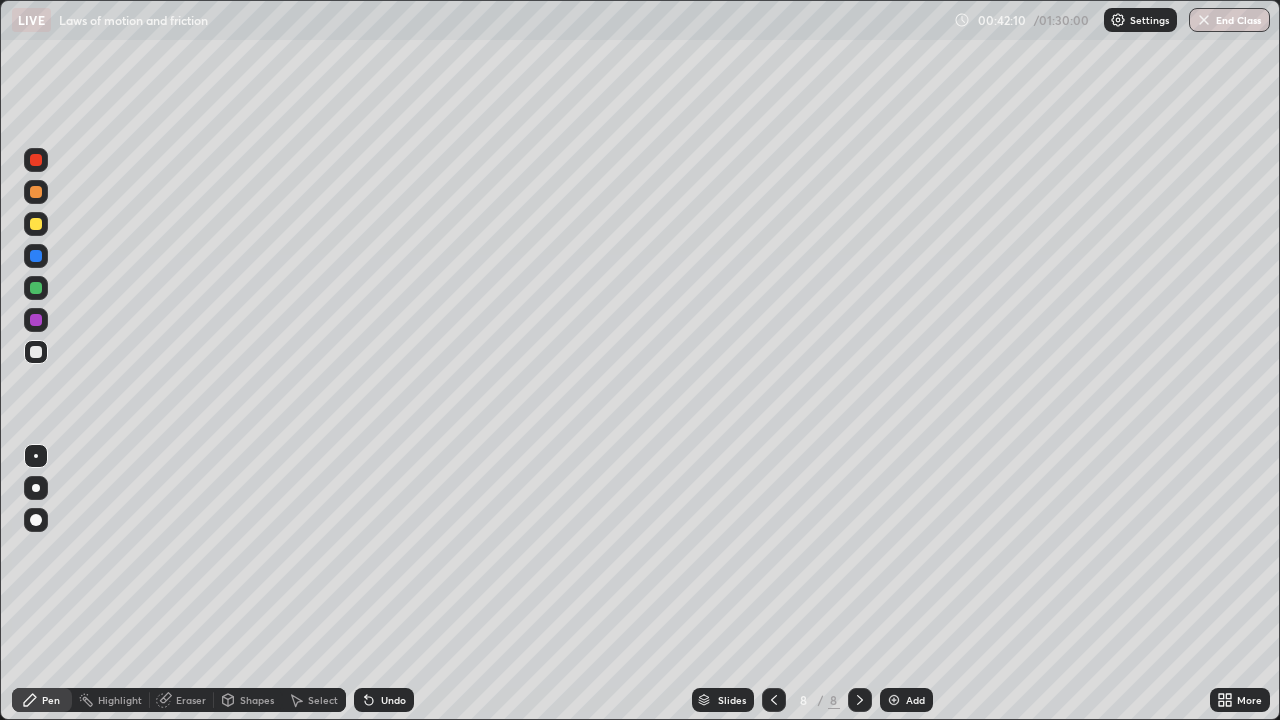 click at bounding box center (36, 288) 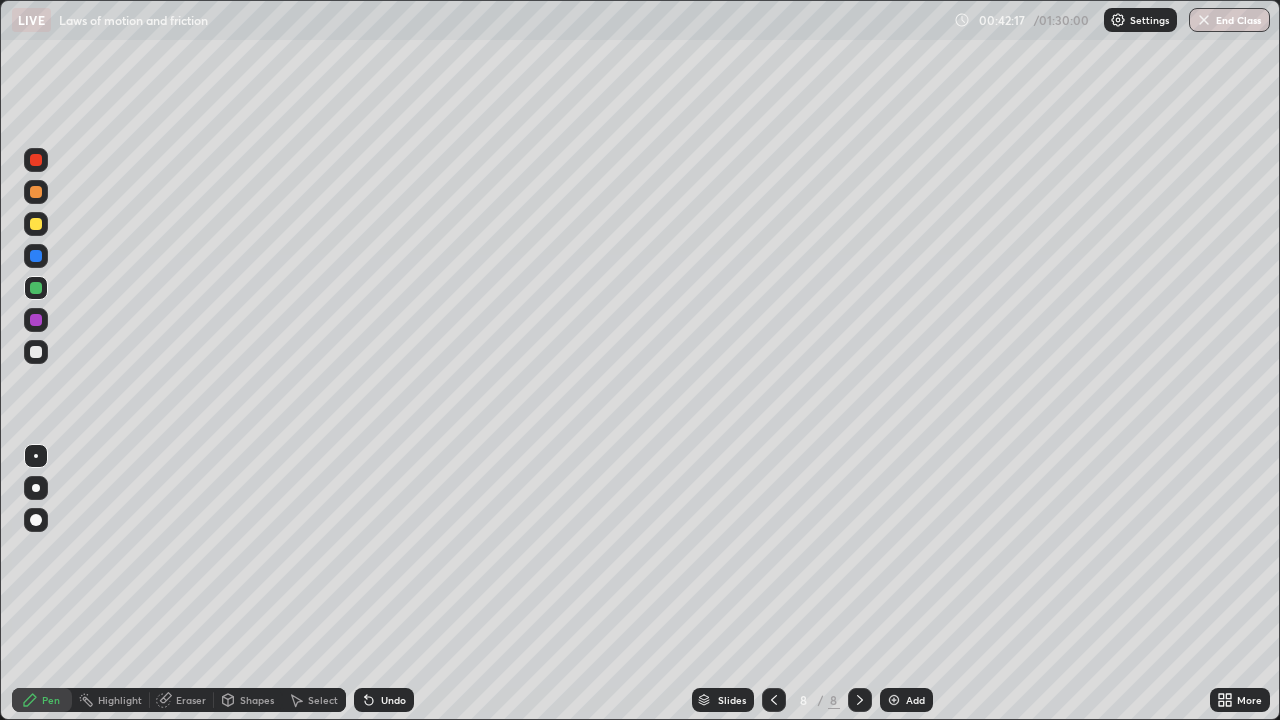 click 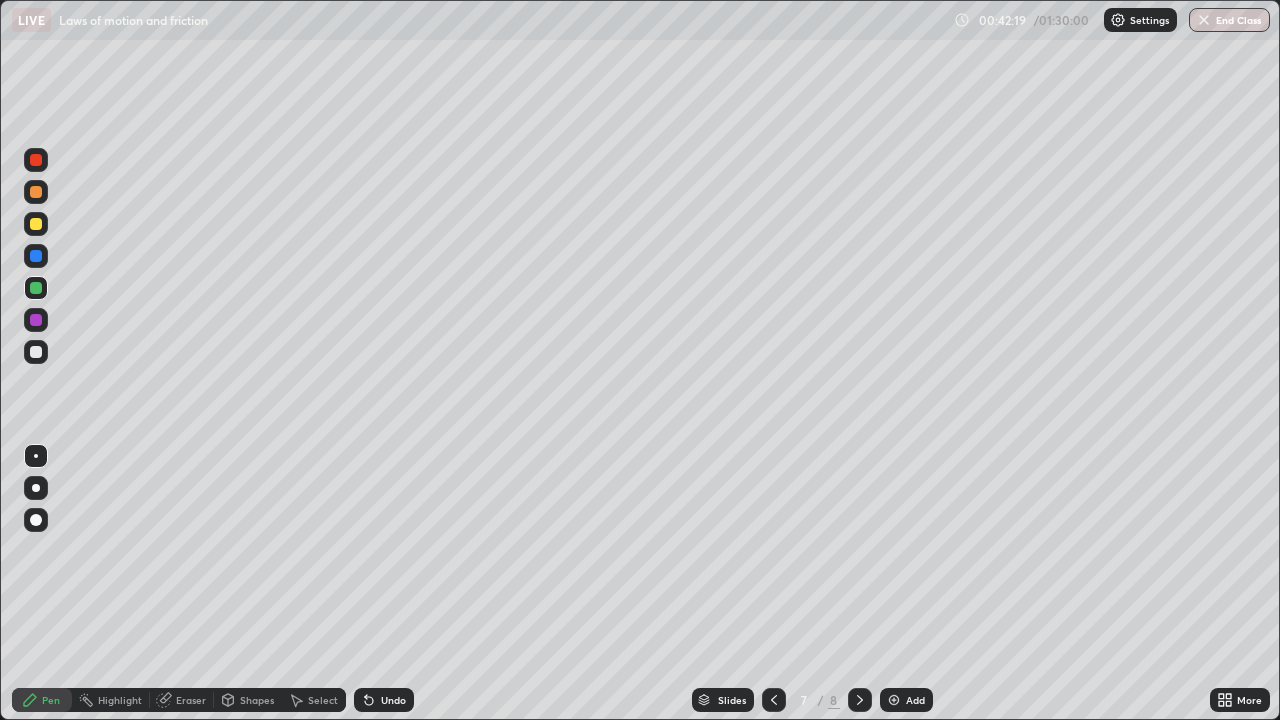 click on "Eraser" at bounding box center [191, 700] 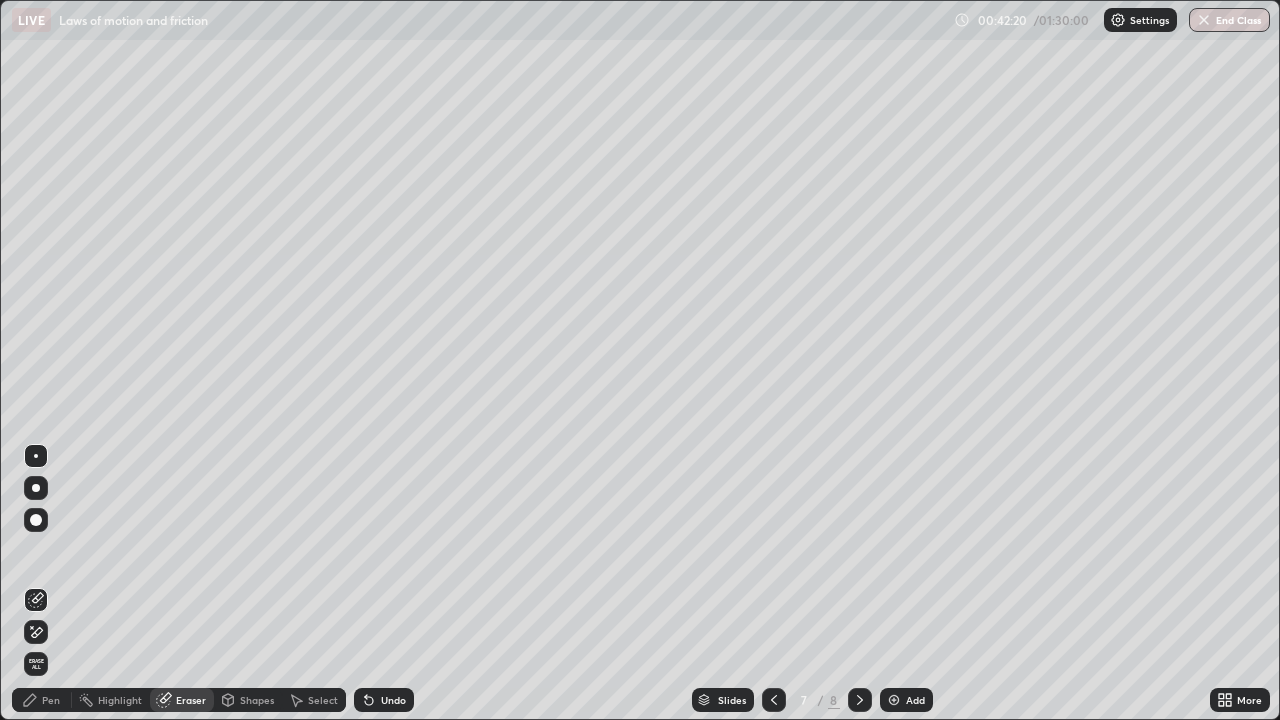 click 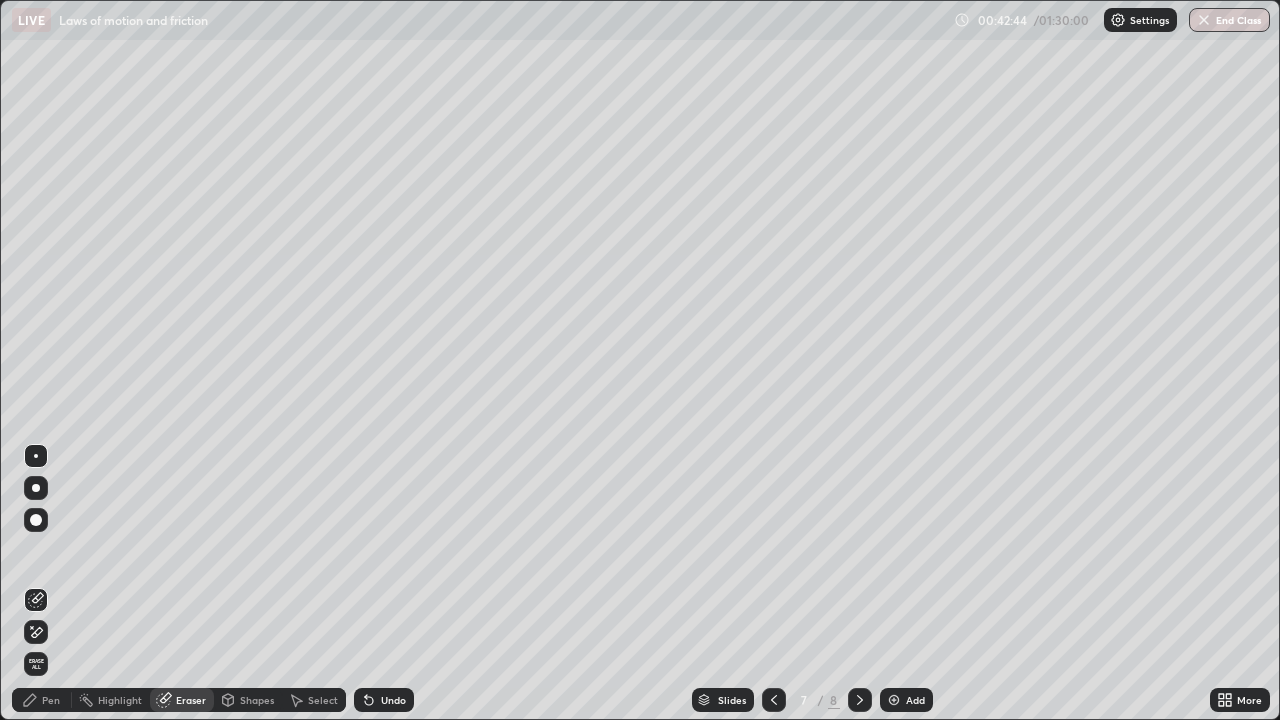 click 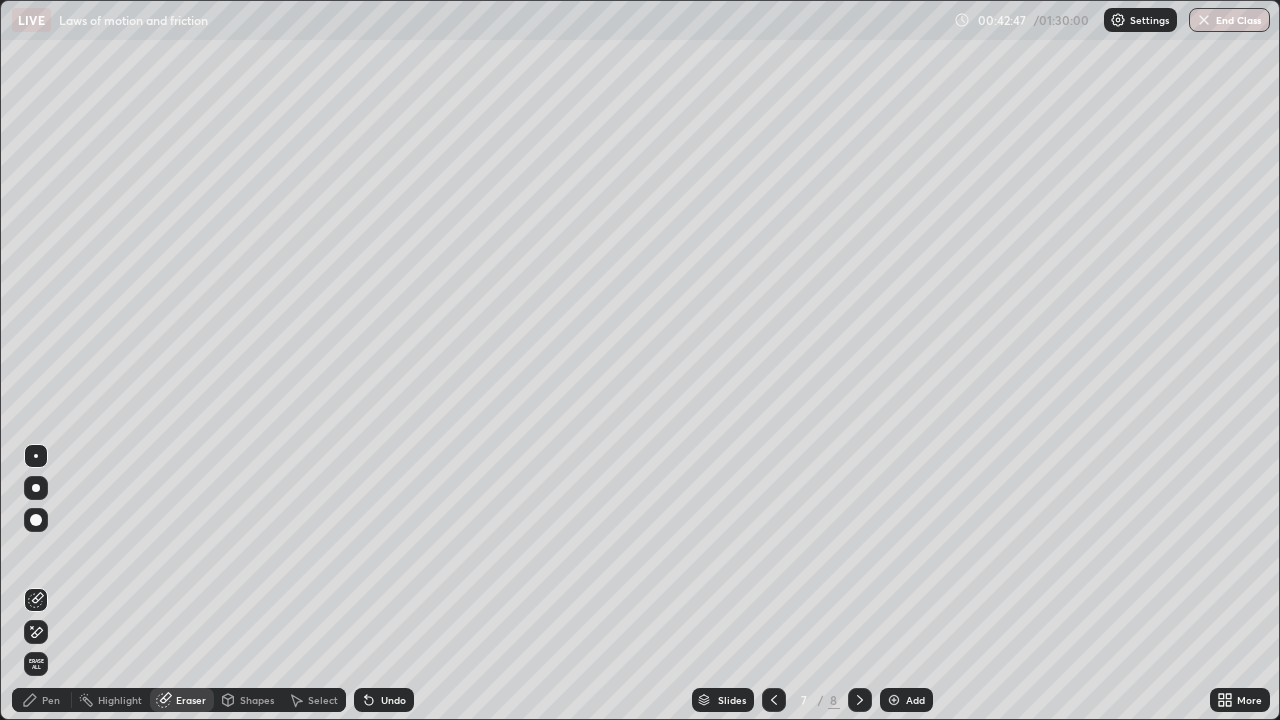 click 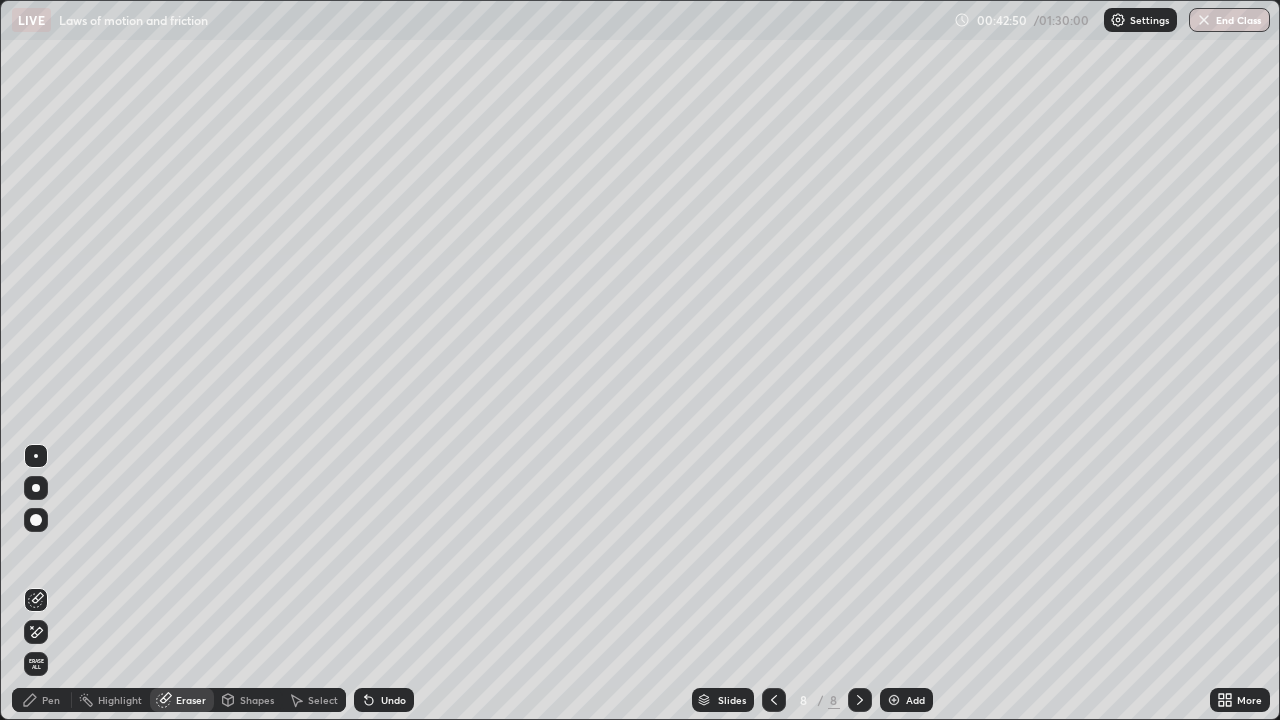 click 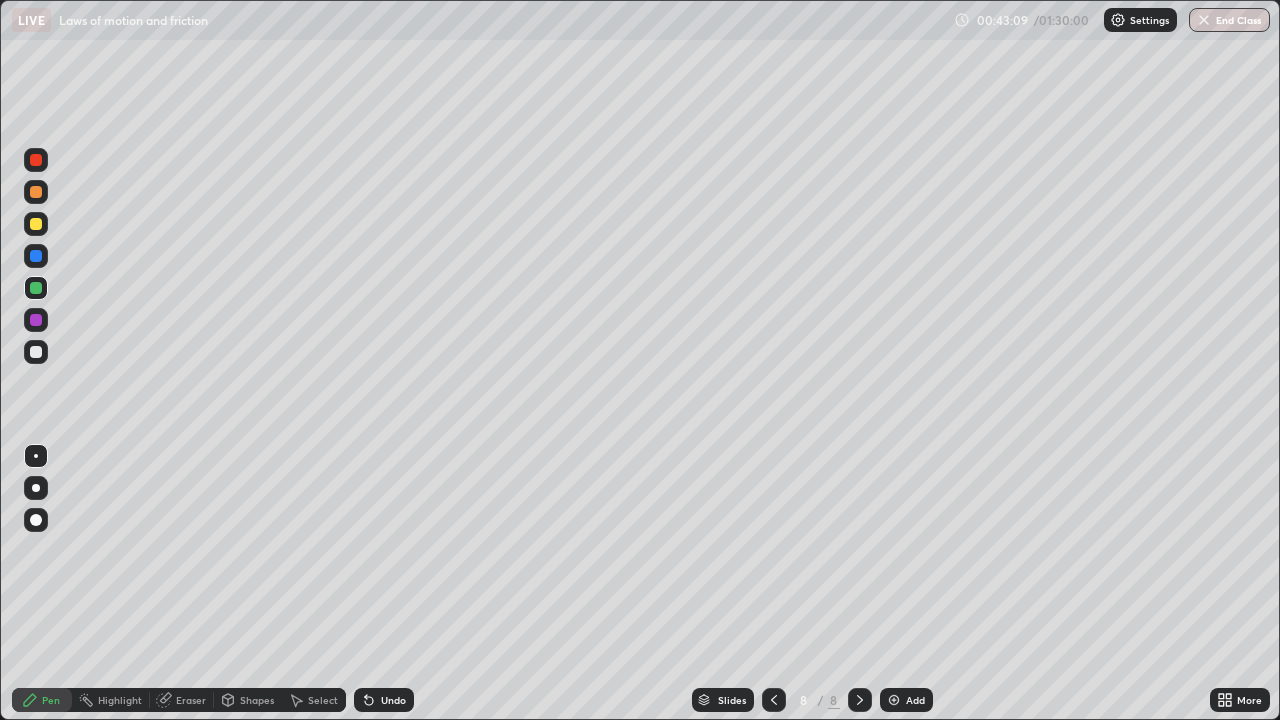 click on "Undo" at bounding box center [384, 700] 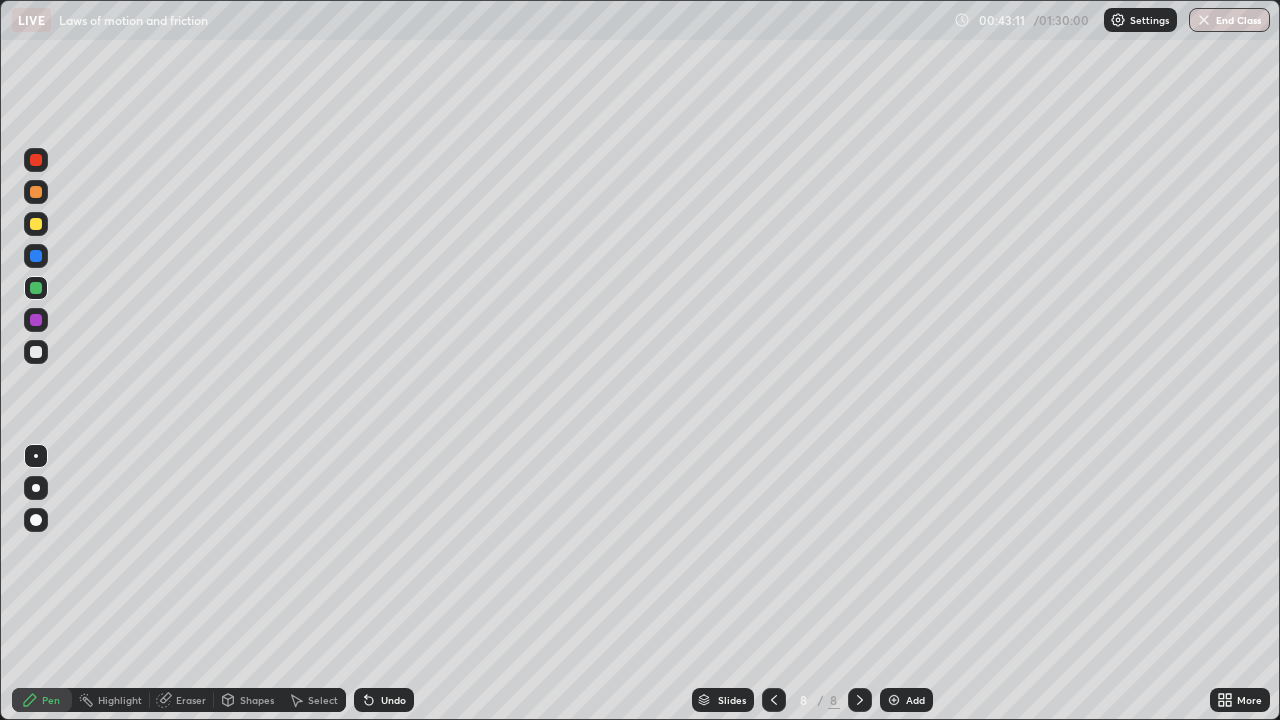 click on "Undo" at bounding box center (384, 700) 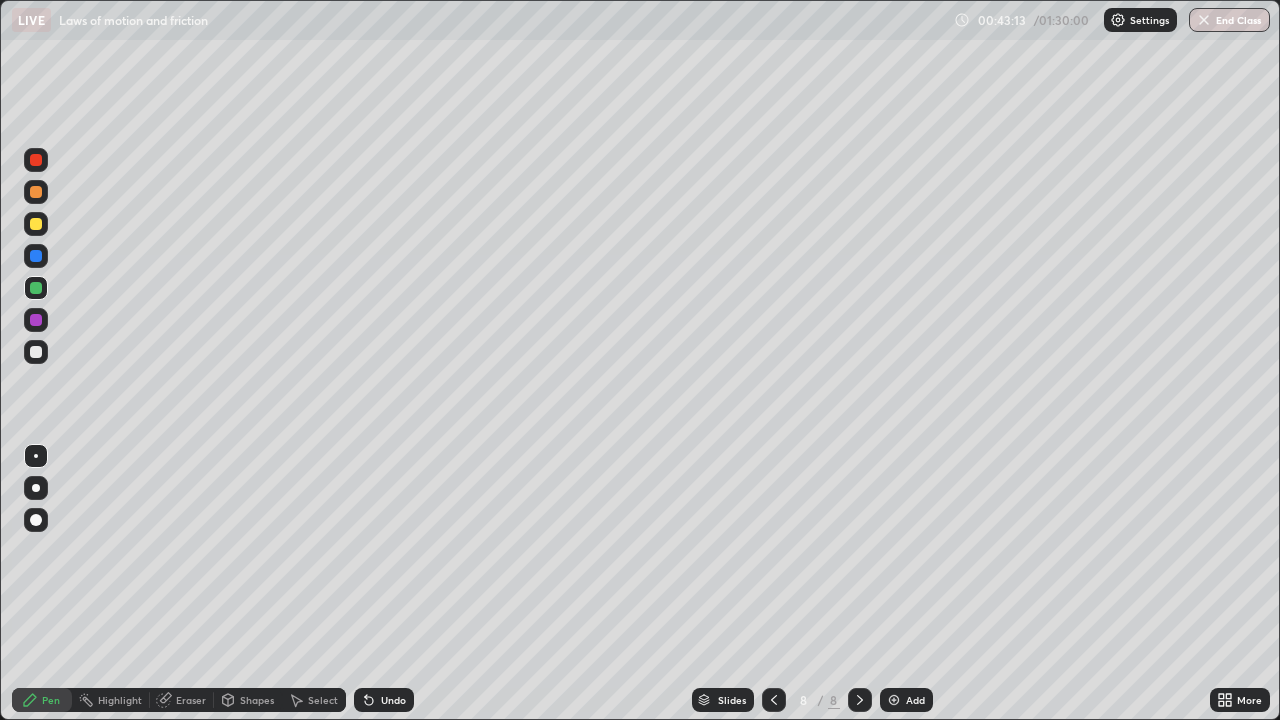 click on "Undo" at bounding box center [393, 700] 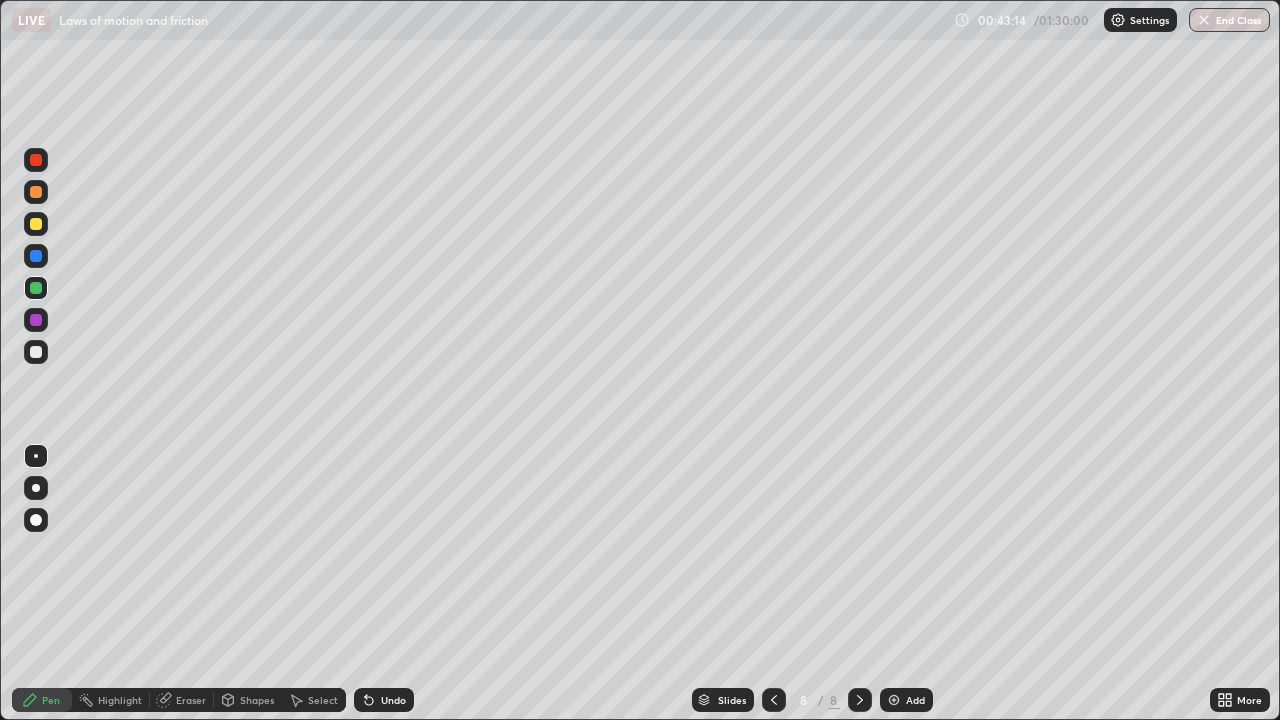click on "Undo" at bounding box center [393, 700] 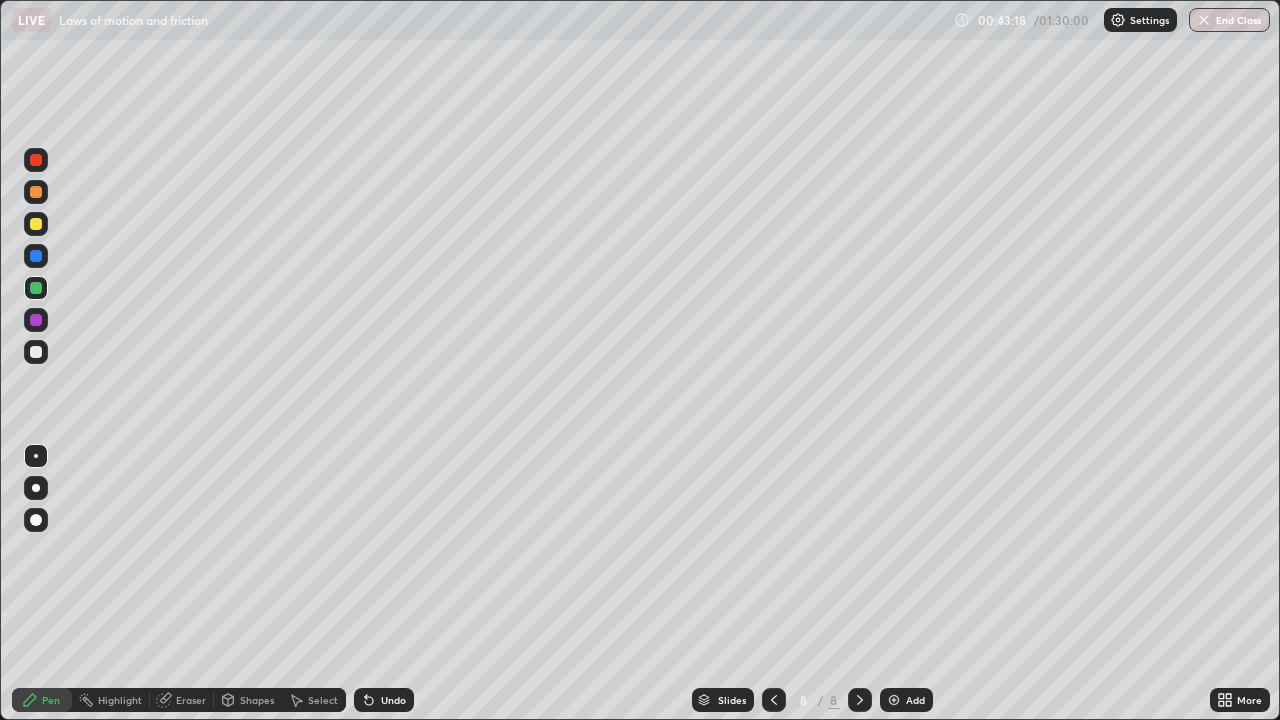 click 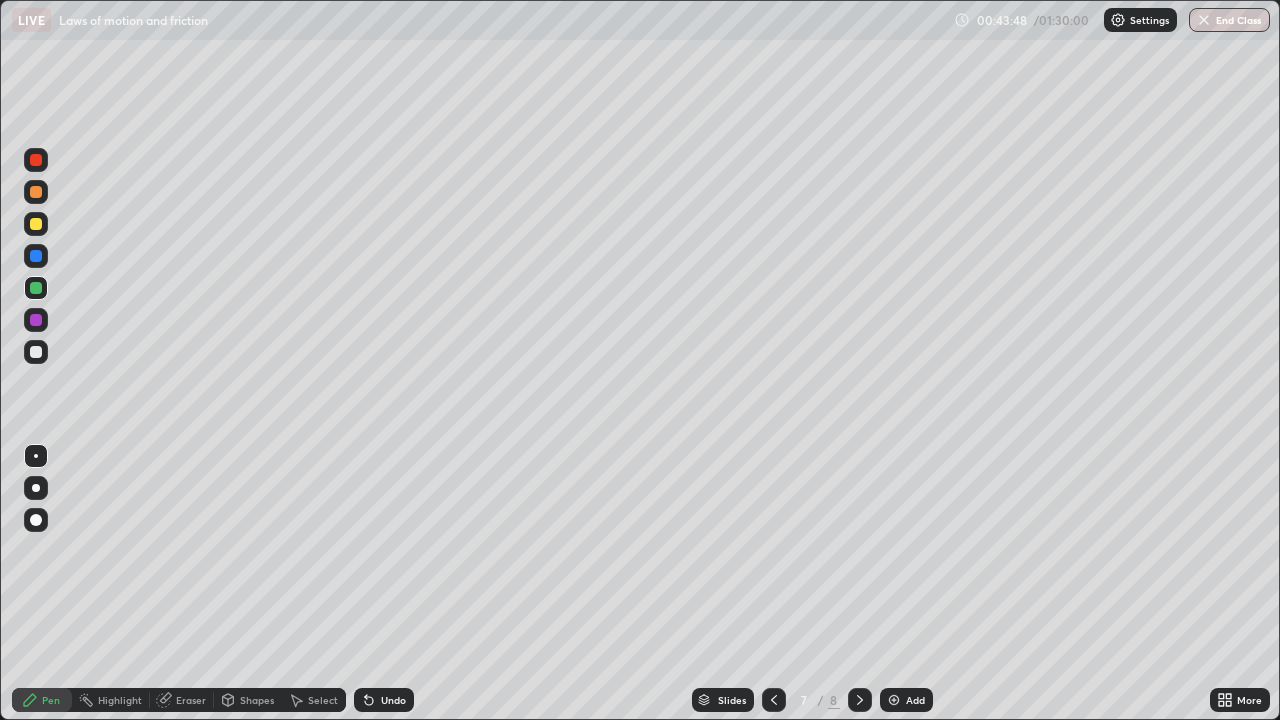 click 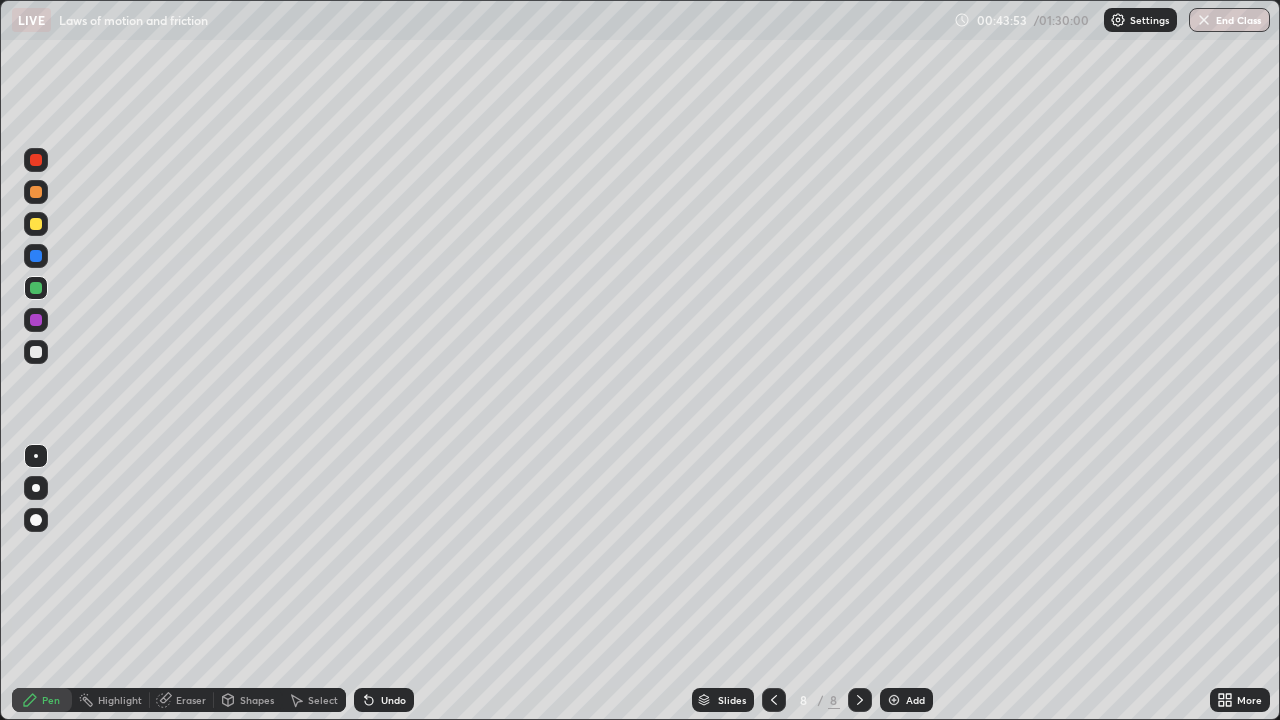 click at bounding box center (36, 256) 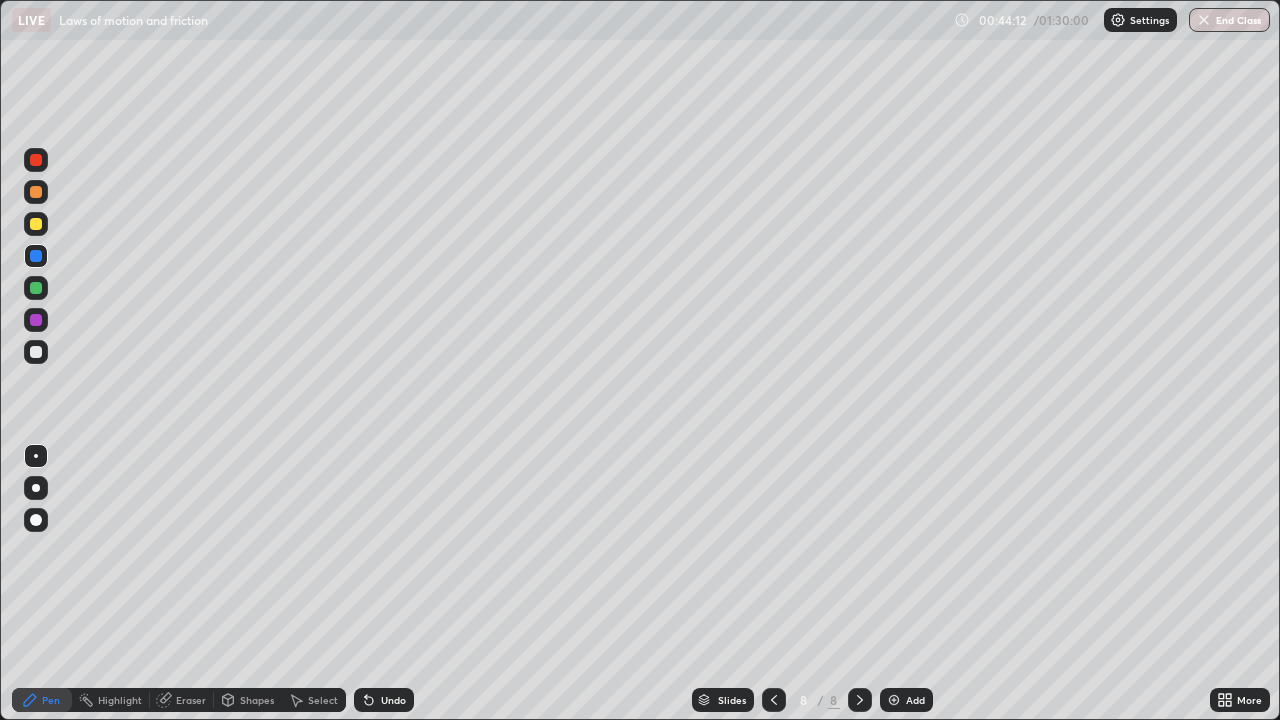 click on "Undo" at bounding box center [384, 700] 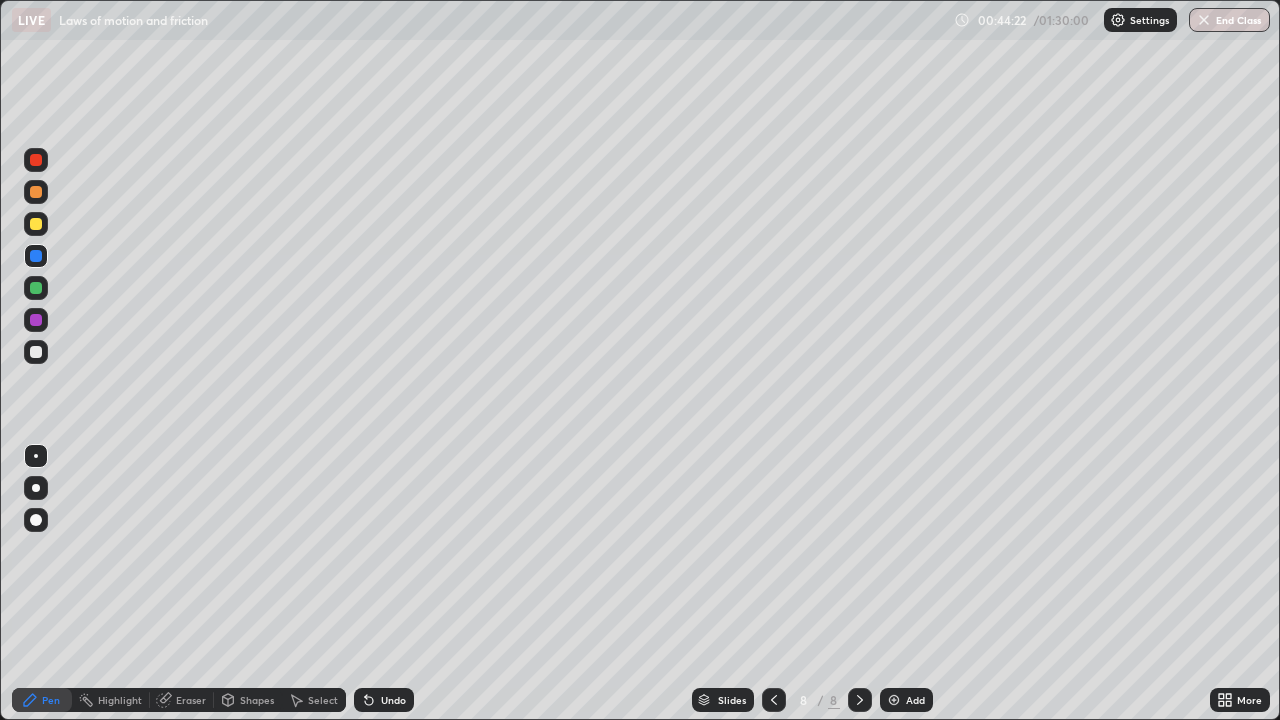 click 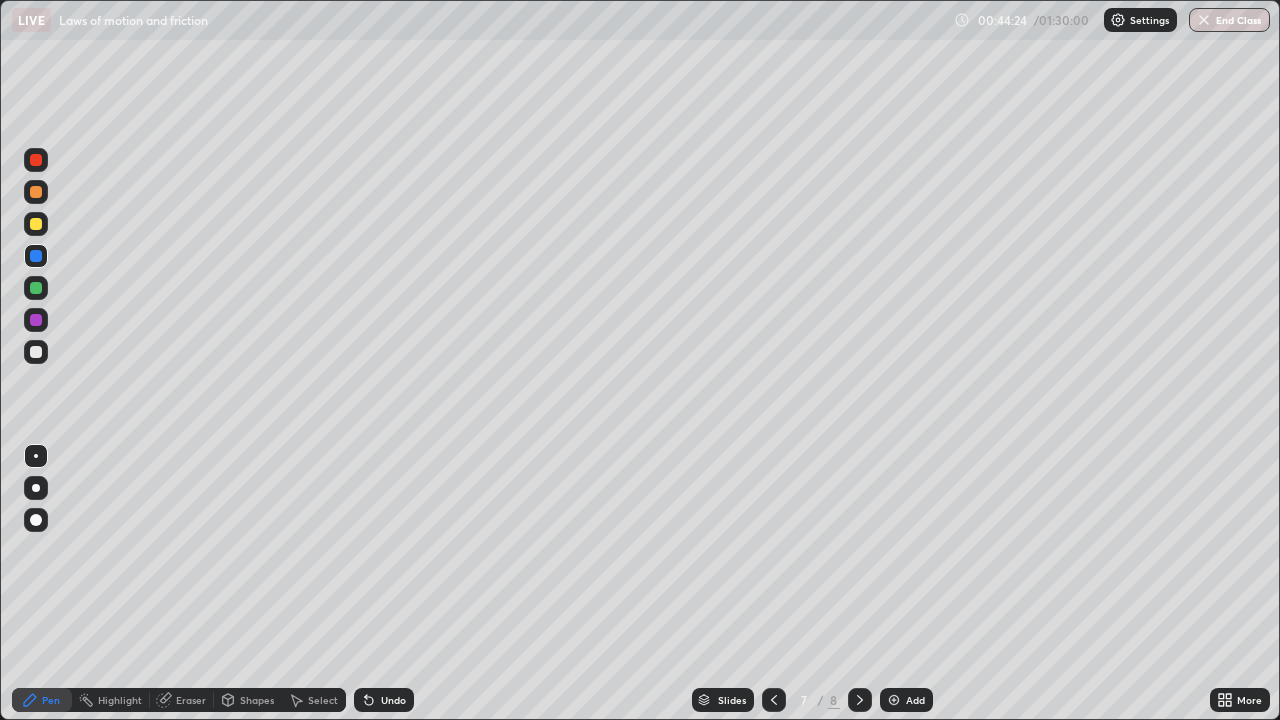 click 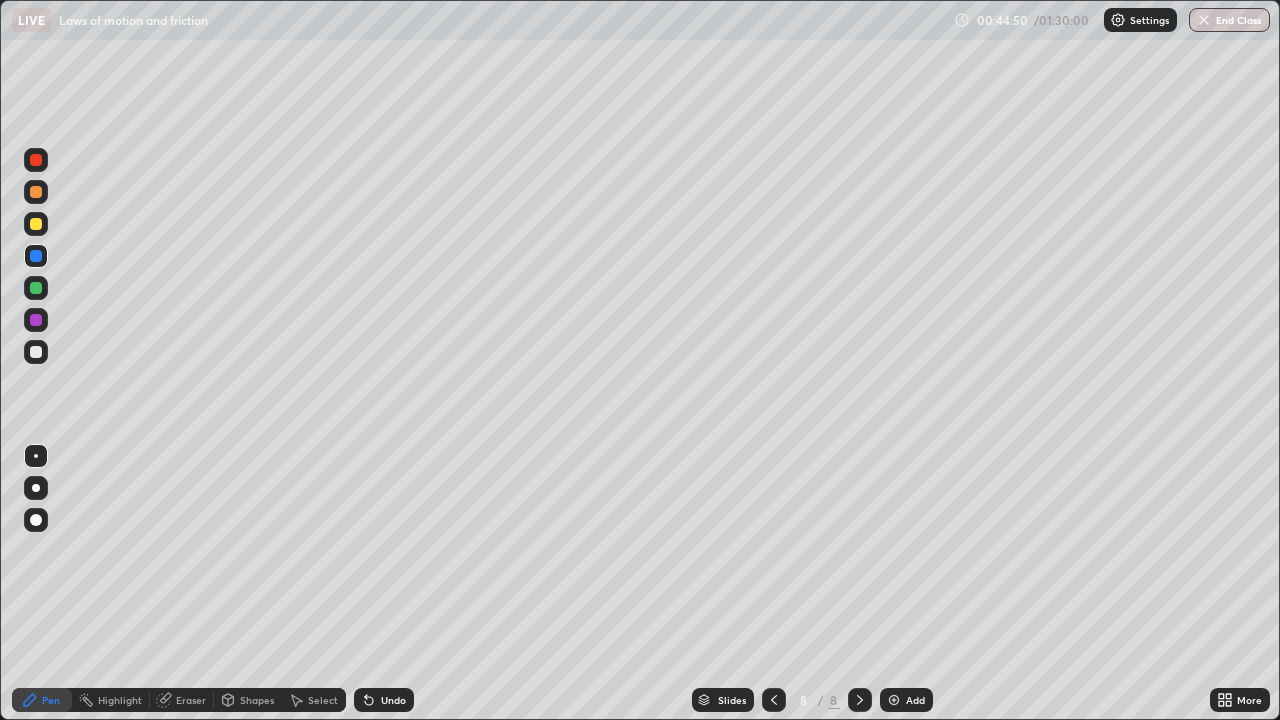 click 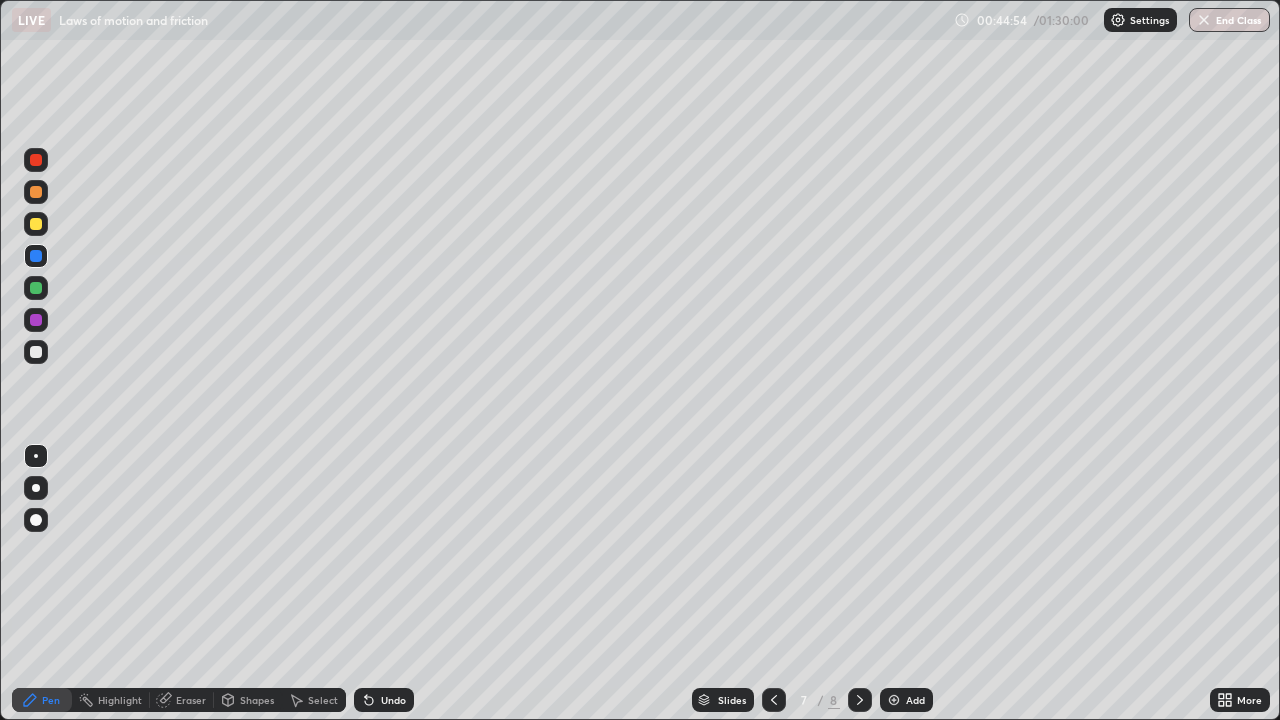 click on "Undo" at bounding box center (384, 700) 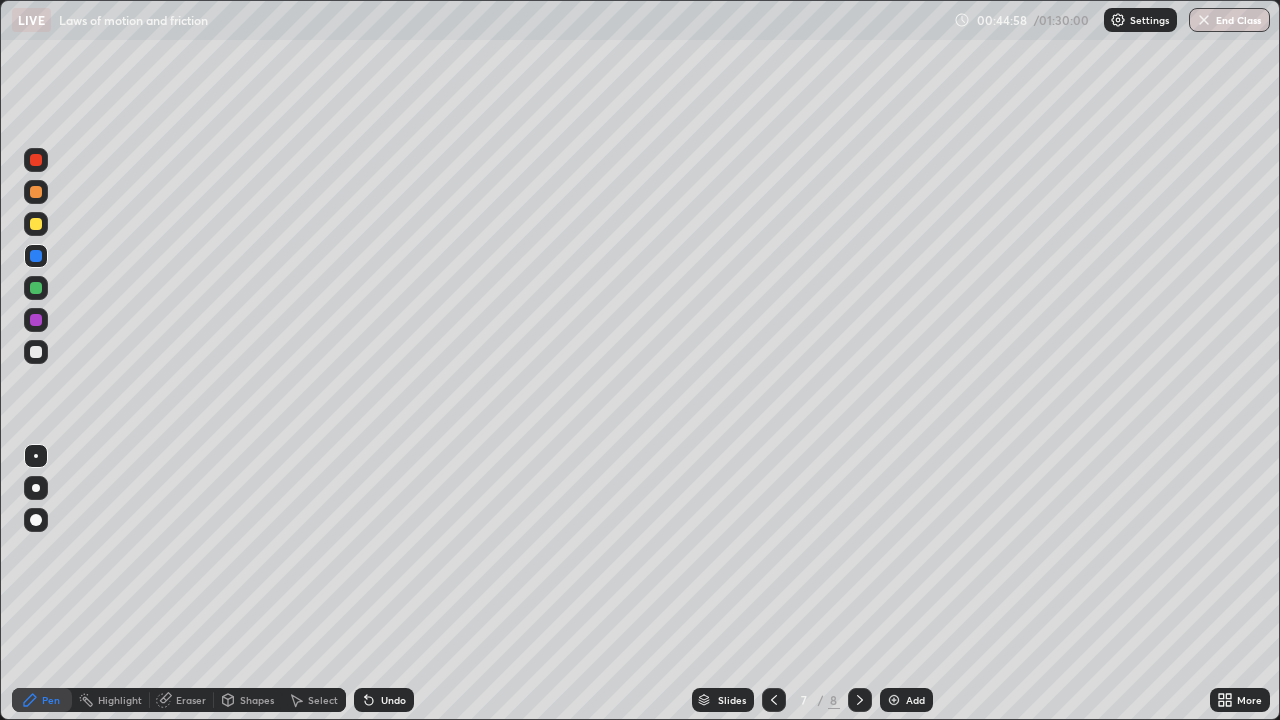 click at bounding box center [860, 700] 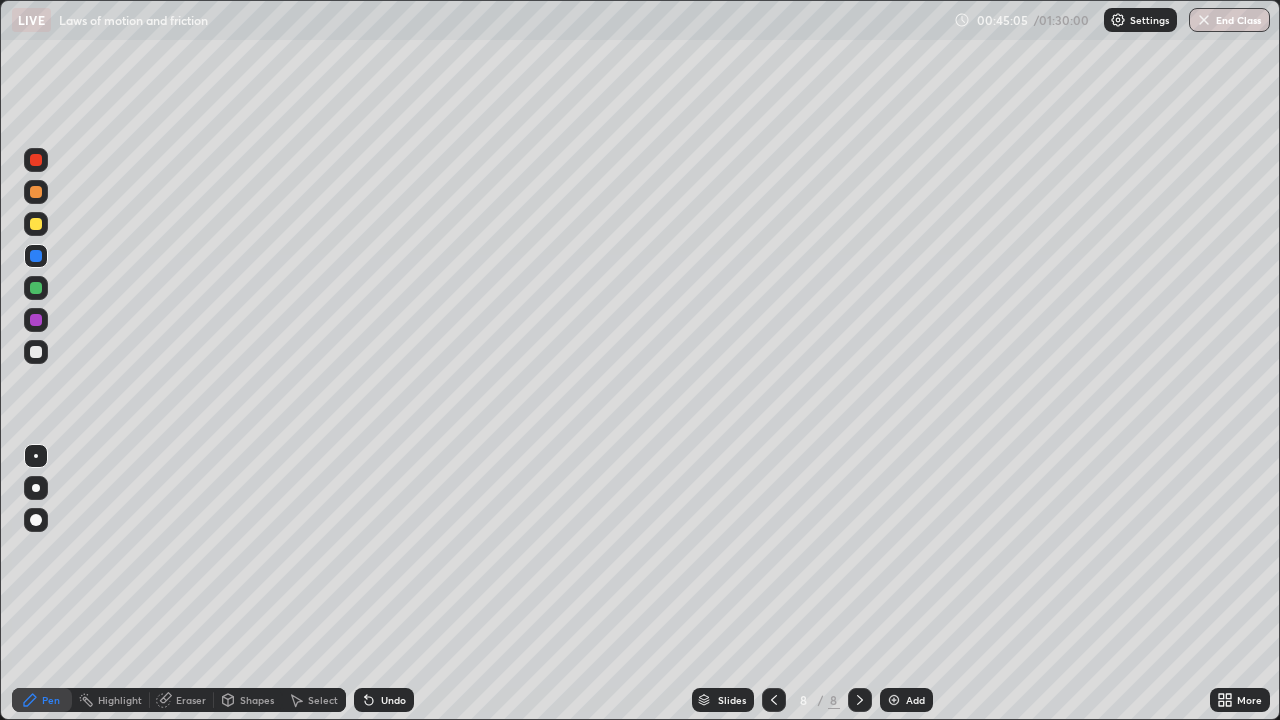 click 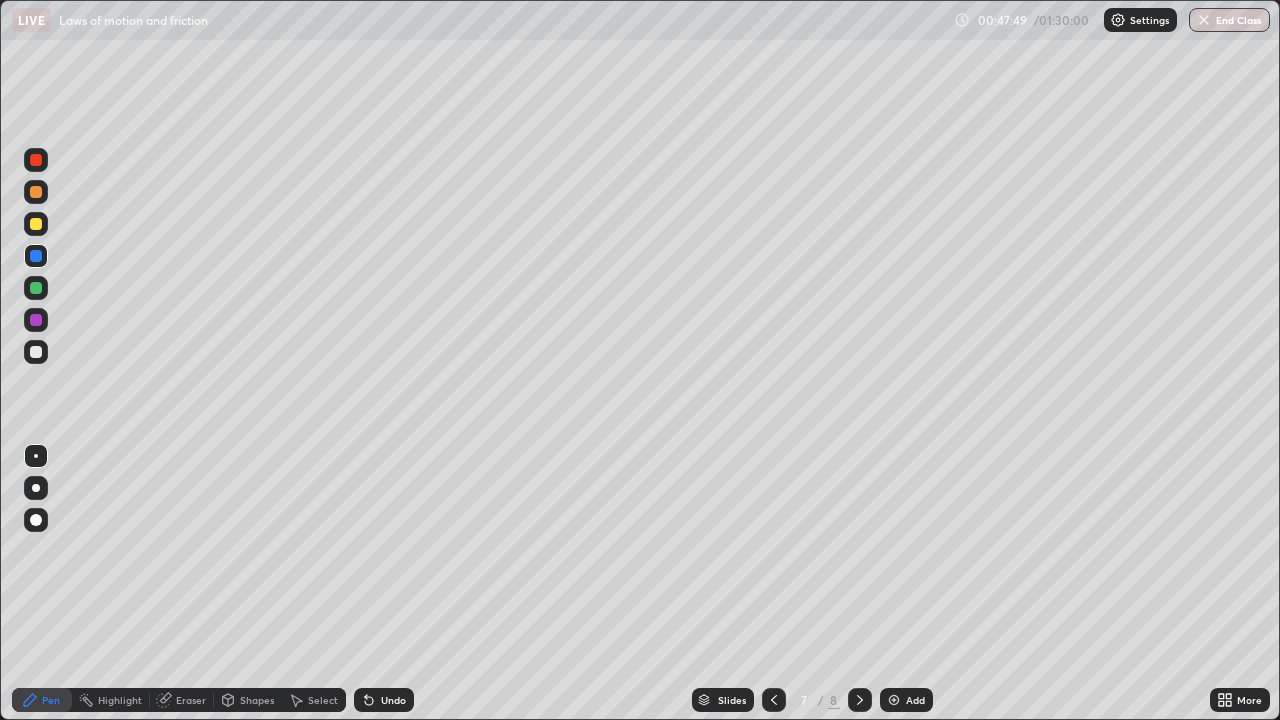 click 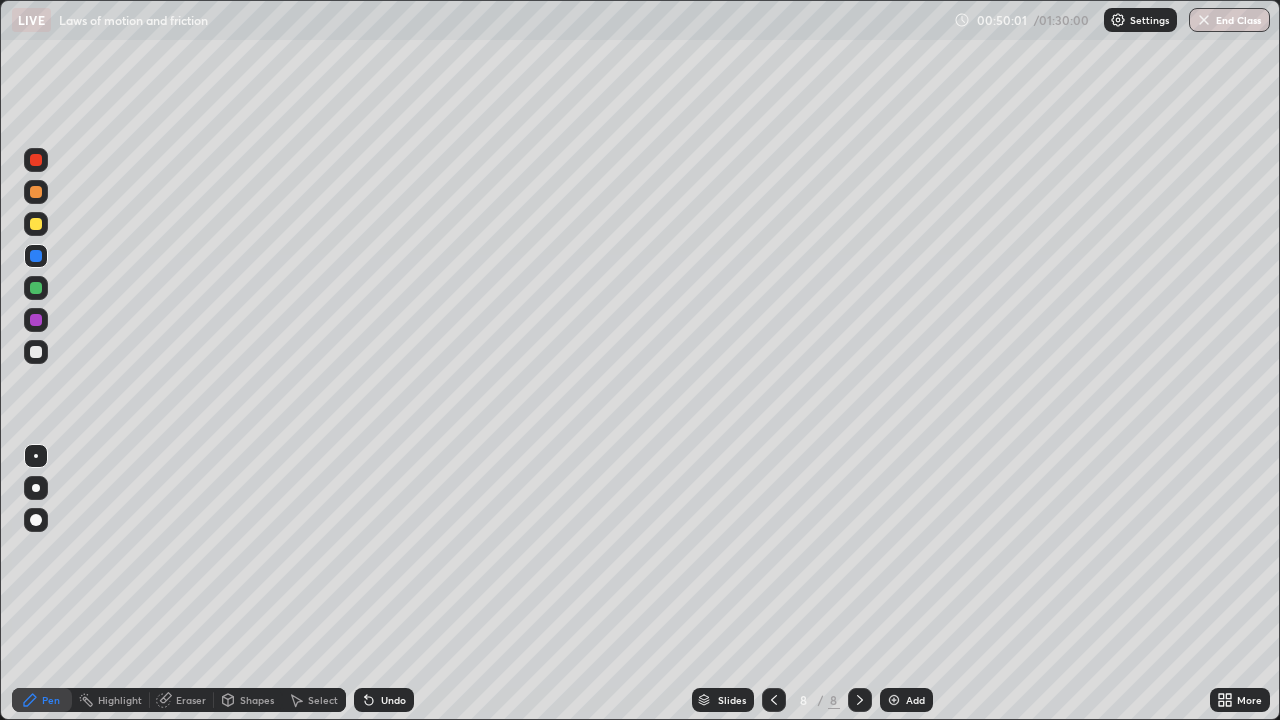 click 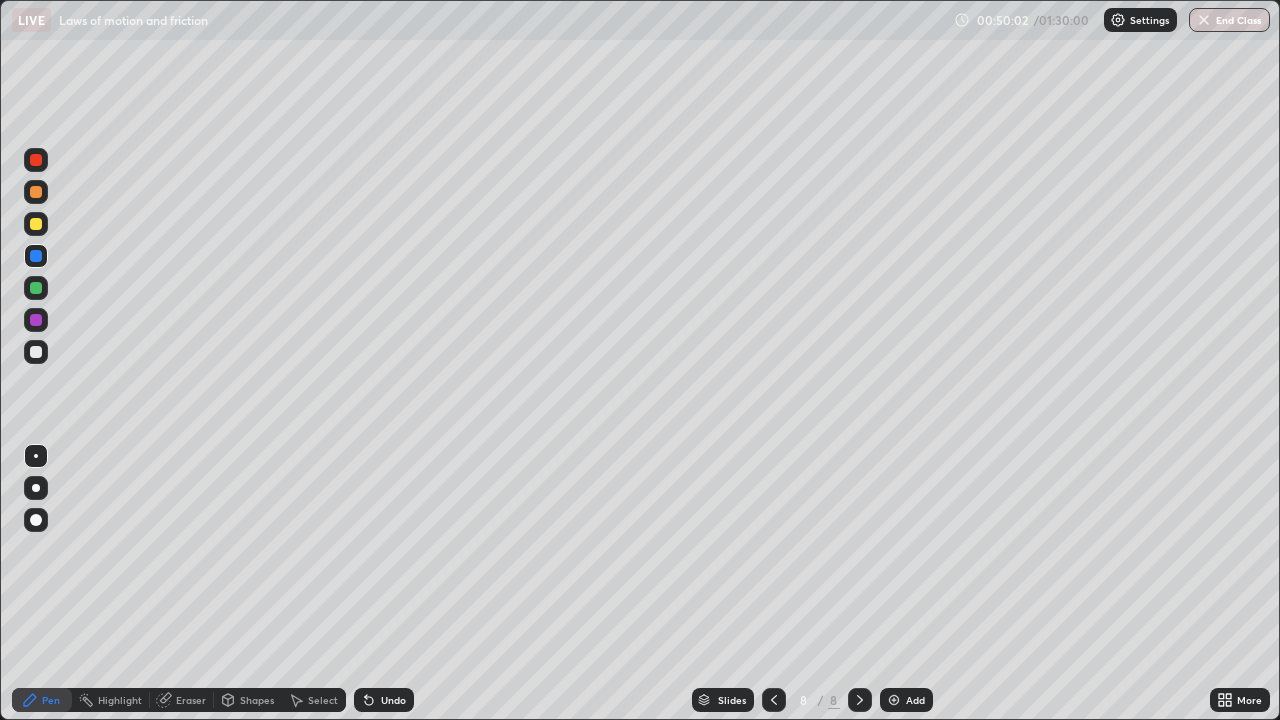 click at bounding box center [894, 700] 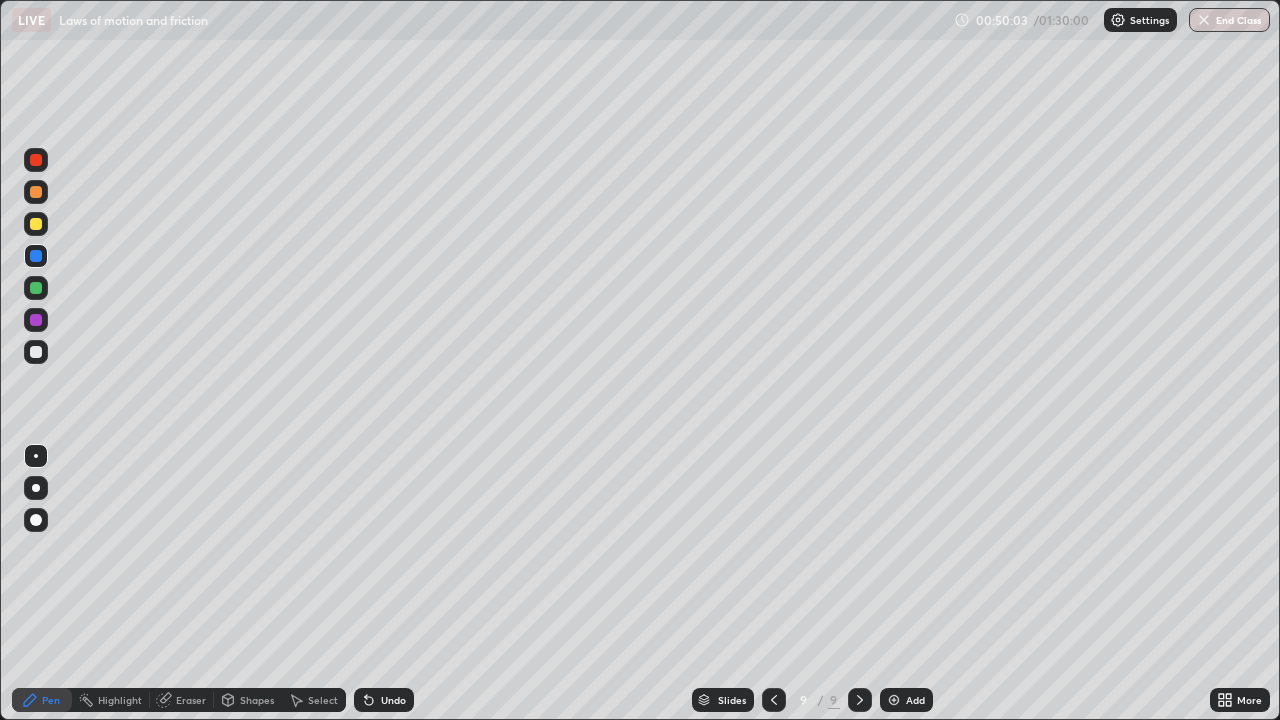 click 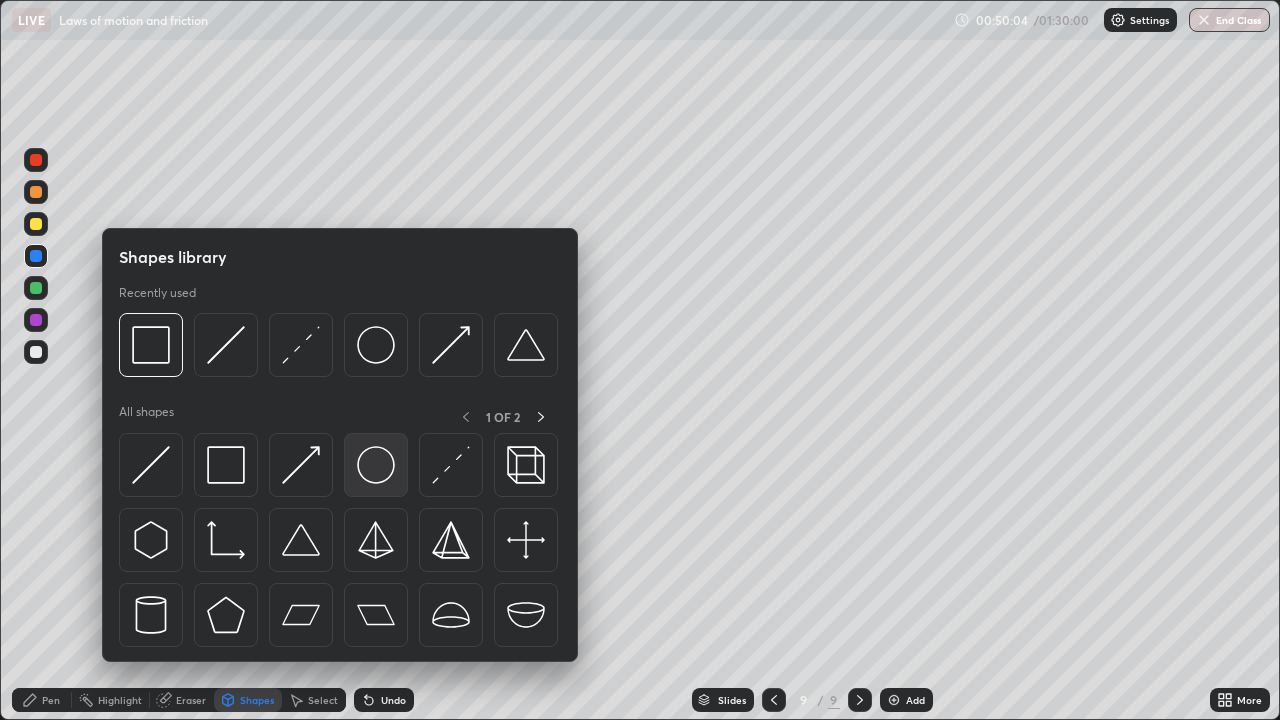 click at bounding box center [376, 465] 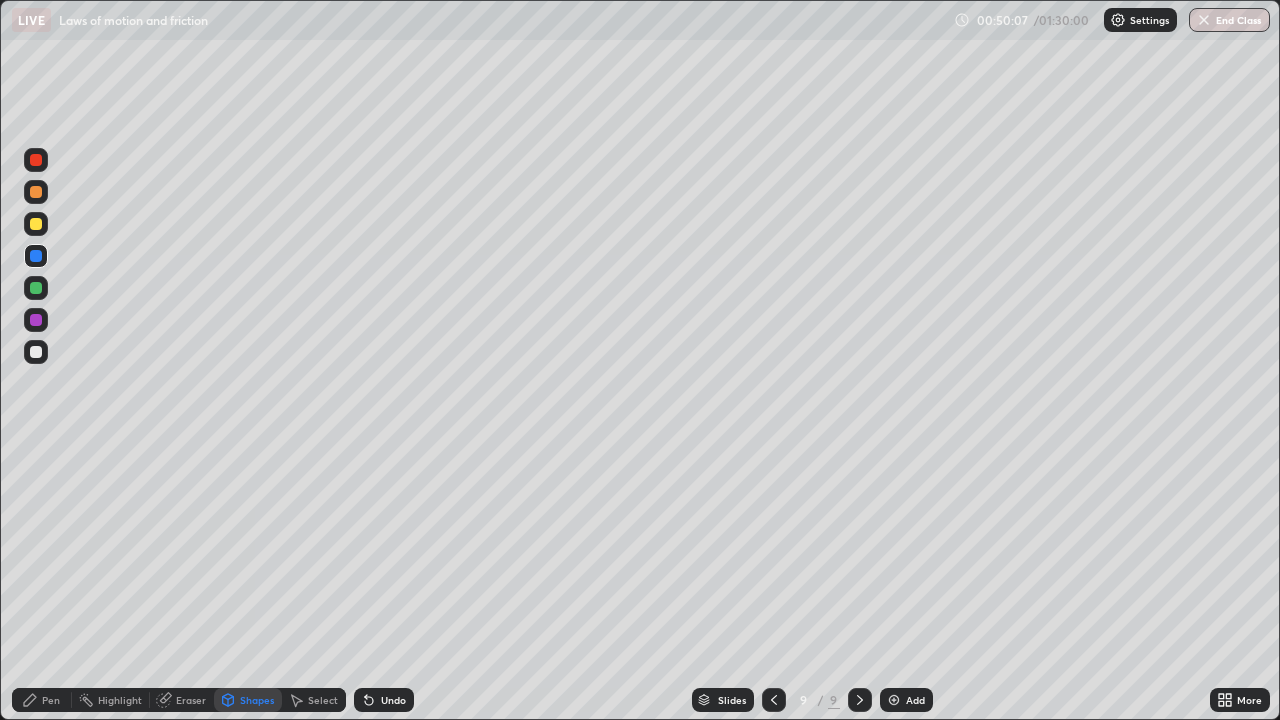 click on "Shapes" at bounding box center [257, 700] 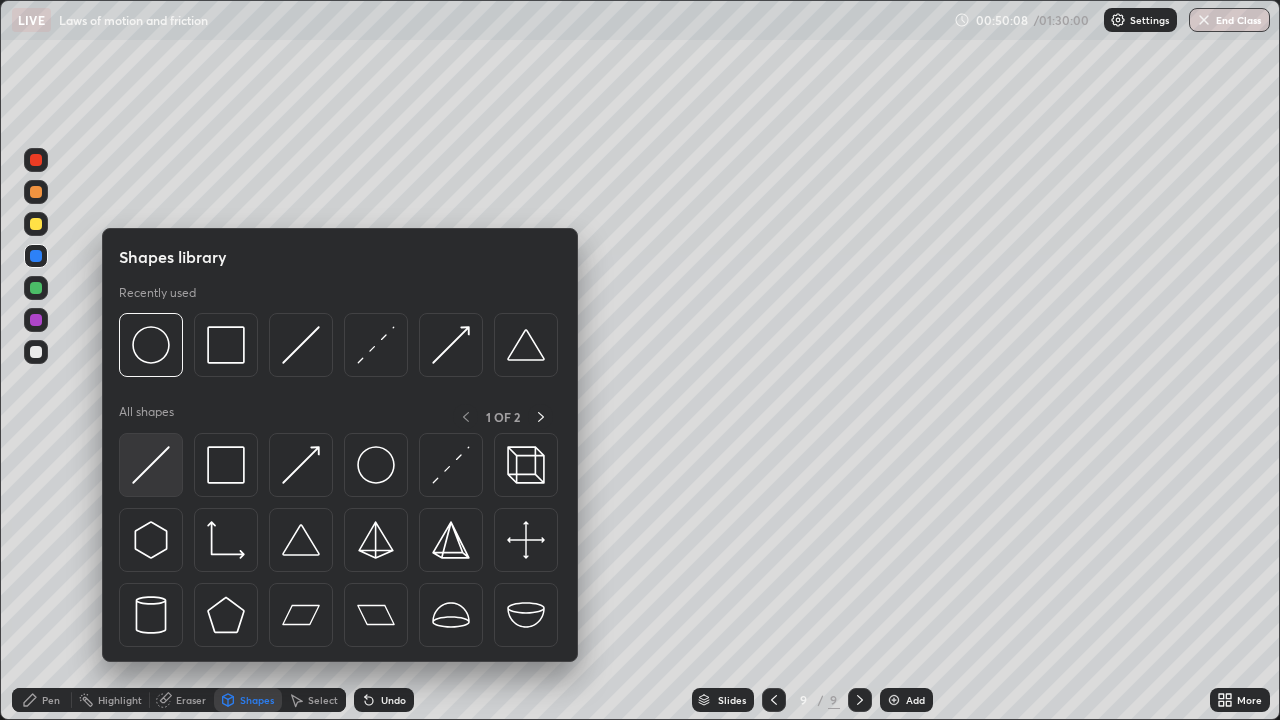 click at bounding box center (151, 465) 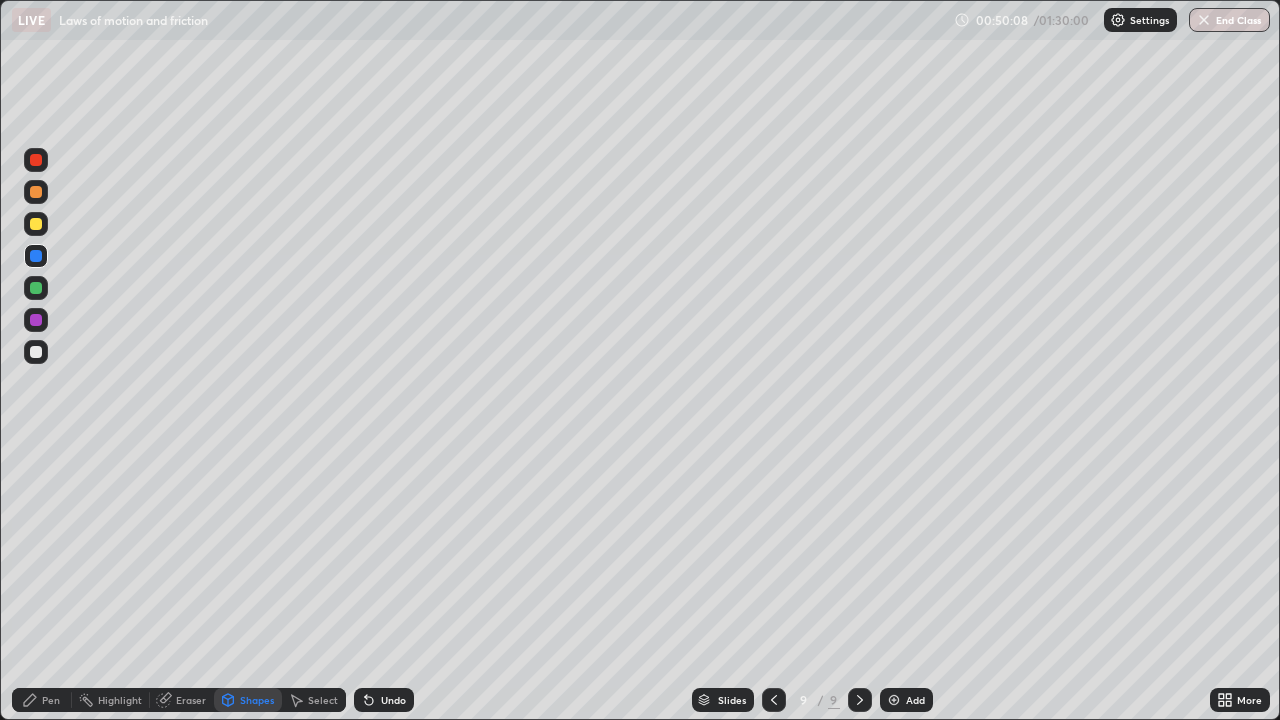click at bounding box center [36, 352] 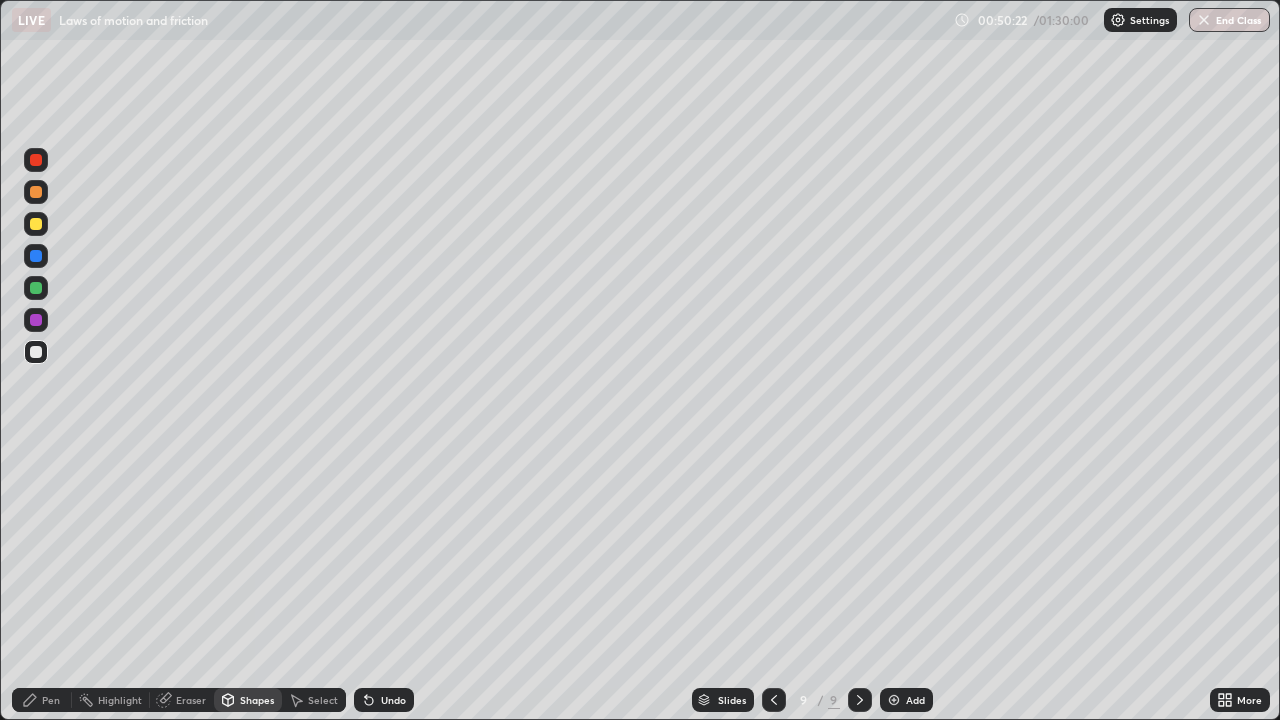 click 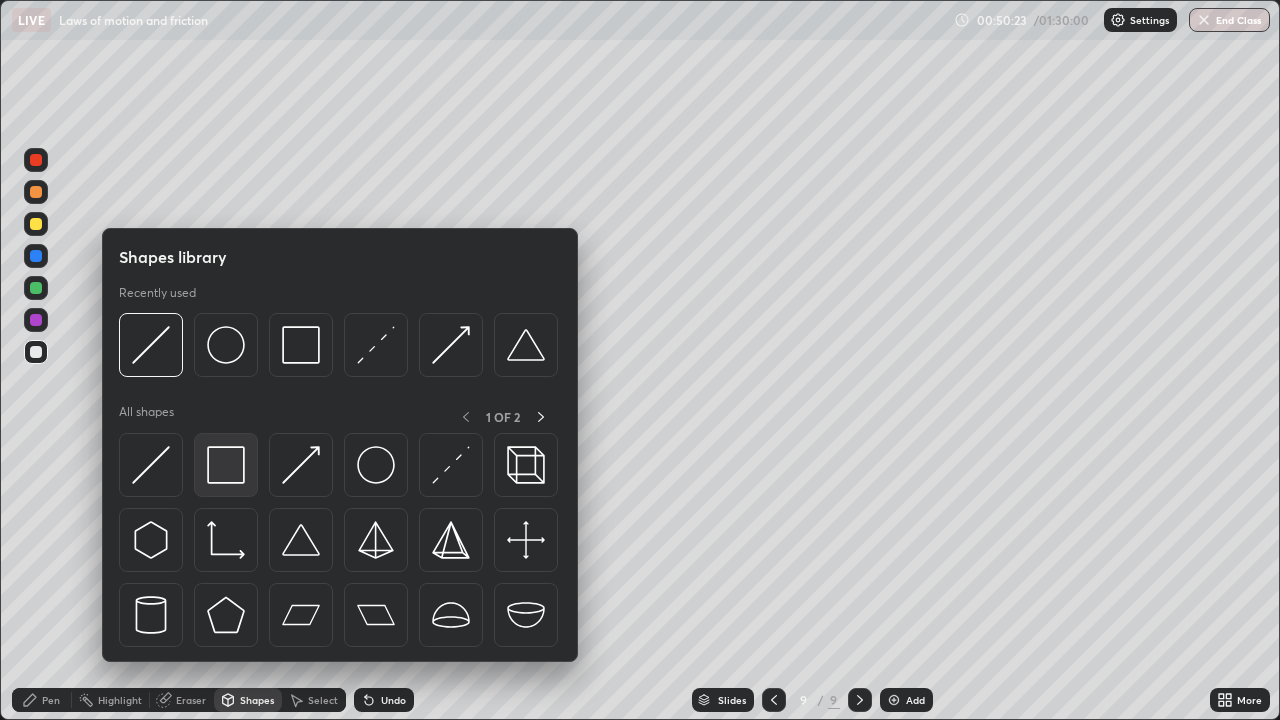 click at bounding box center (226, 465) 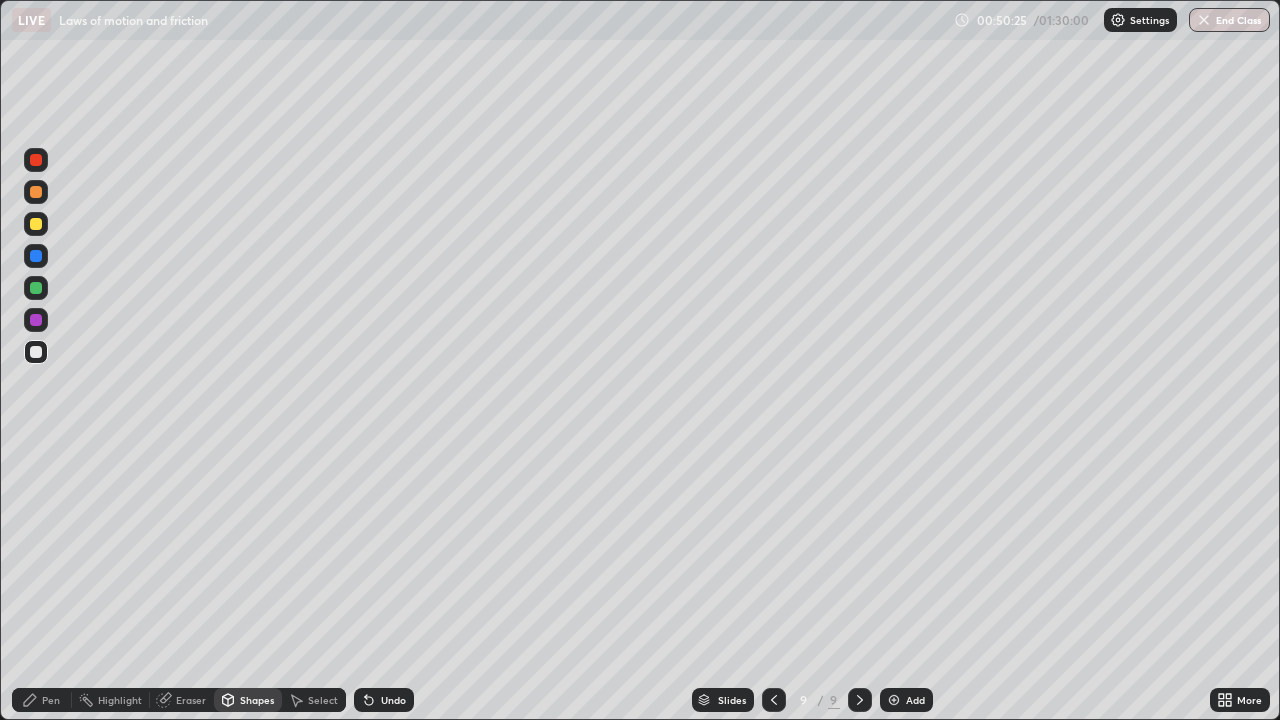 click at bounding box center (36, 320) 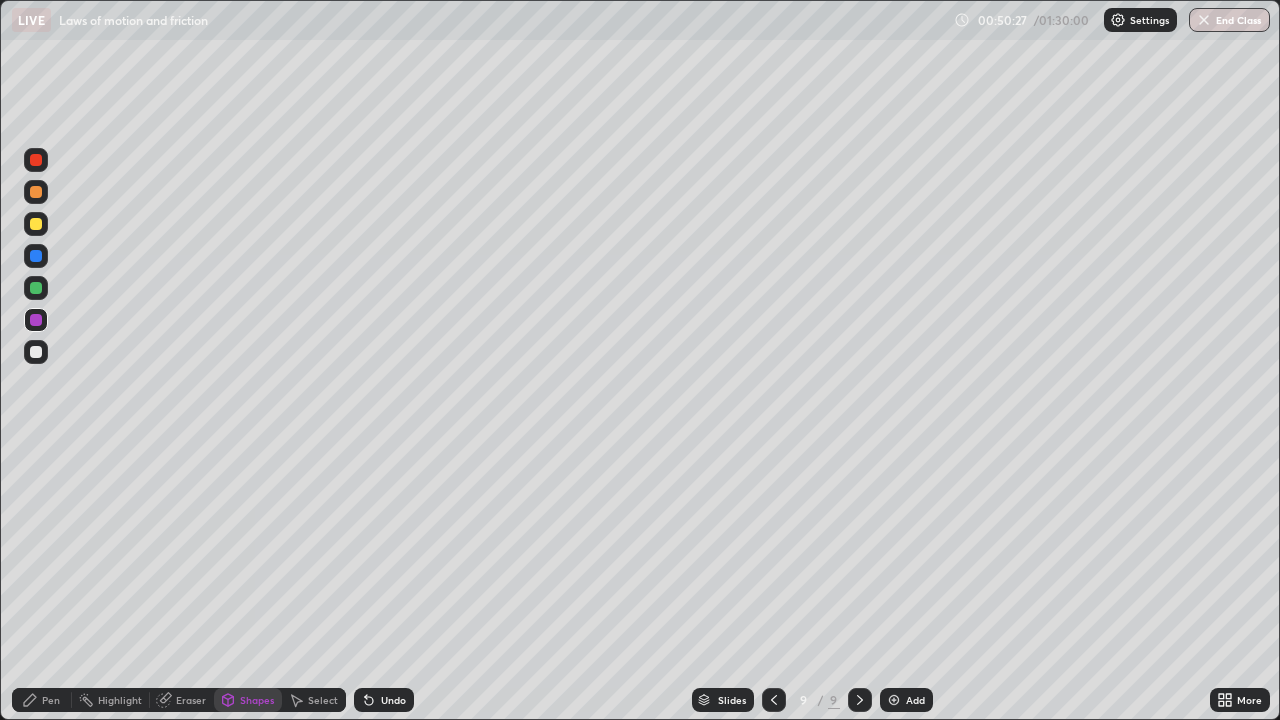 click 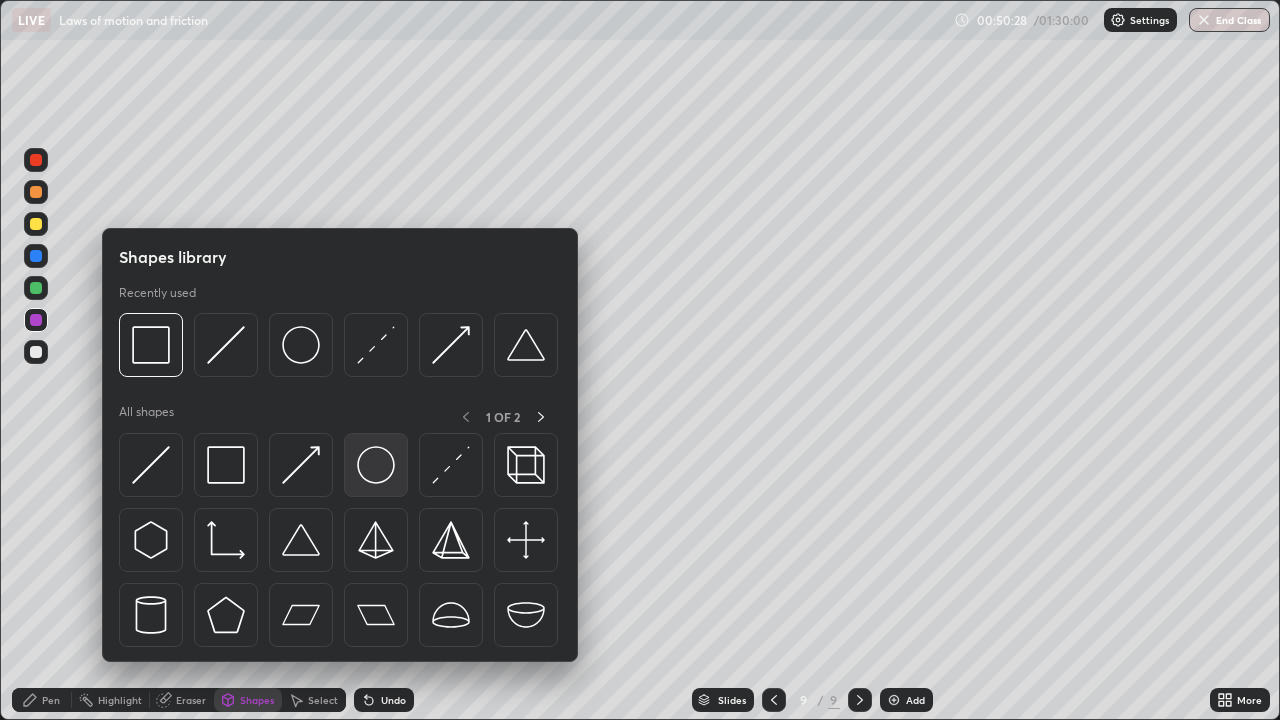 click at bounding box center [376, 465] 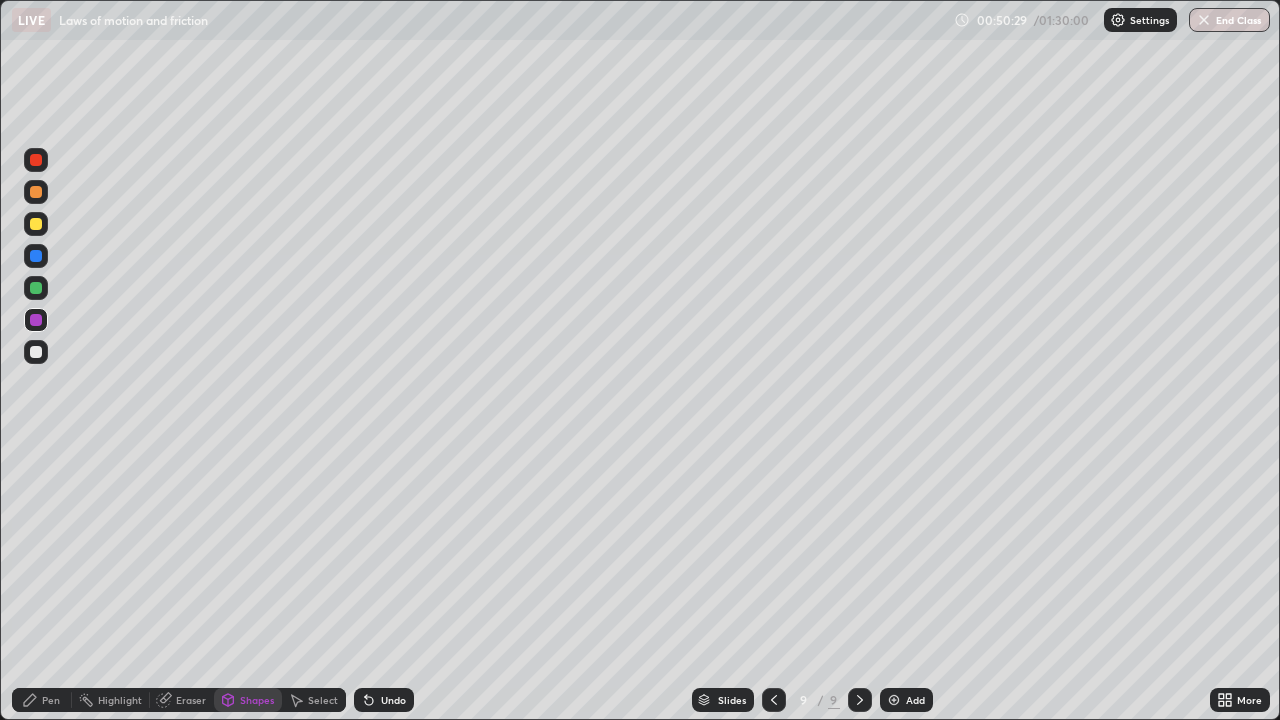 click at bounding box center (36, 256) 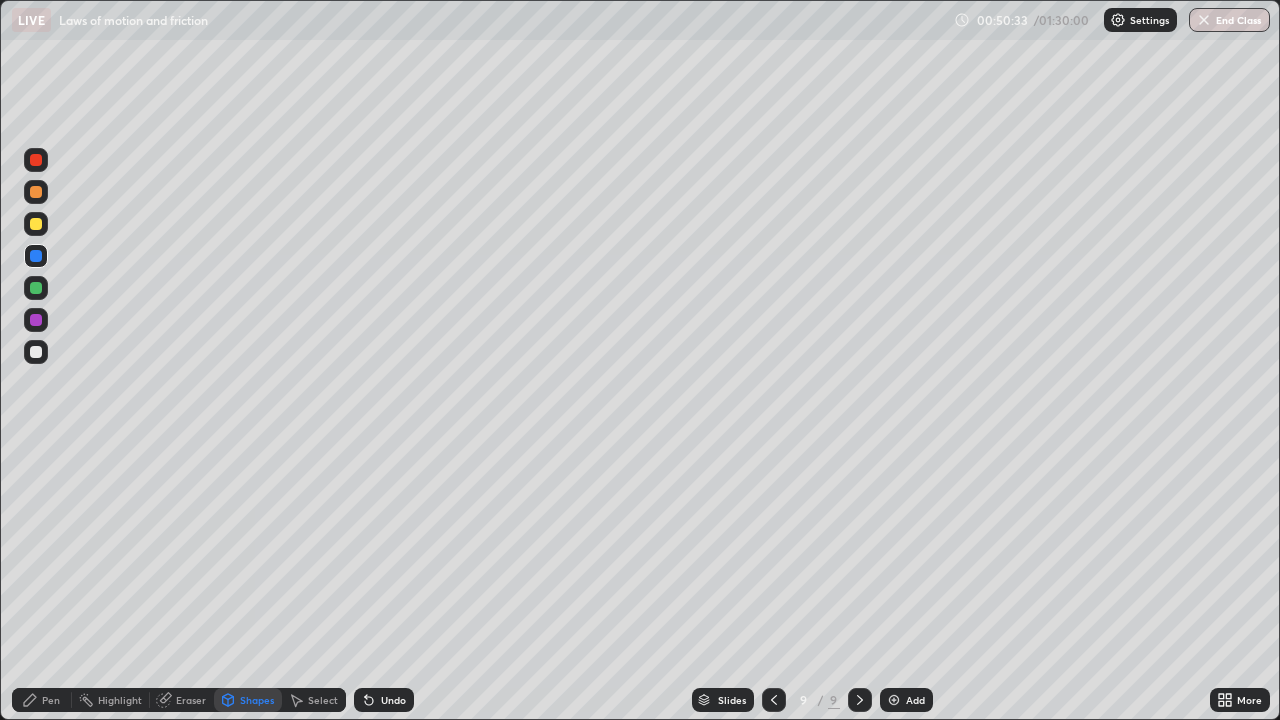 click on "Shapes" at bounding box center [248, 700] 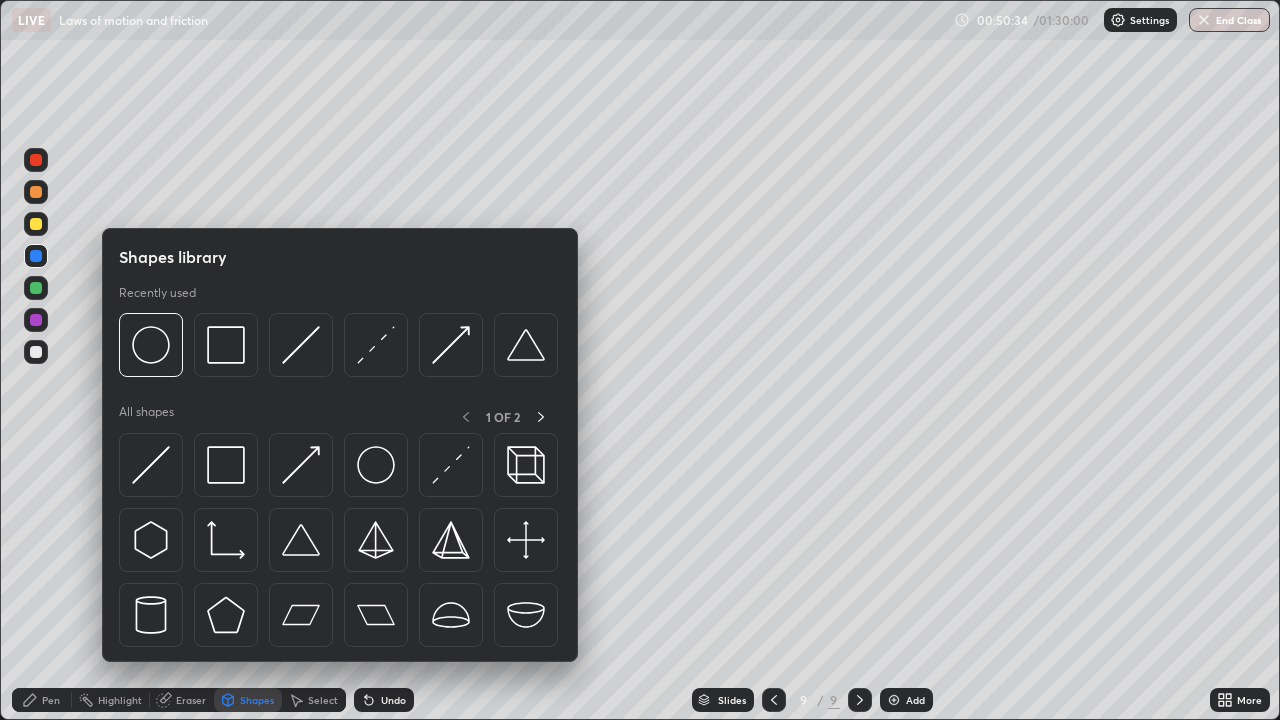 click at bounding box center (36, 352) 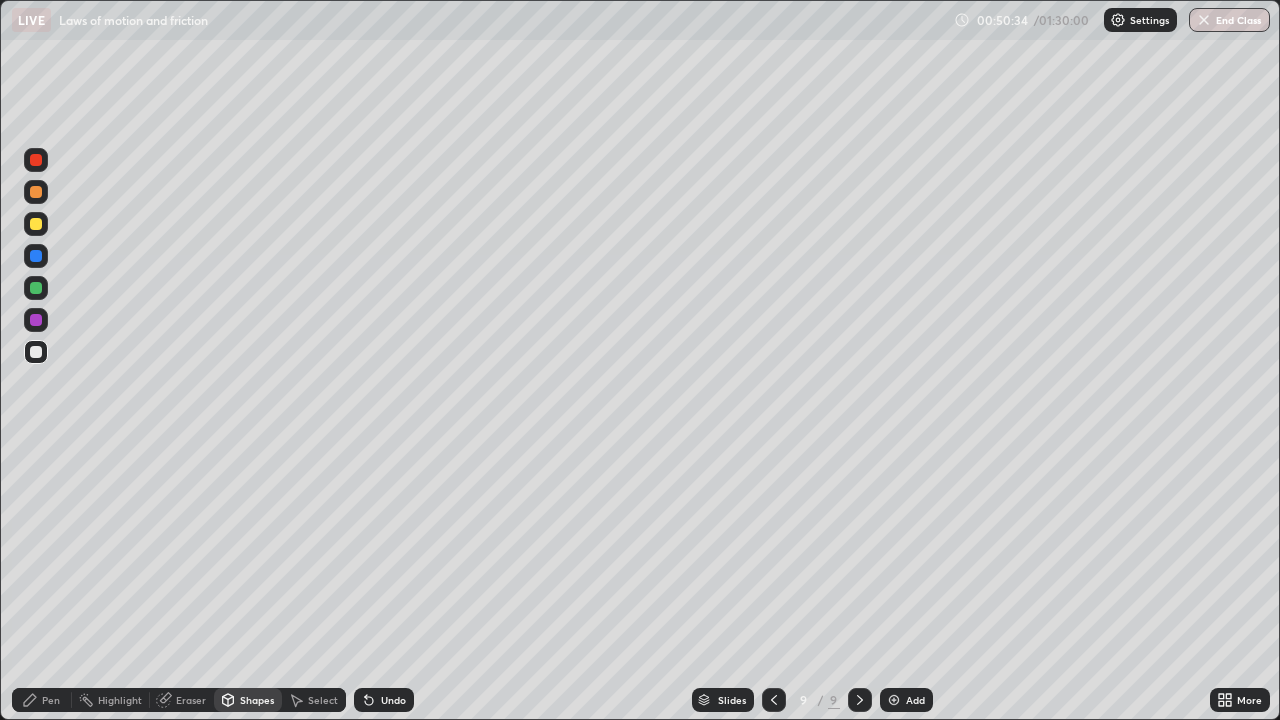 click on "Shapes" at bounding box center [257, 700] 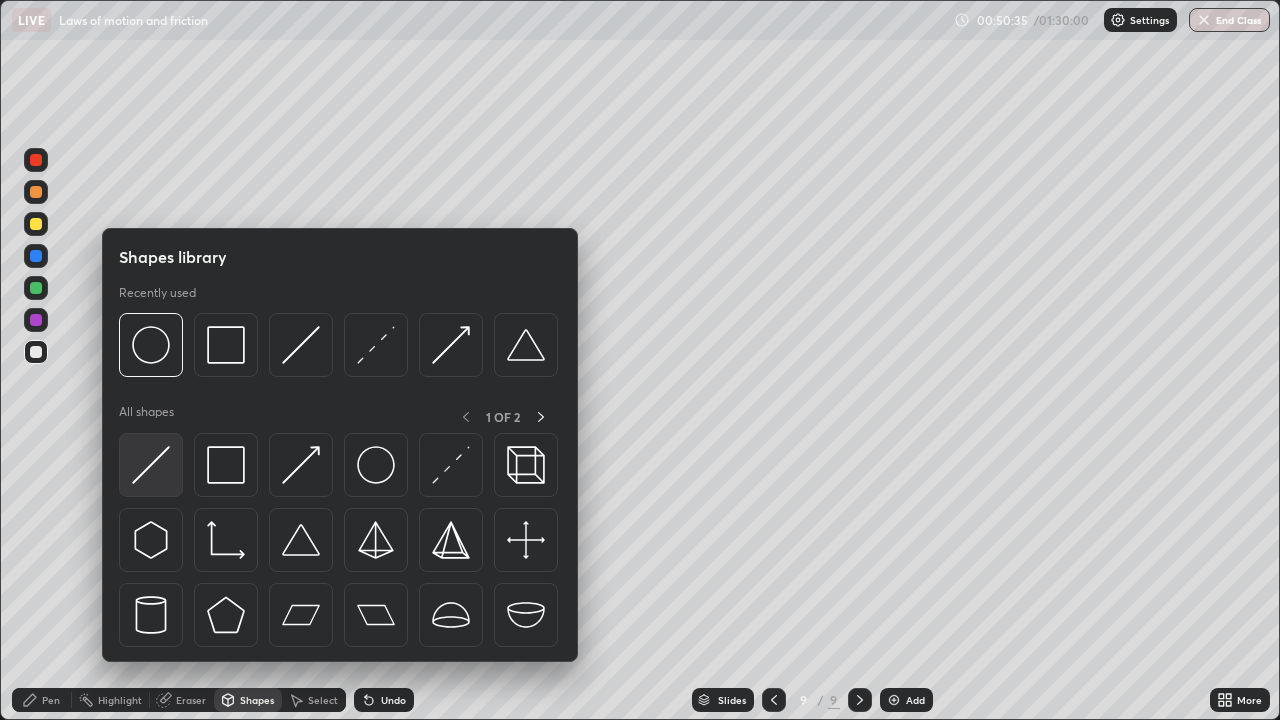 click at bounding box center (151, 465) 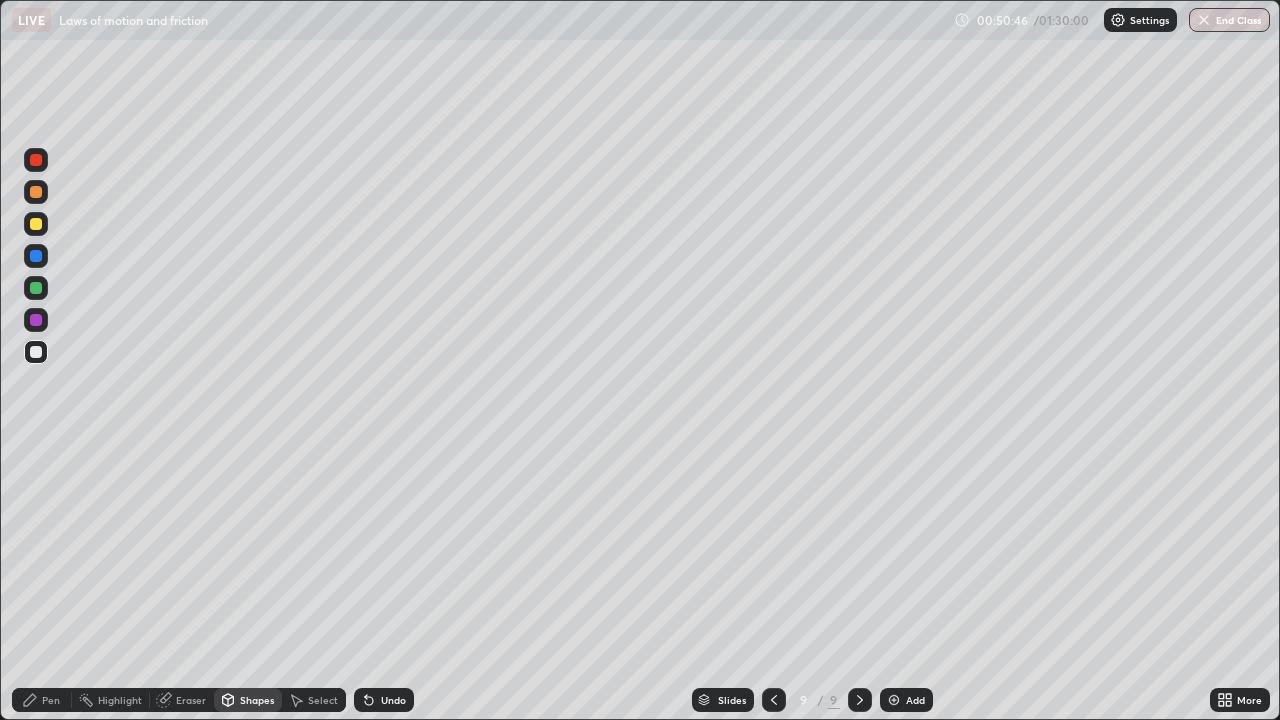 click on "Shapes" at bounding box center (257, 700) 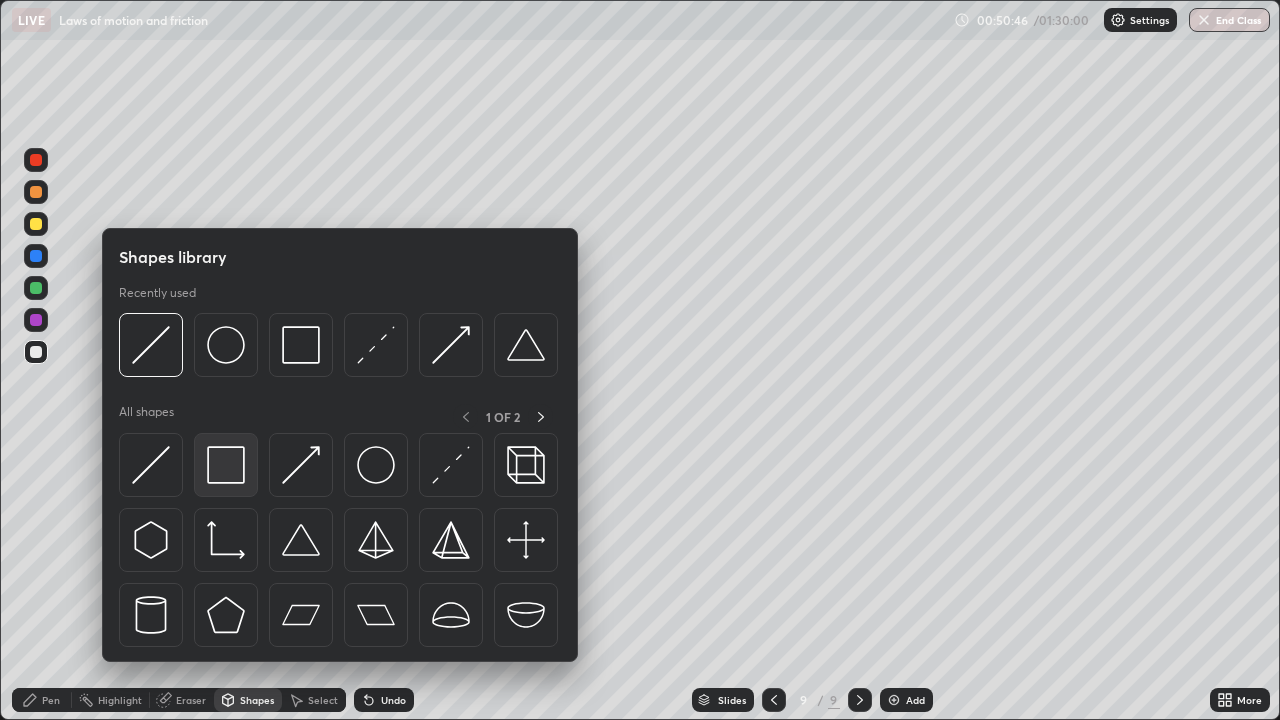 click at bounding box center [226, 465] 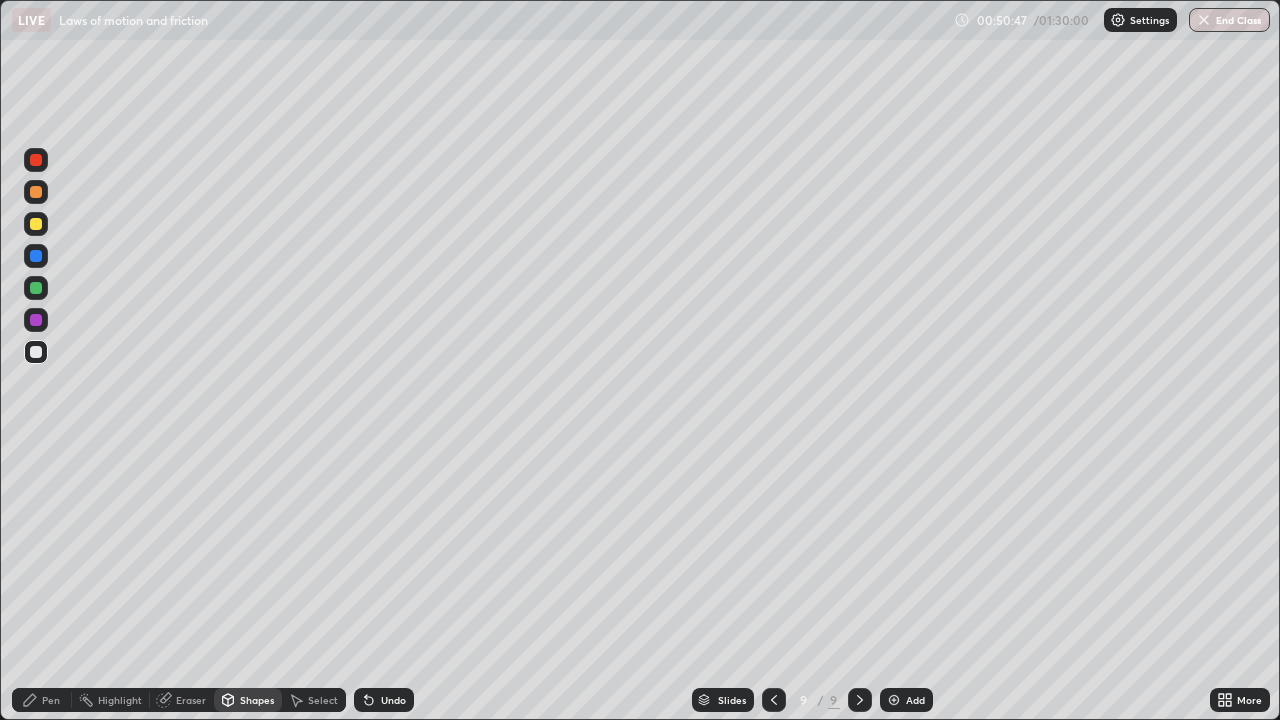 click at bounding box center (36, 320) 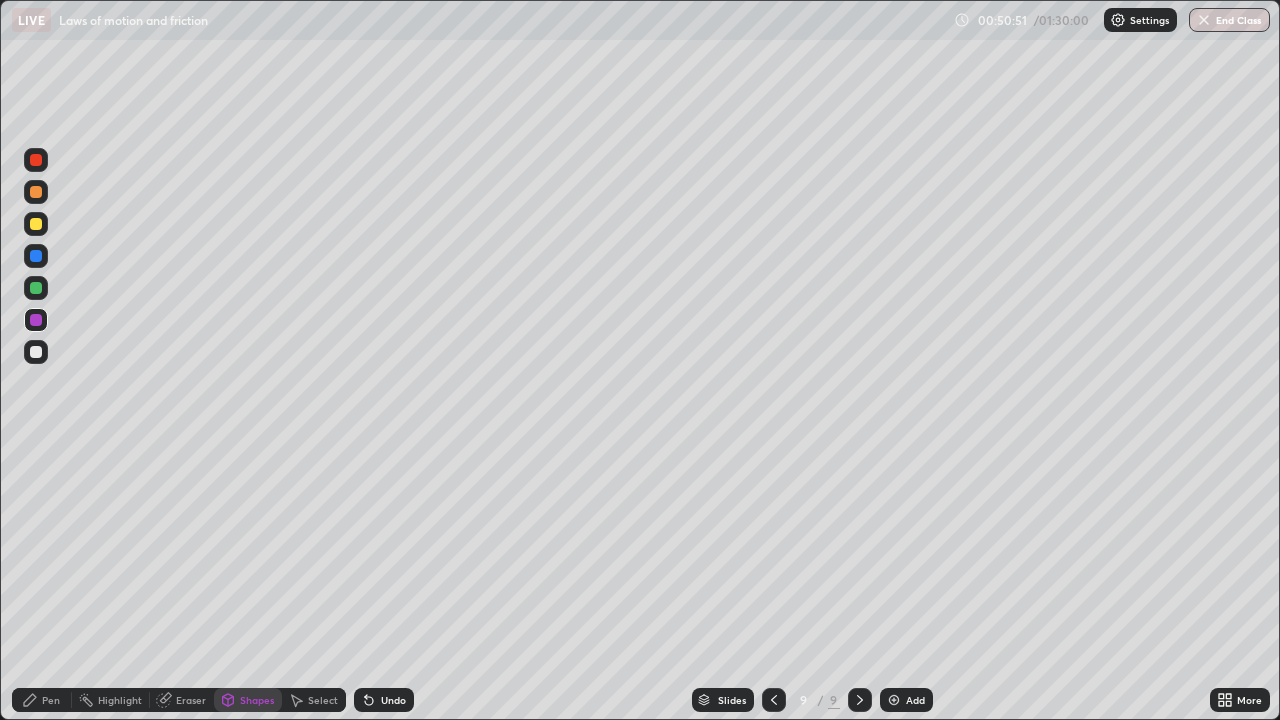 click 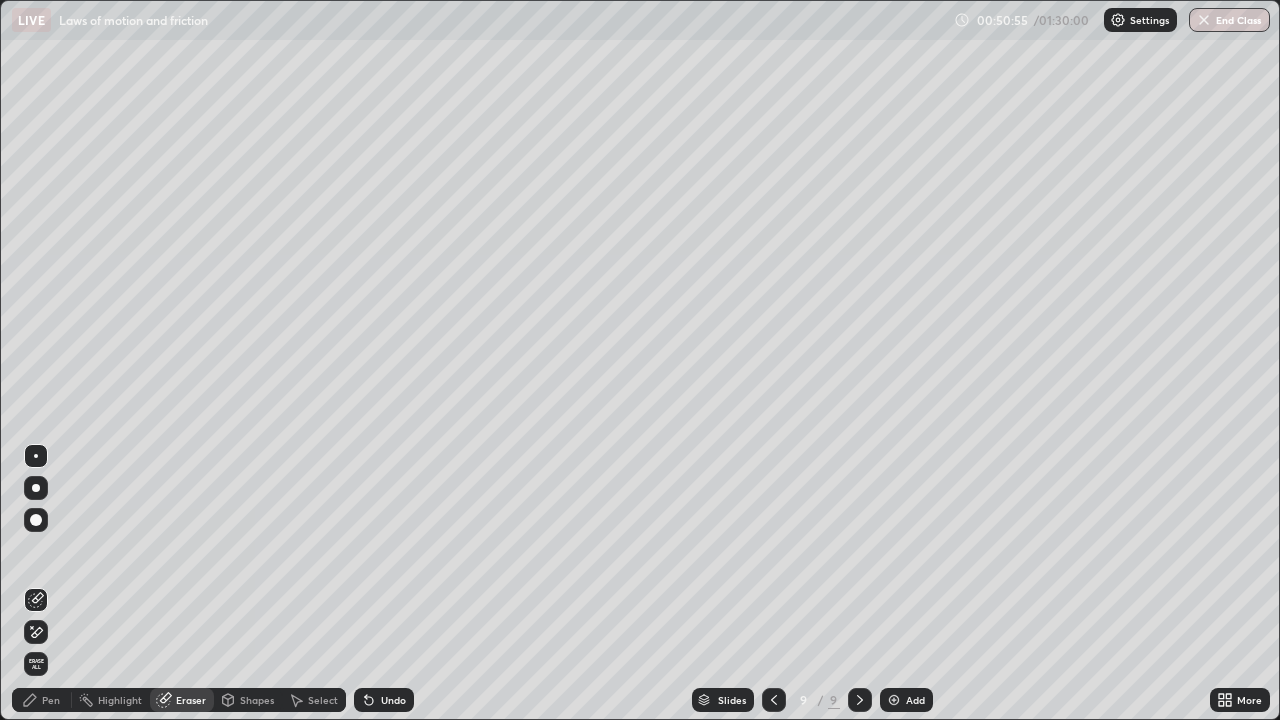 click on "Pen" at bounding box center (51, 700) 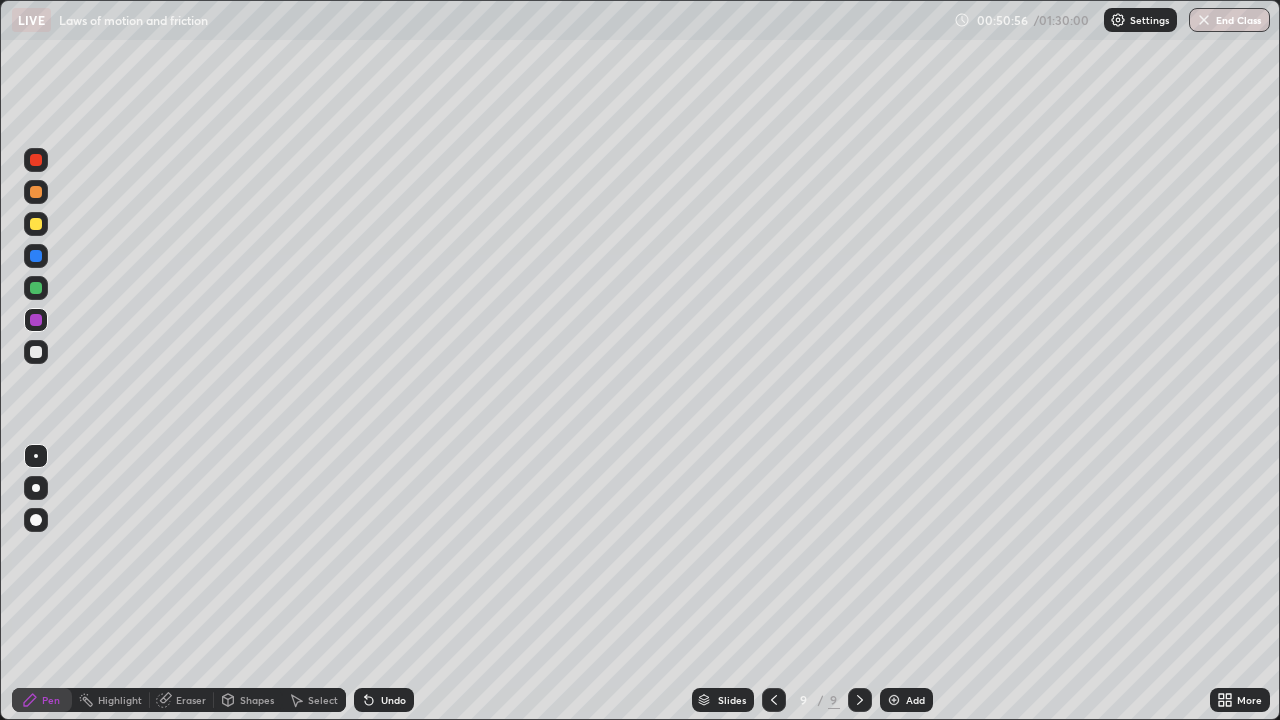 click at bounding box center (36, 288) 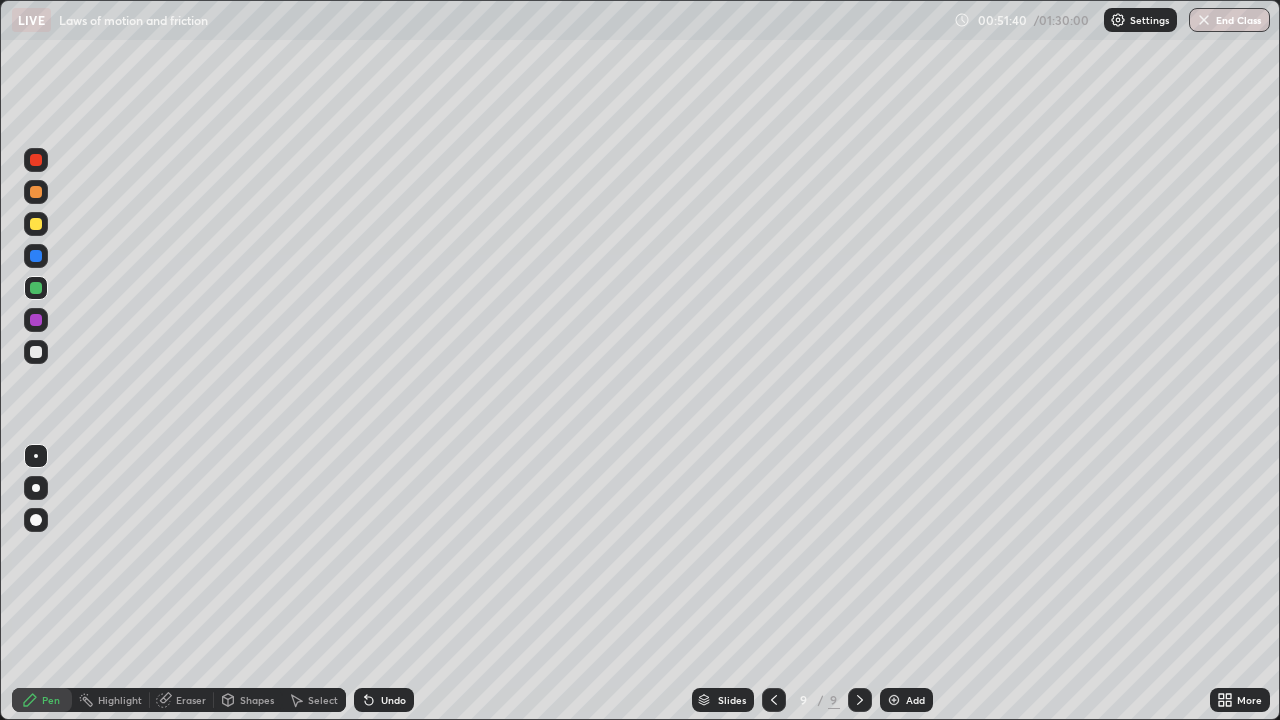 click at bounding box center [36, 224] 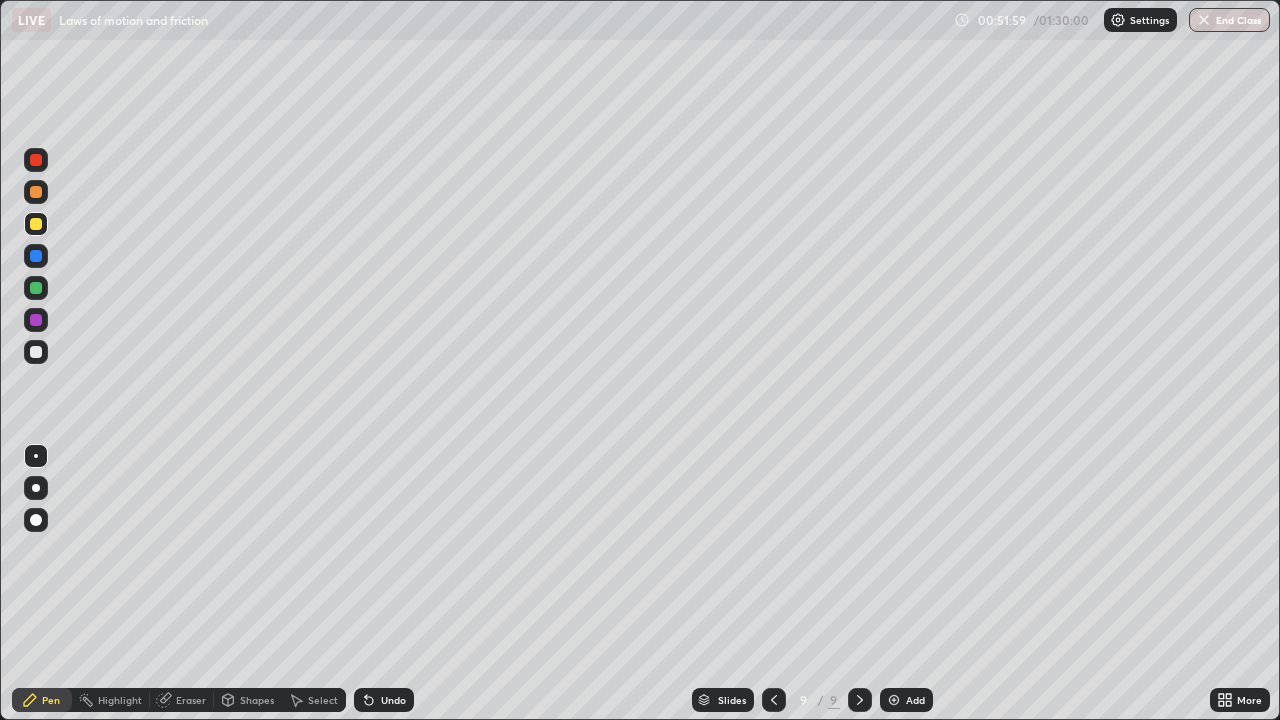 click at bounding box center [36, 224] 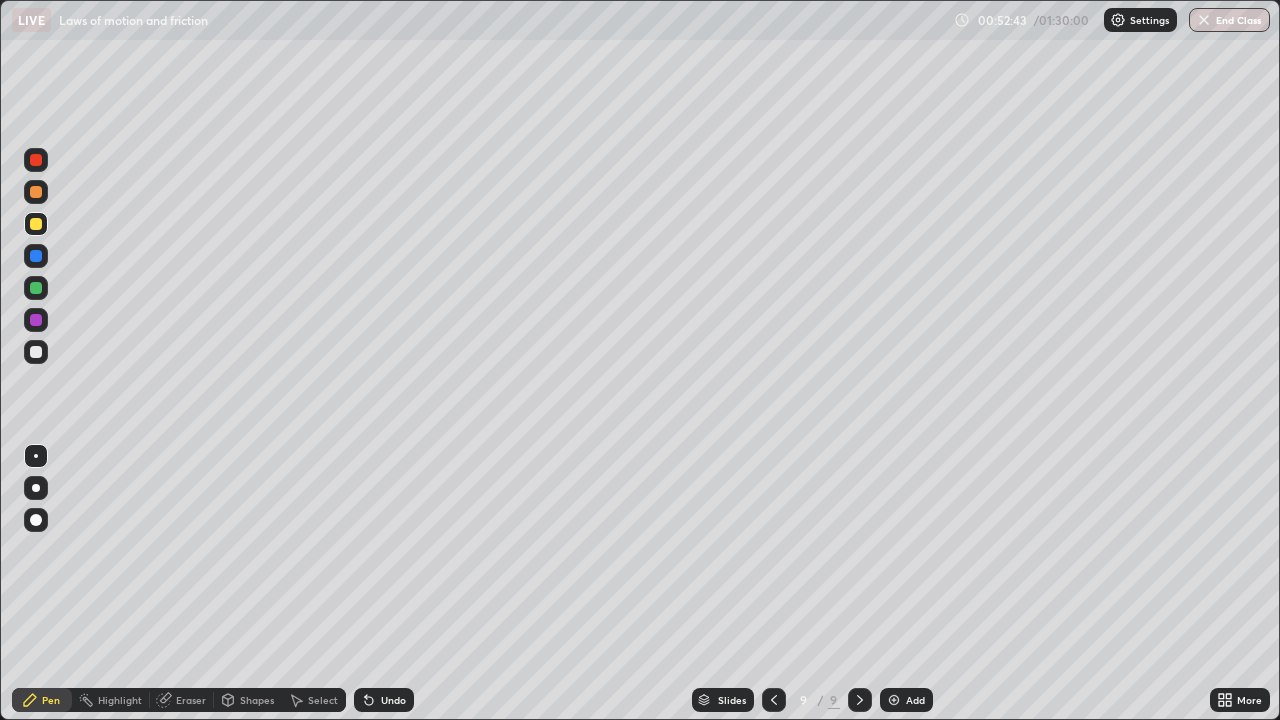 click at bounding box center [36, 192] 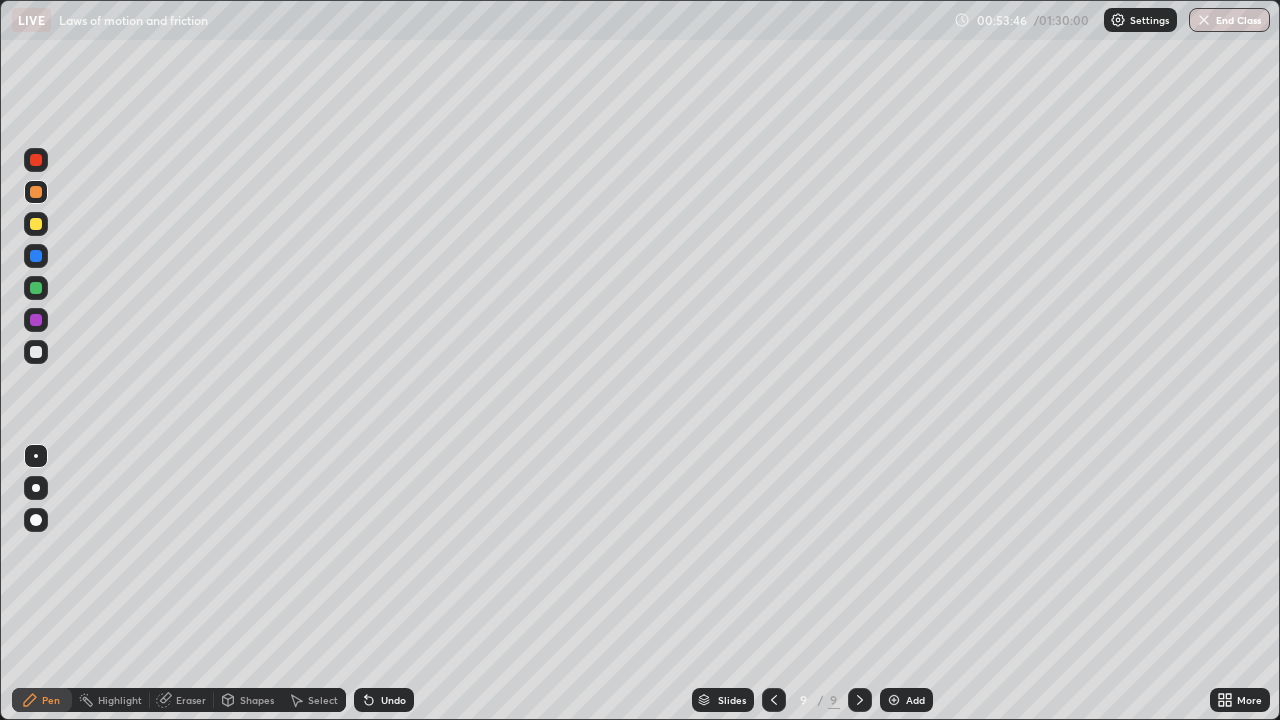 click on "Undo" at bounding box center [393, 700] 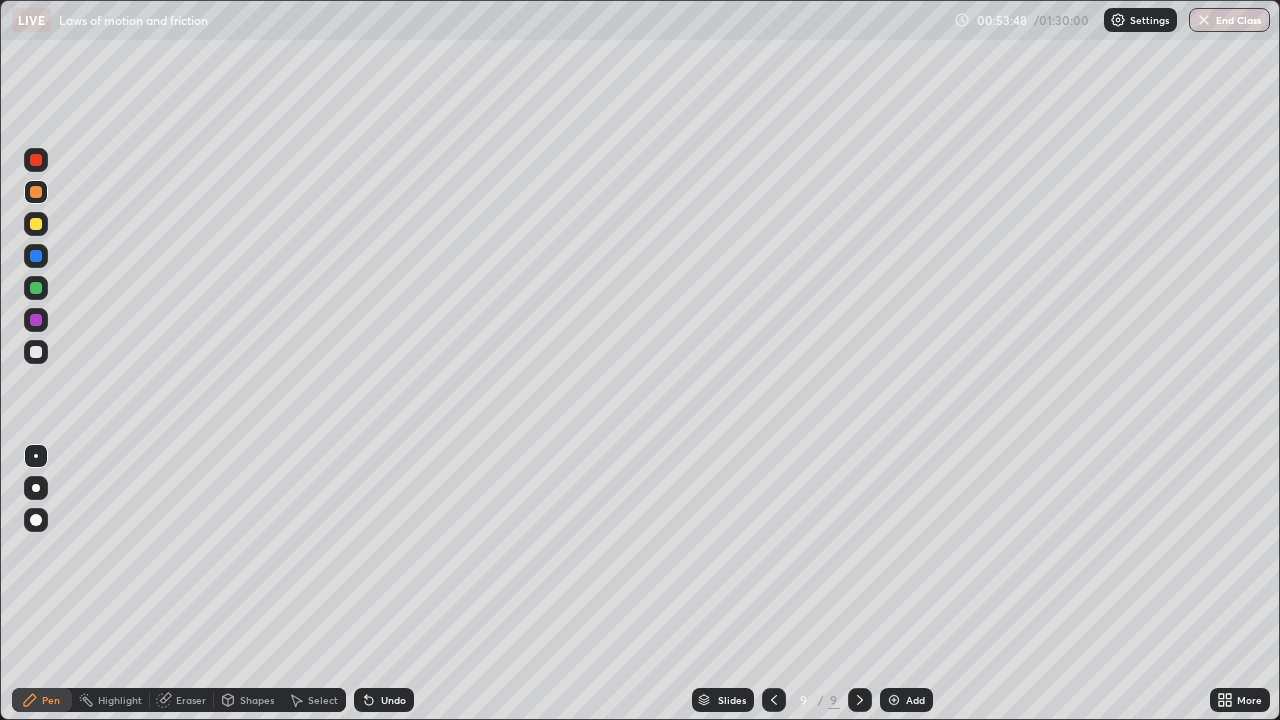 click at bounding box center [36, 352] 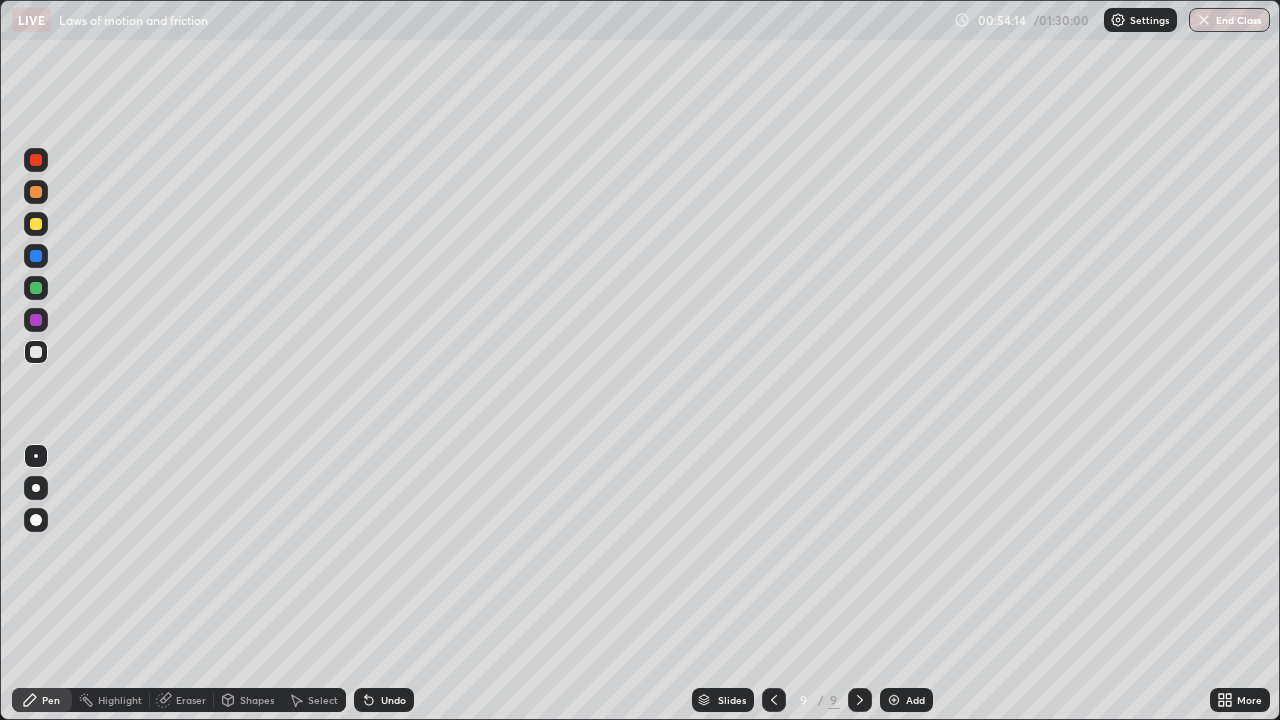 click at bounding box center [36, 192] 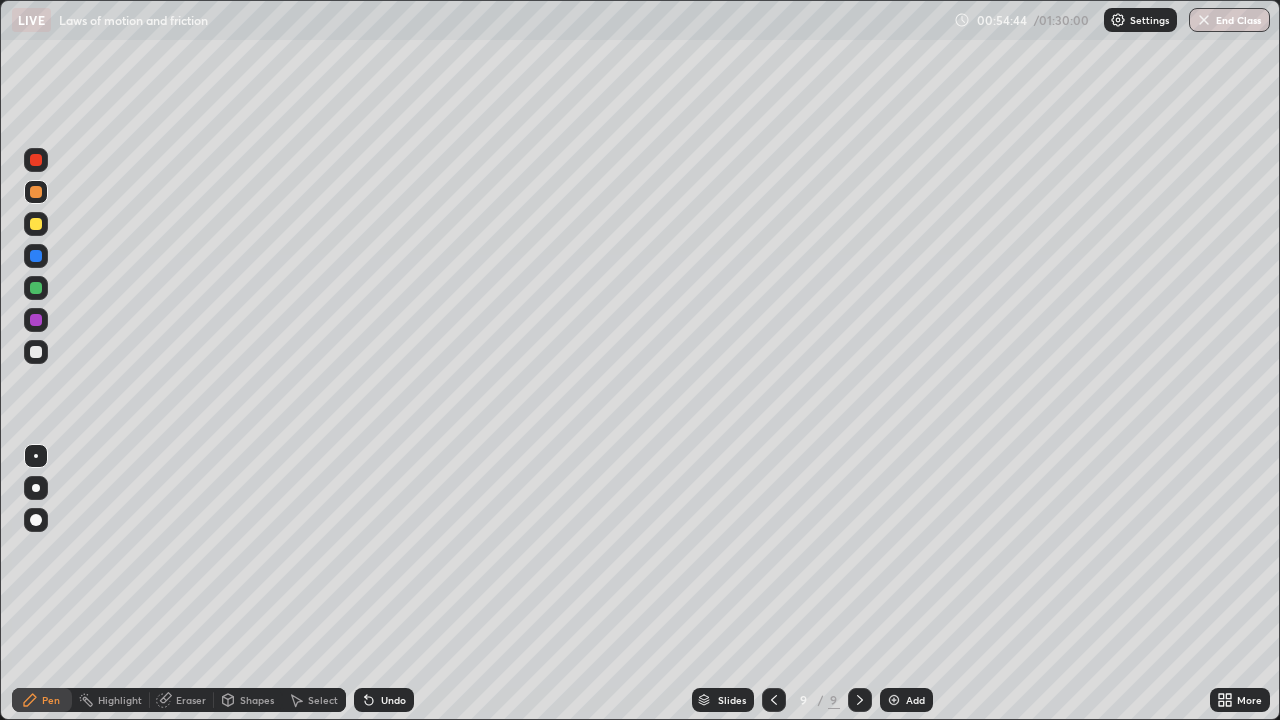 click at bounding box center (36, 288) 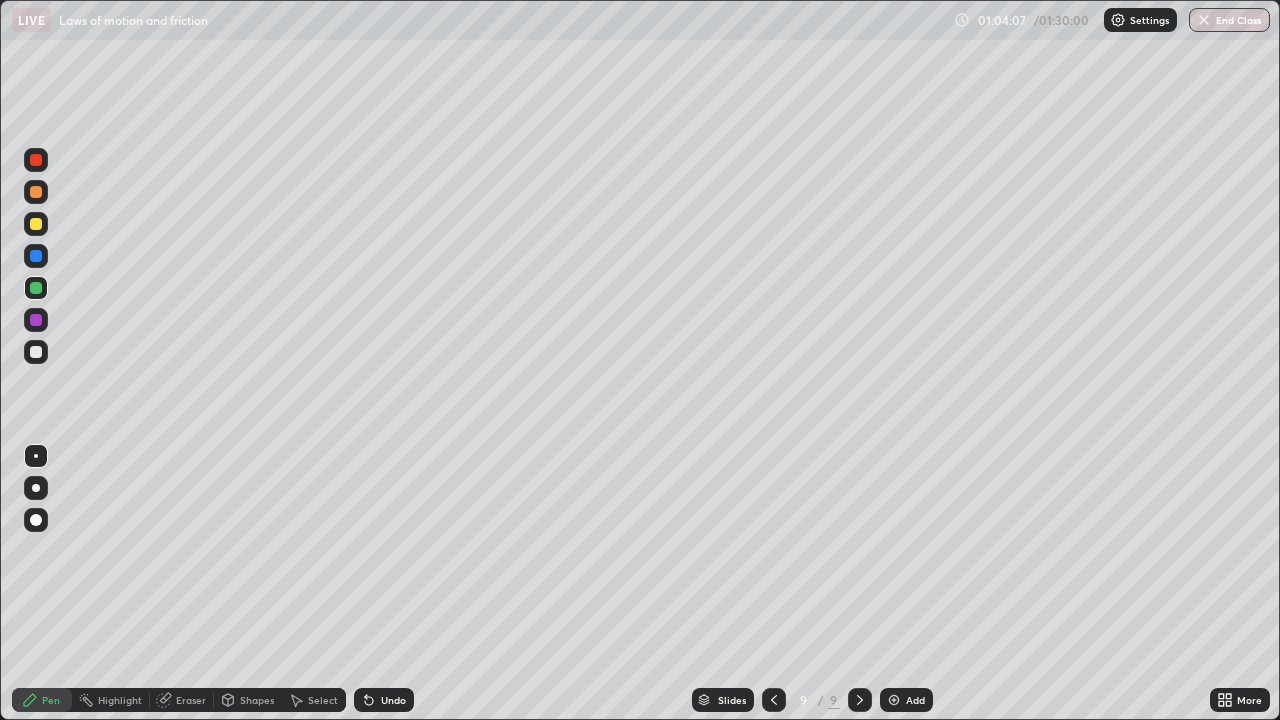 click on "Pen" at bounding box center (51, 700) 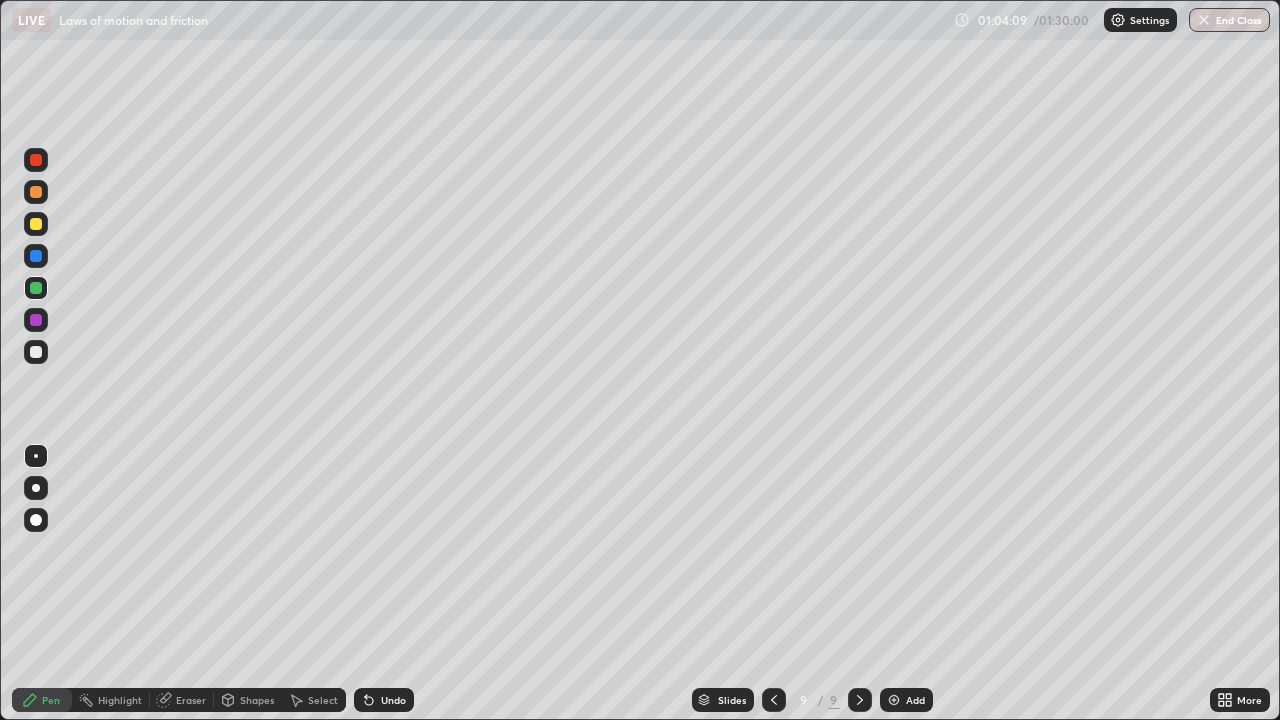click at bounding box center (36, 352) 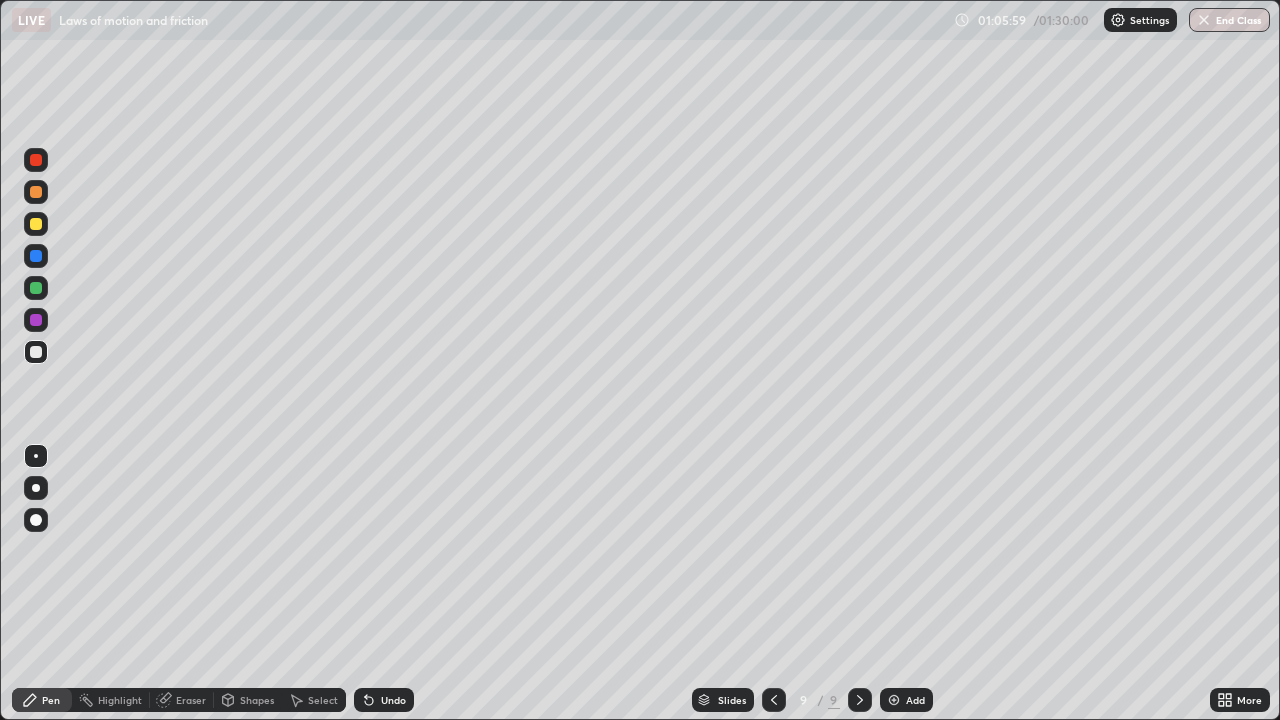 click at bounding box center (894, 700) 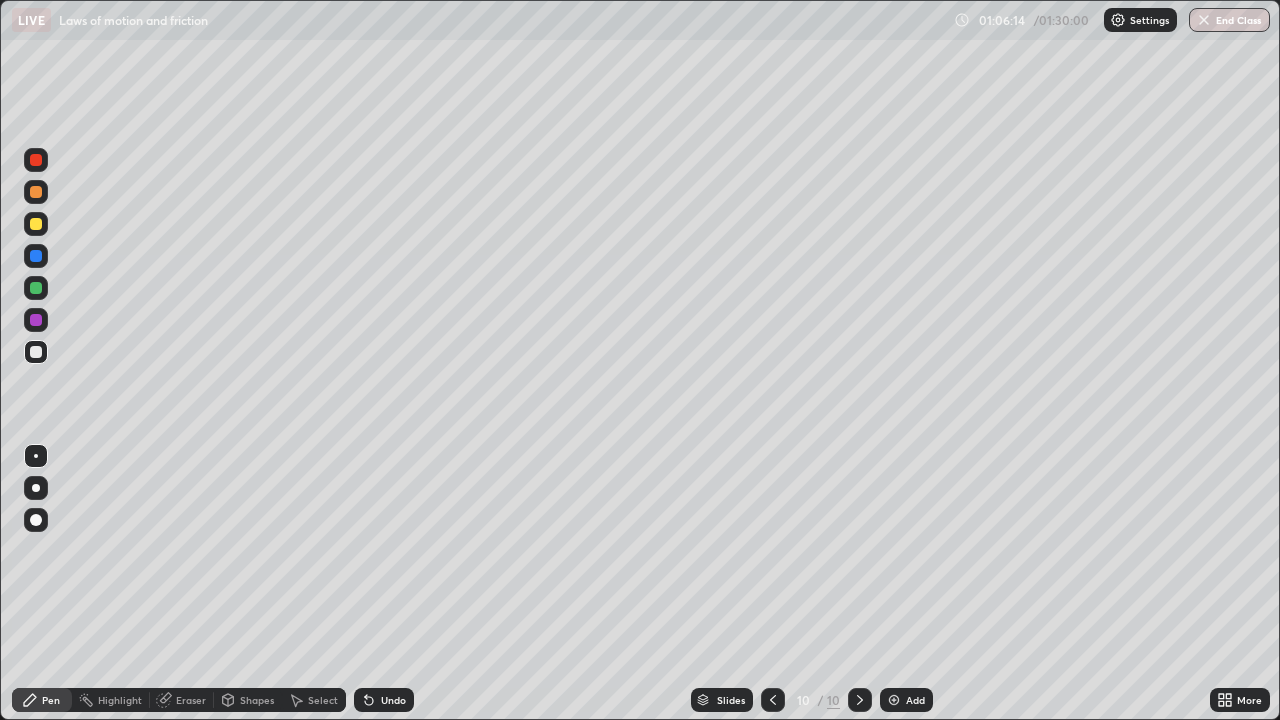click 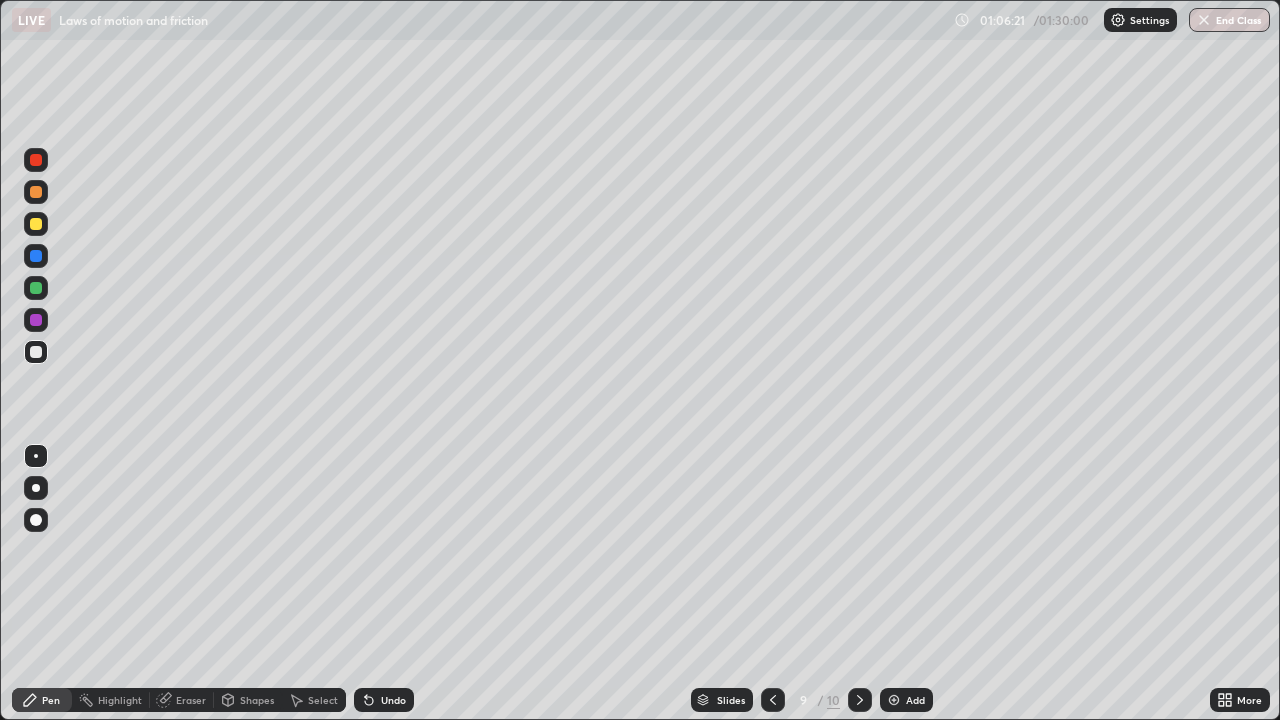 click at bounding box center [860, 700] 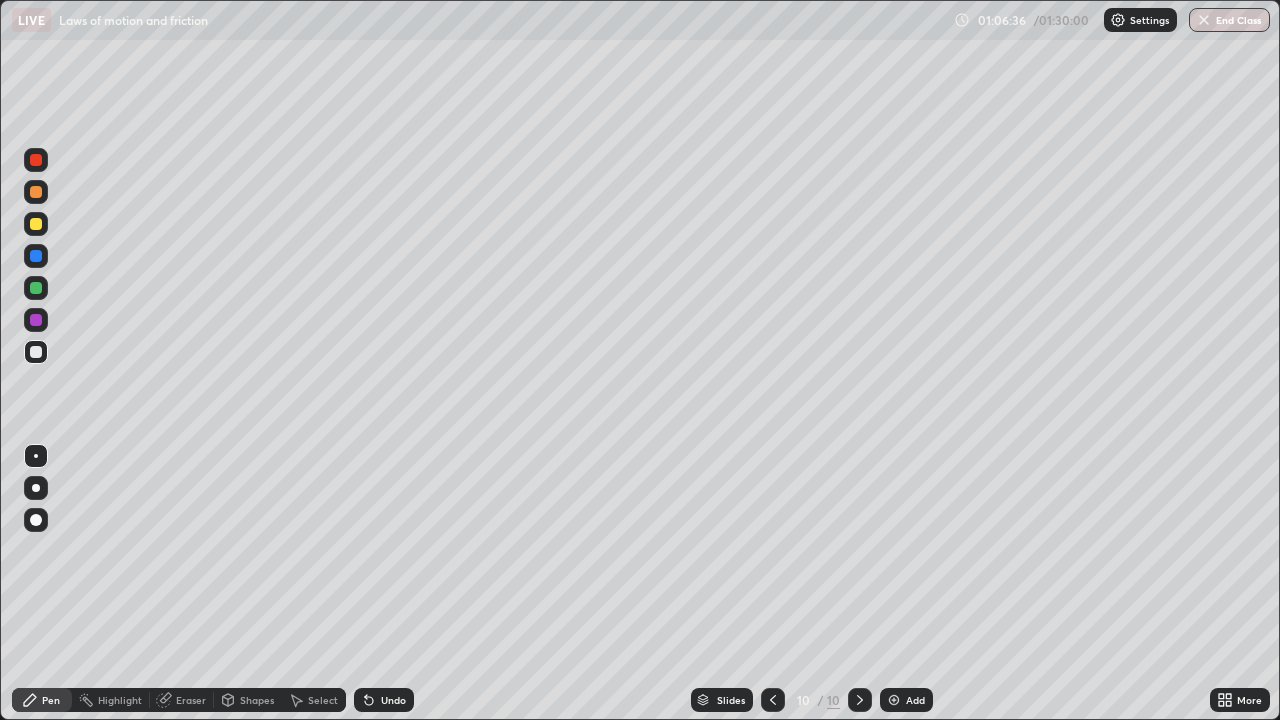 click on "Undo" at bounding box center (384, 700) 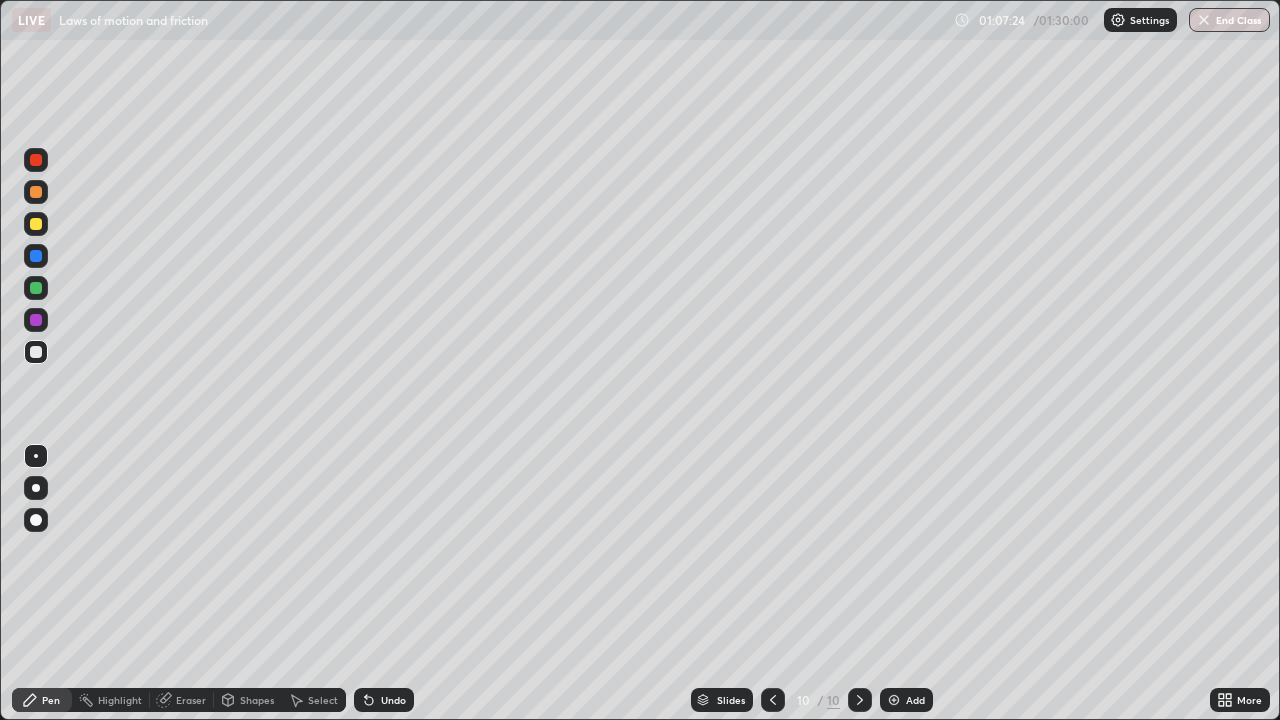 click 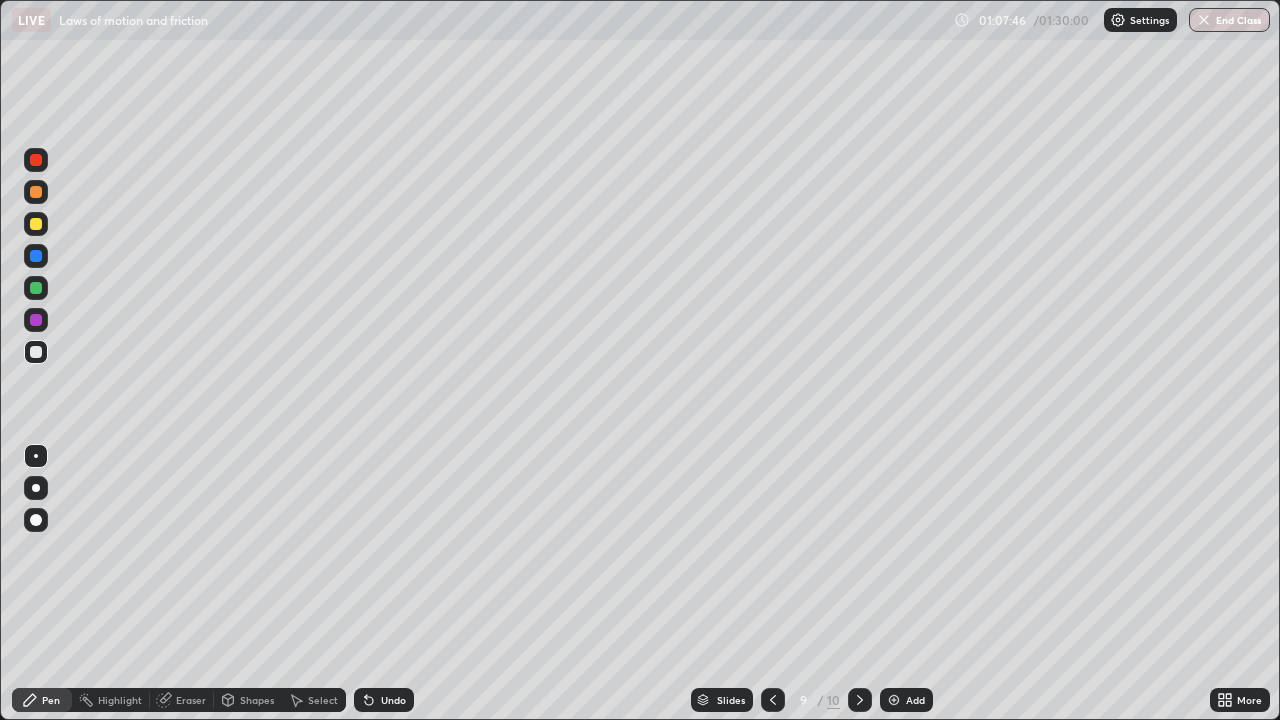 click 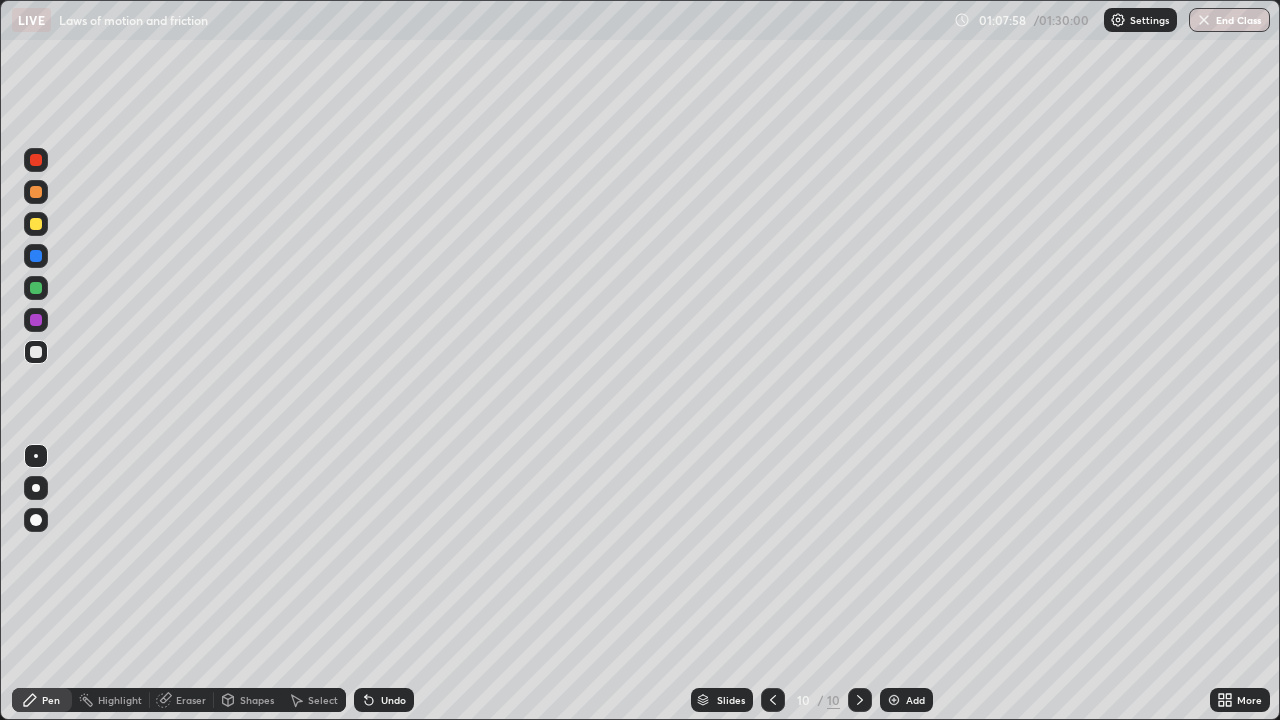 click at bounding box center [773, 700] 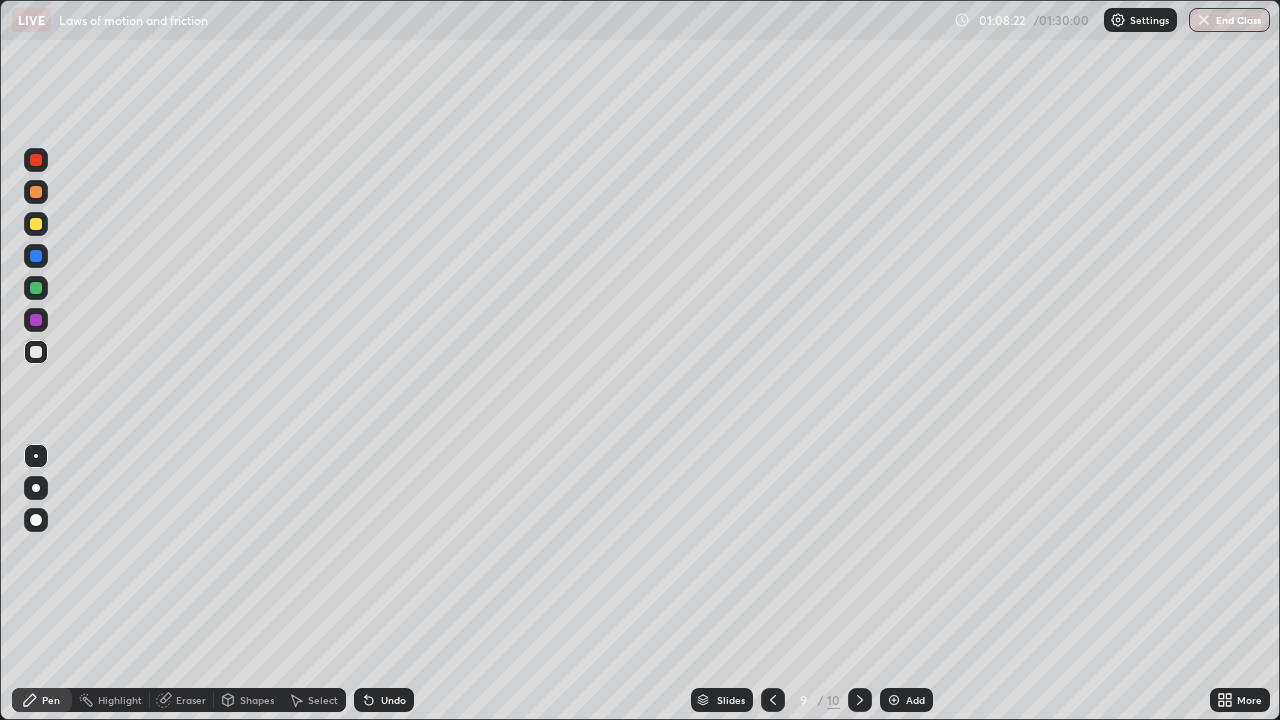 click 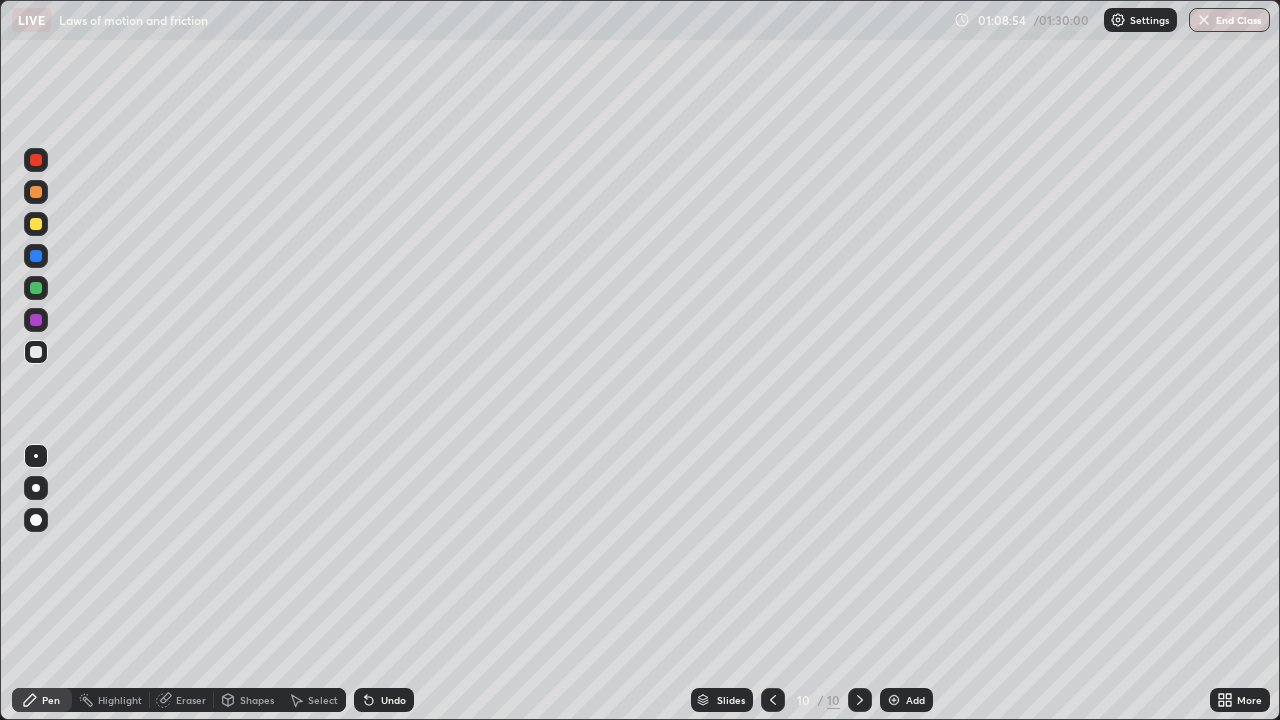 click 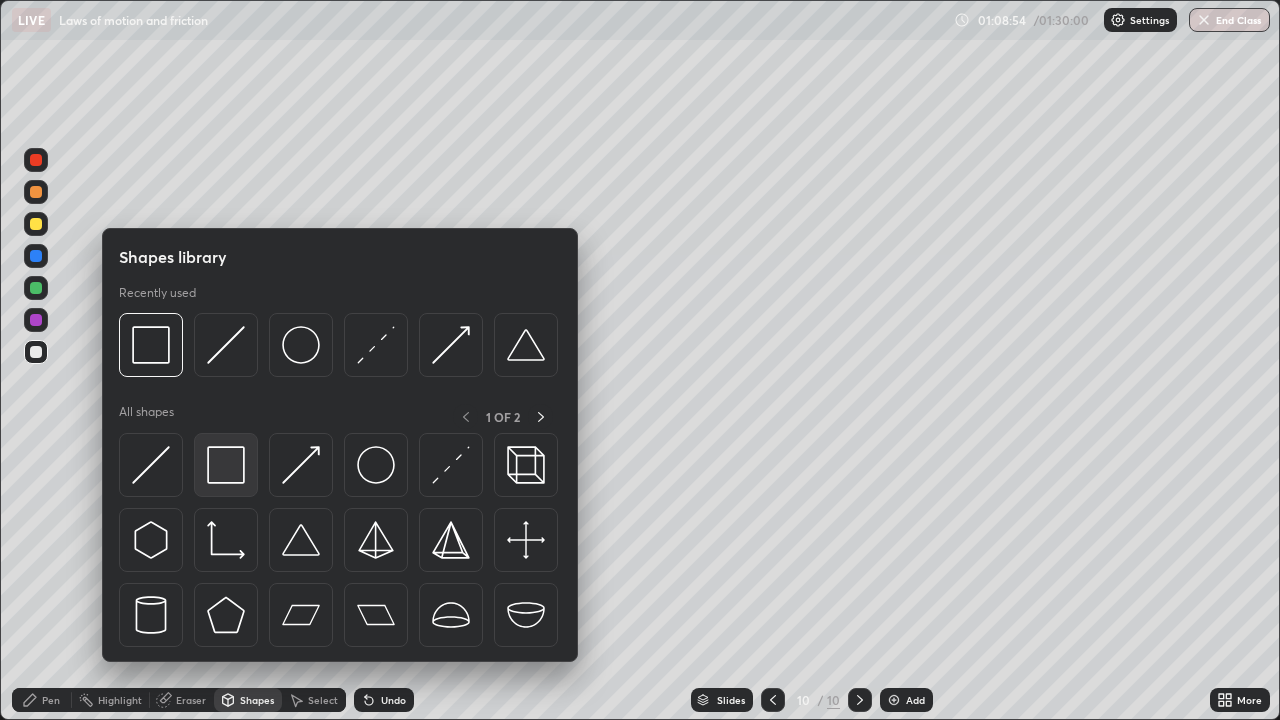 click at bounding box center [226, 465] 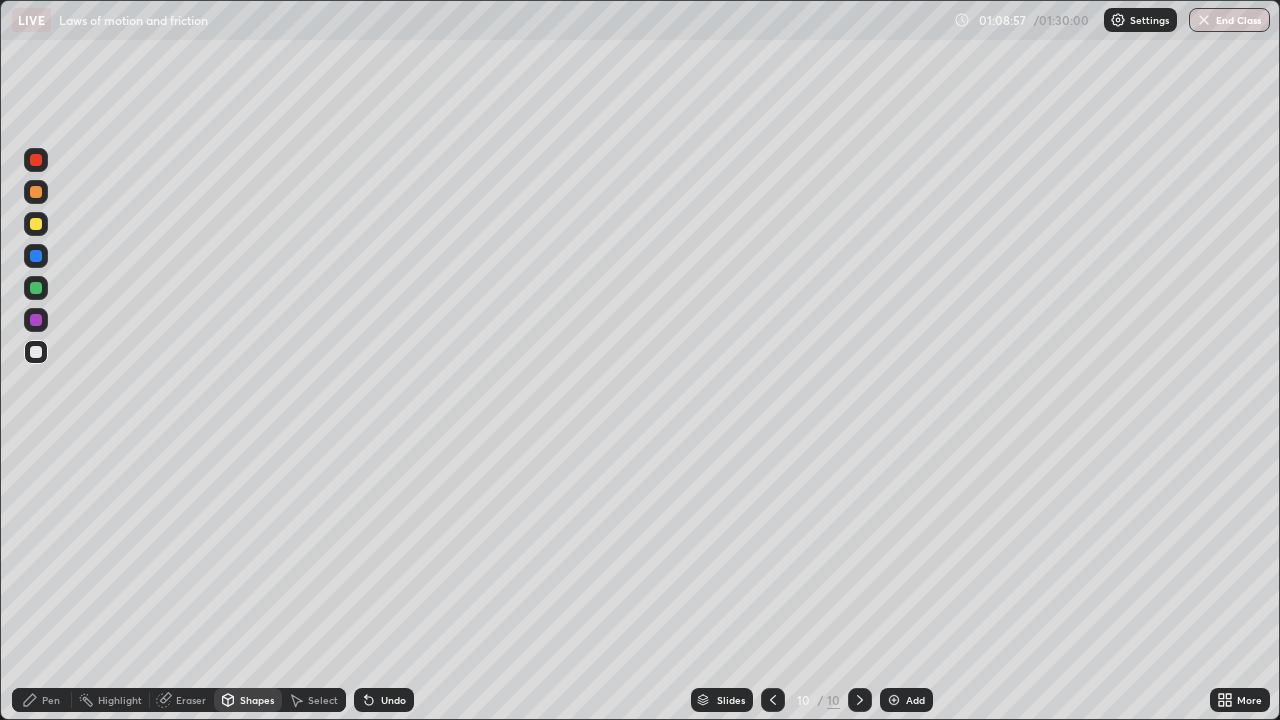click 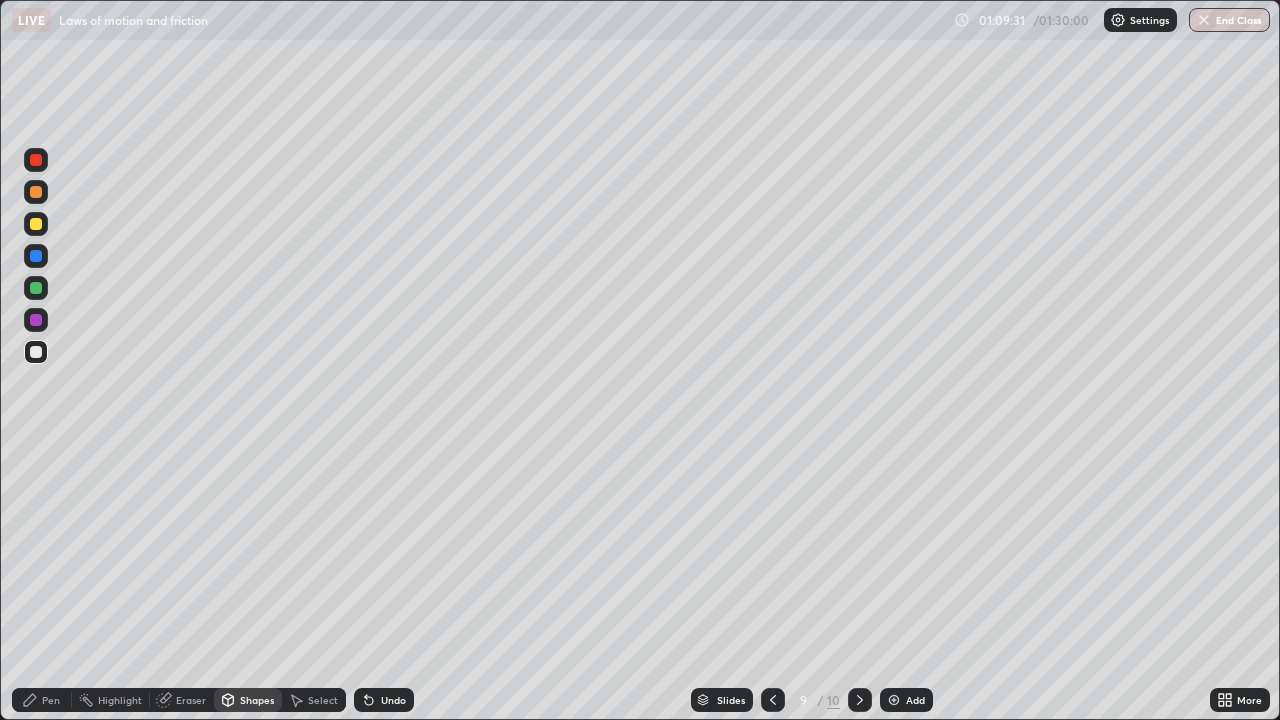 click at bounding box center (36, 224) 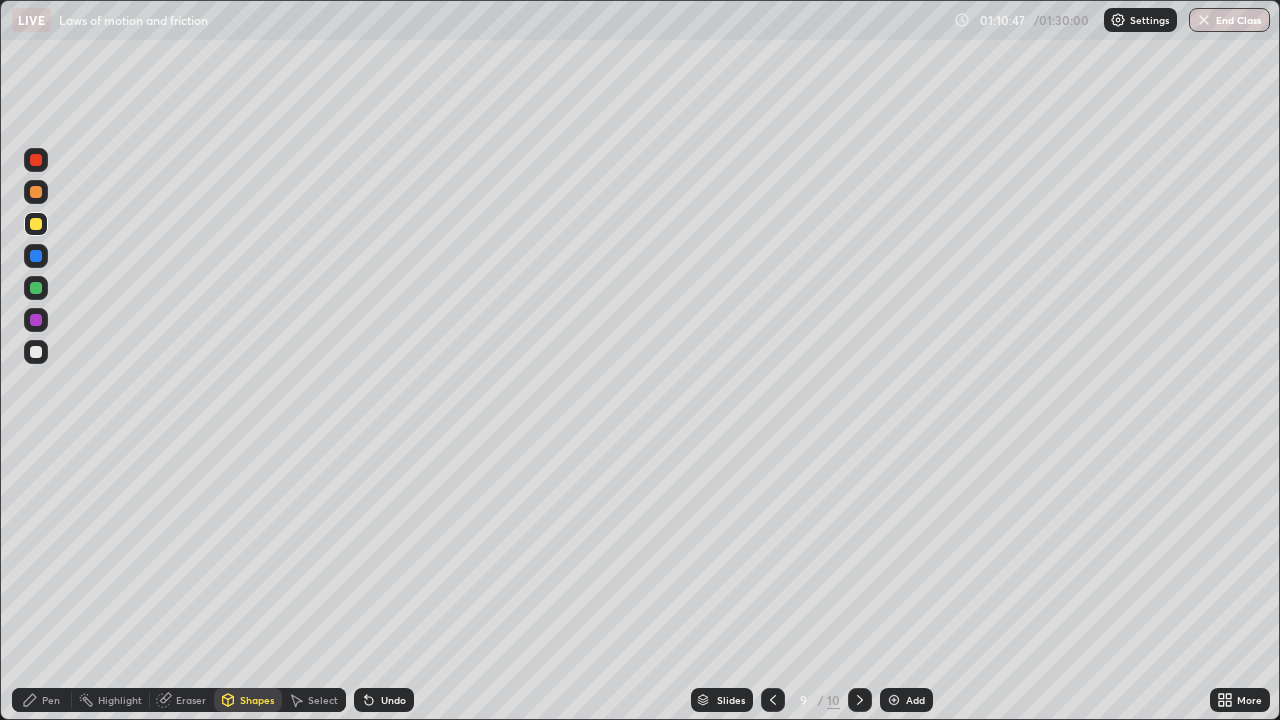 click 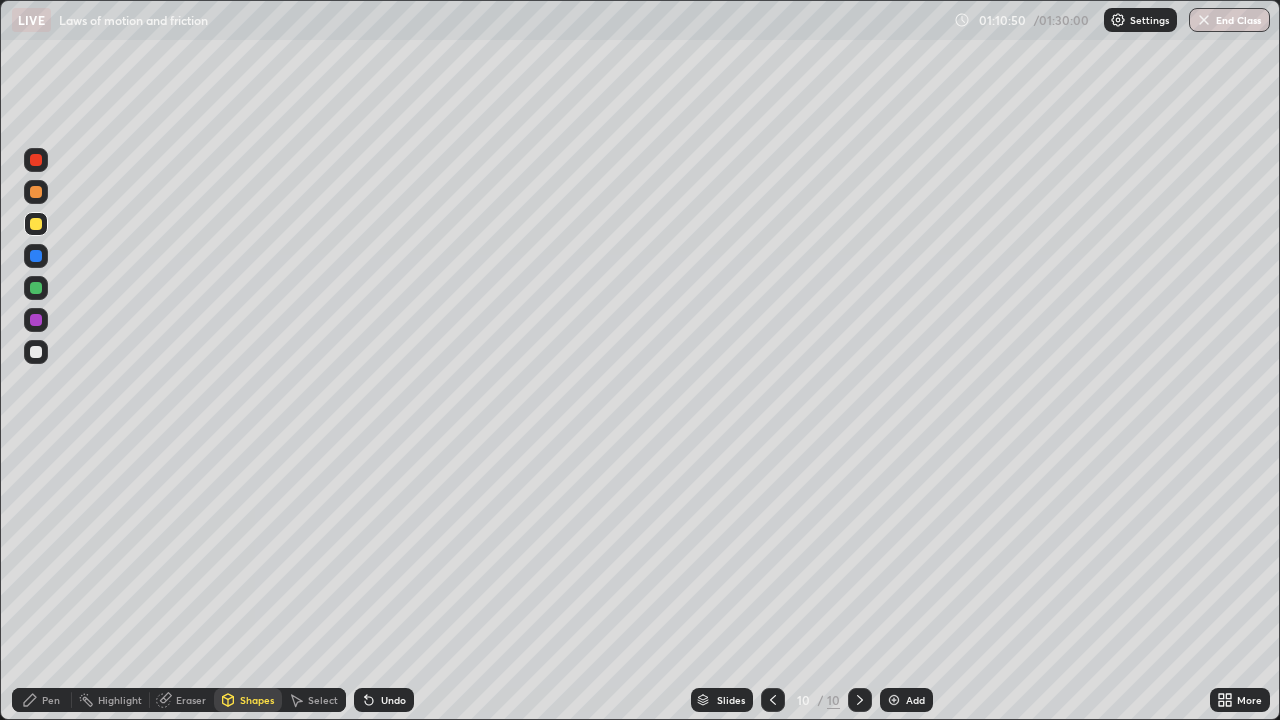 click on "Shapes" at bounding box center [257, 700] 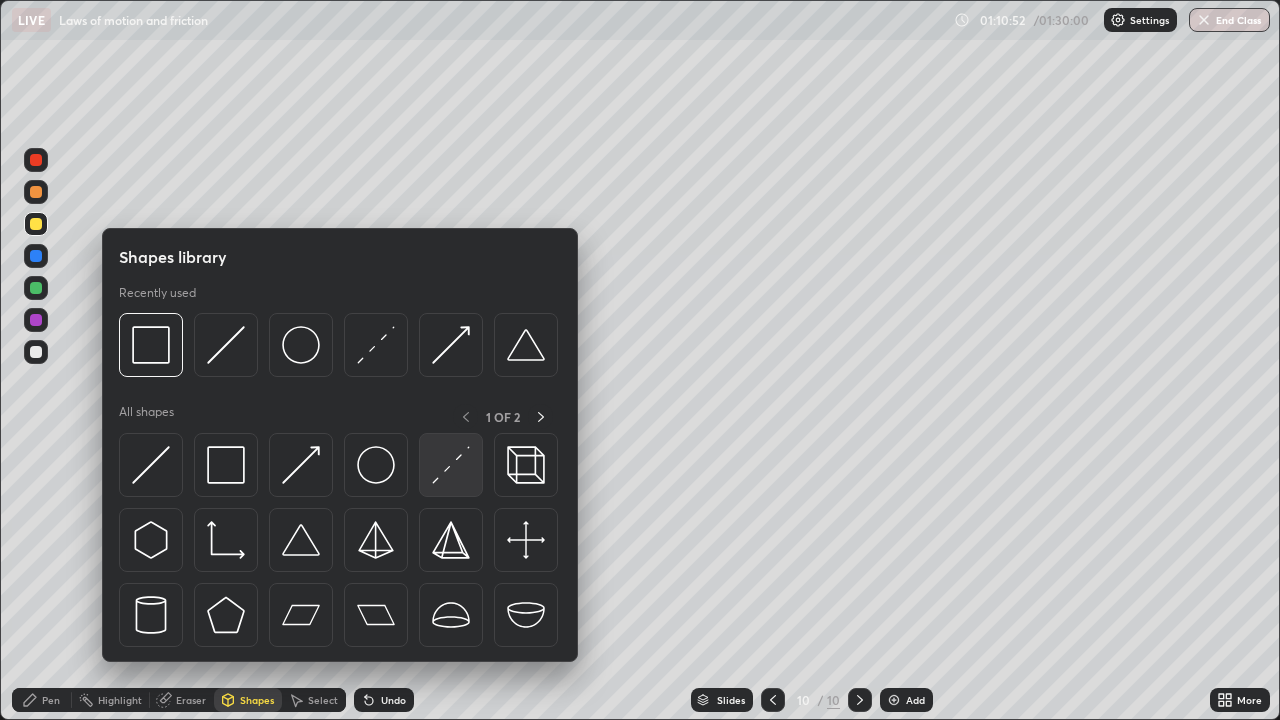 click at bounding box center [451, 465] 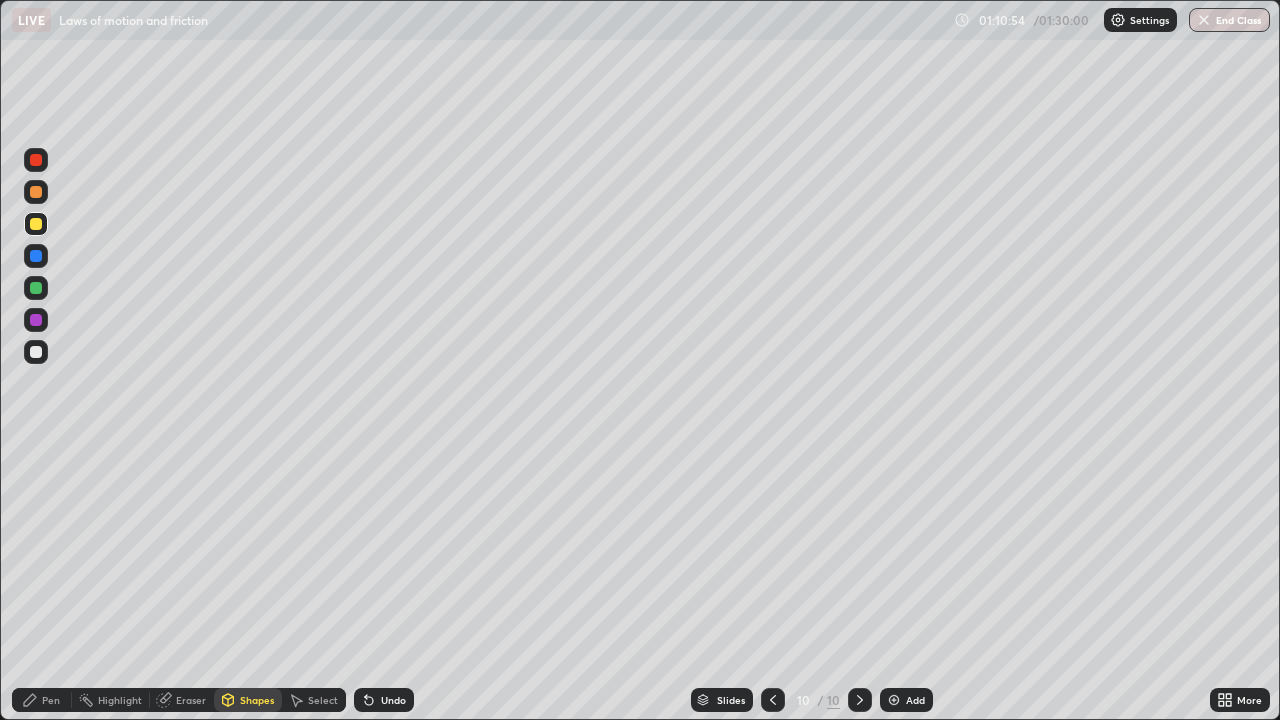 click on "Shapes" at bounding box center (257, 700) 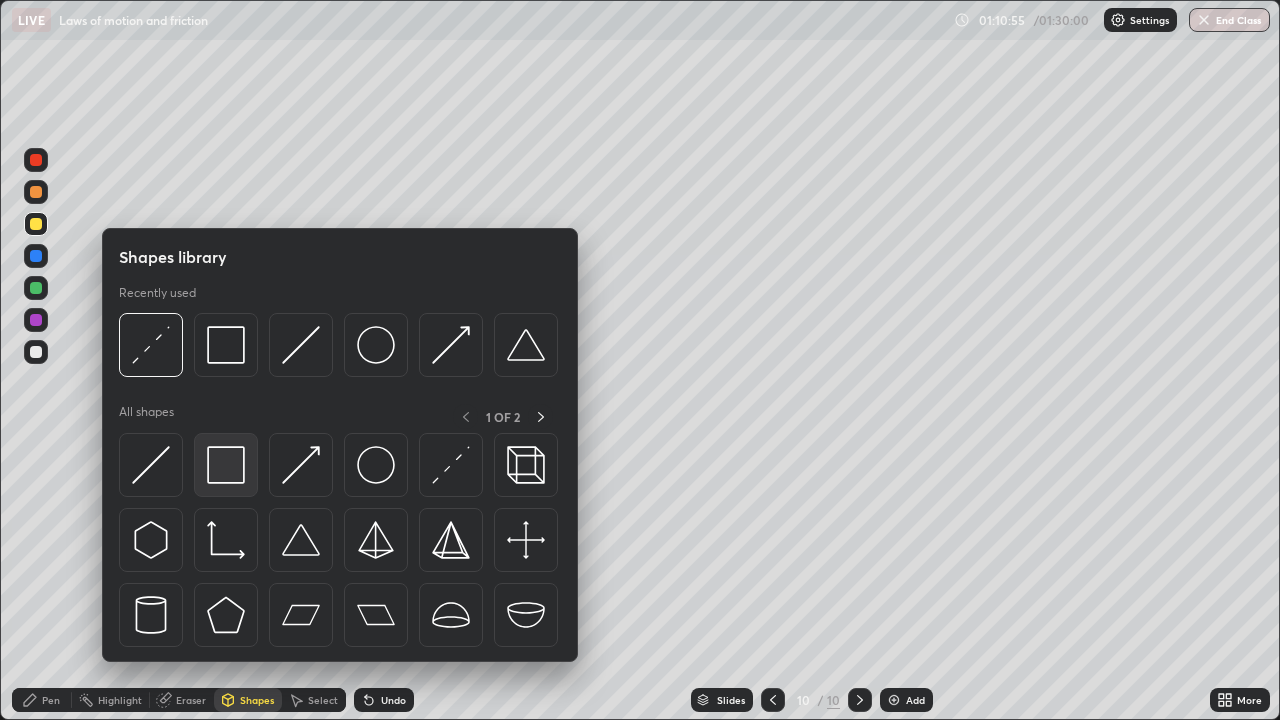click at bounding box center (226, 465) 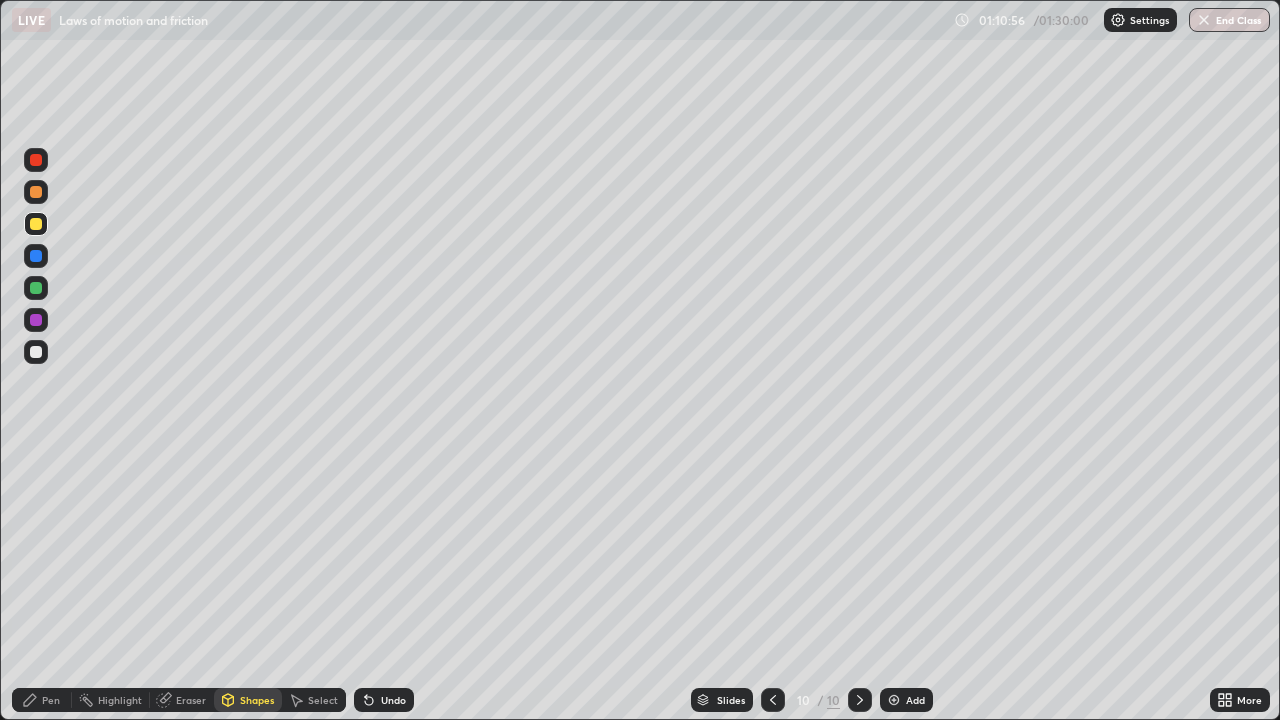 click at bounding box center (36, 352) 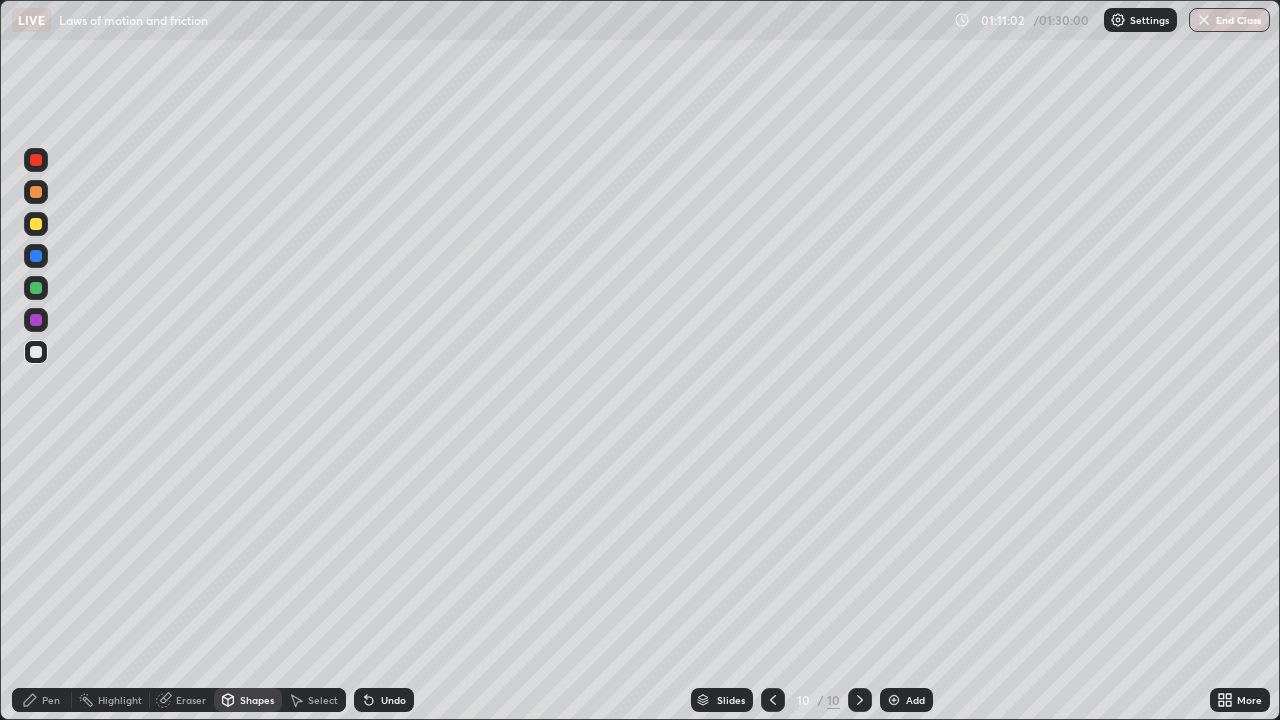 click on "Shapes" at bounding box center (248, 700) 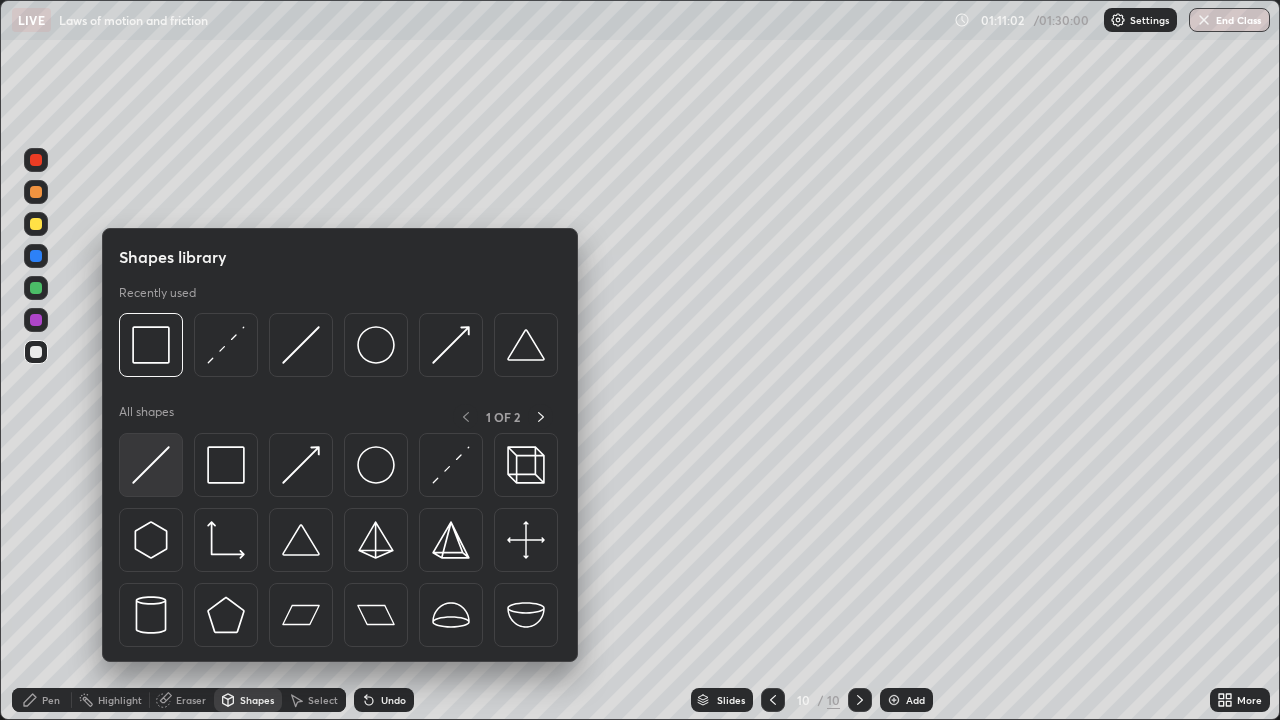 click at bounding box center (151, 465) 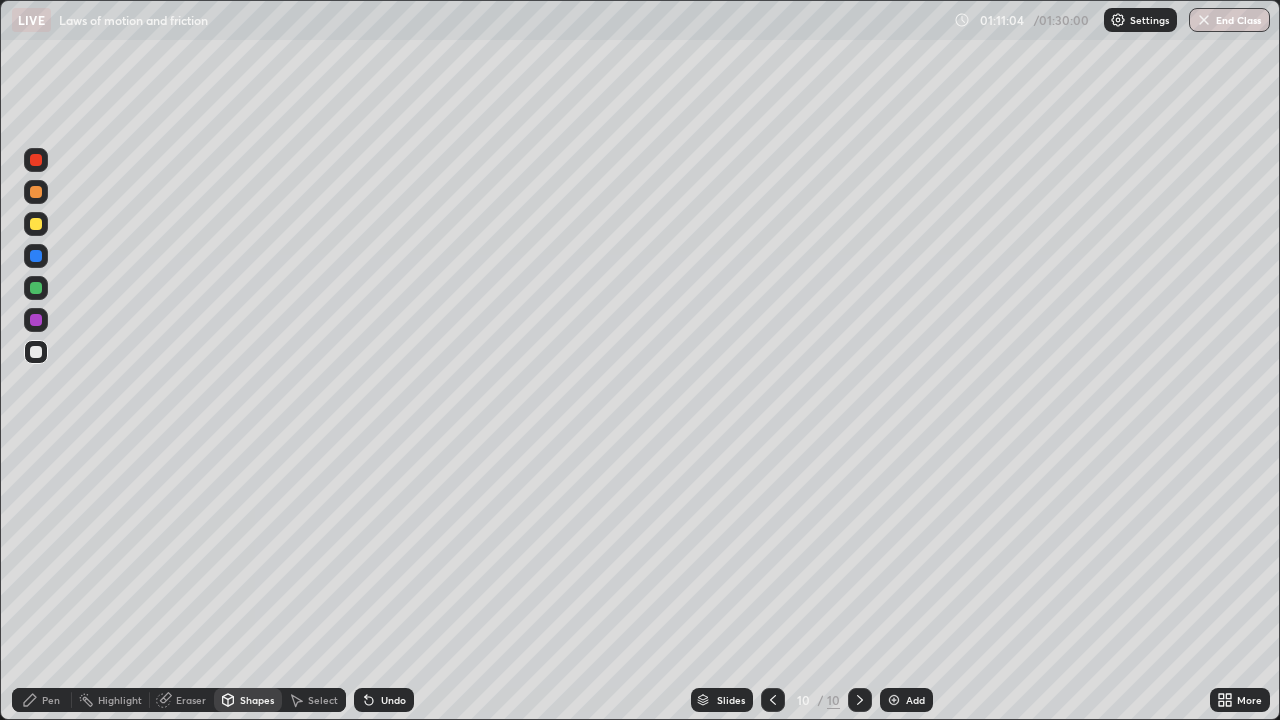 click at bounding box center (36, 288) 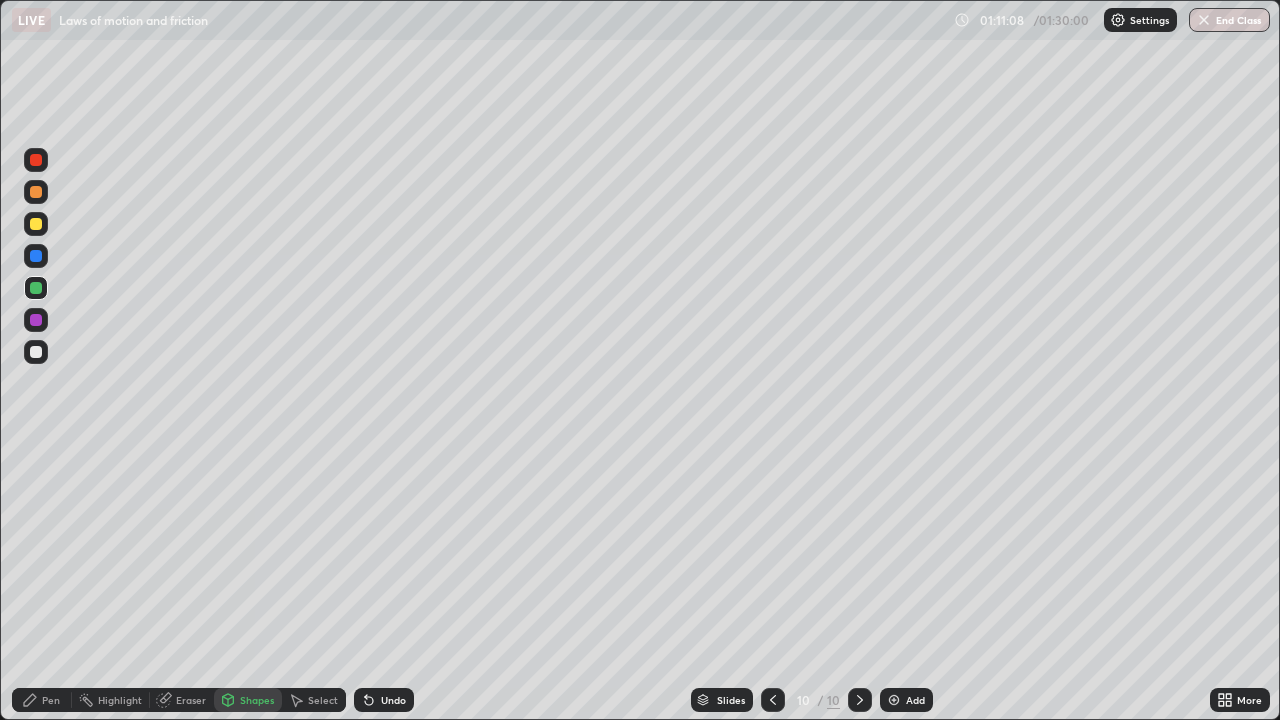 click at bounding box center [36, 224] 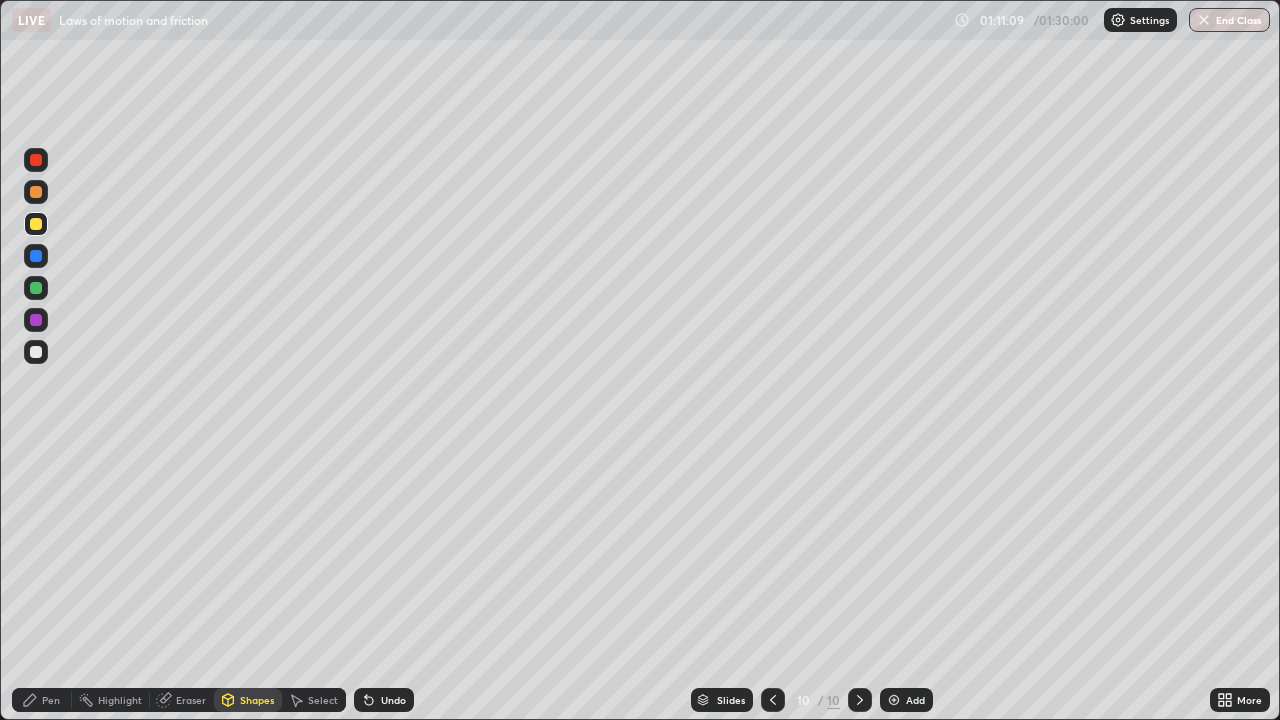 click at bounding box center (36, 192) 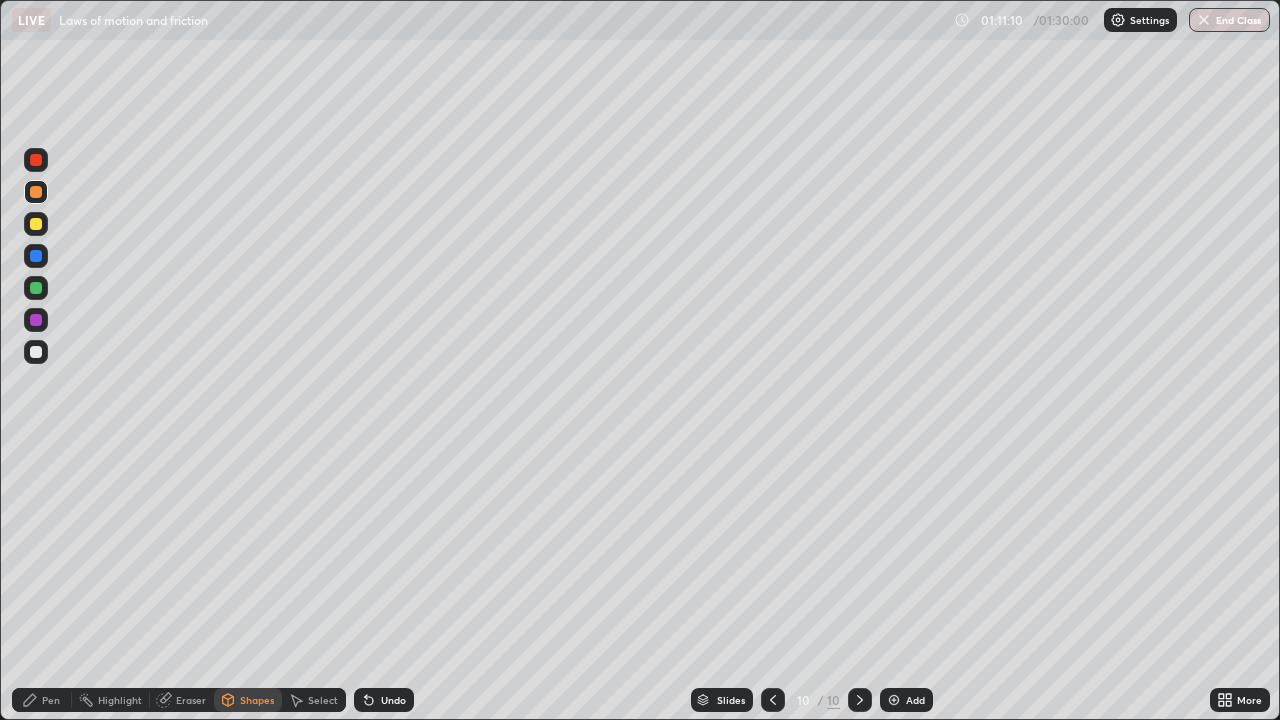 click on "Pen" at bounding box center [42, 700] 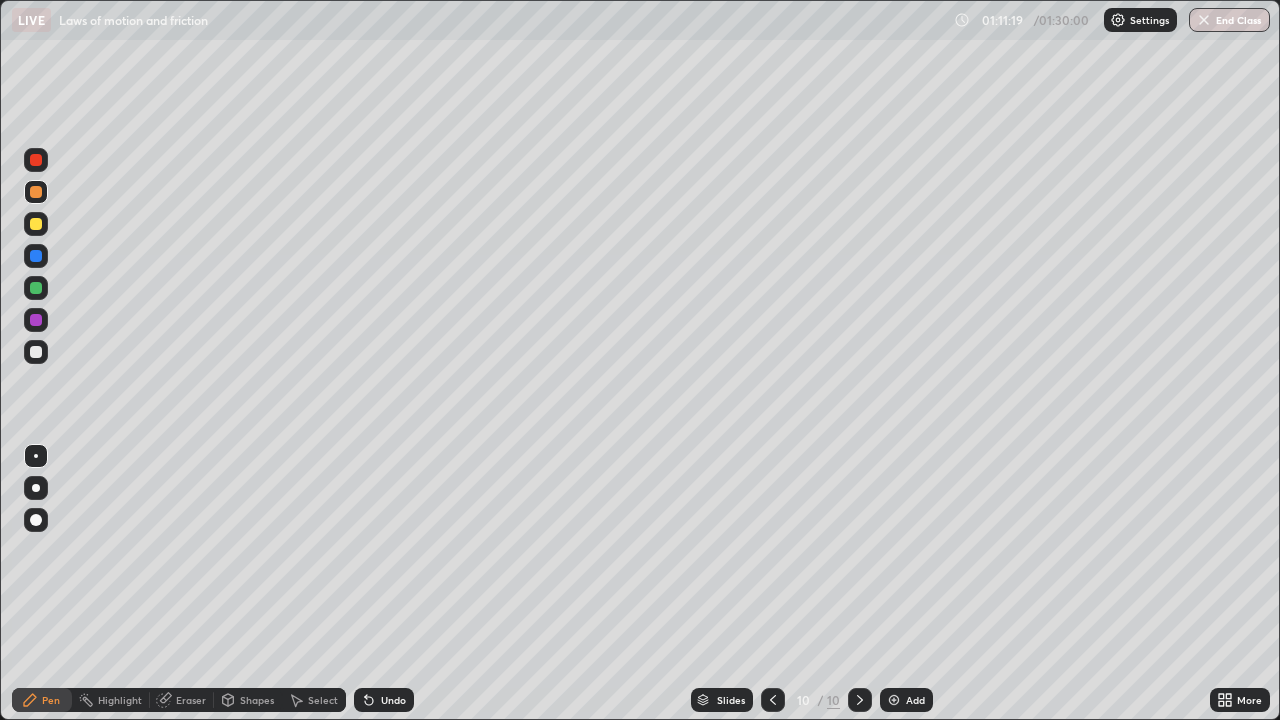 click at bounding box center [36, 320] 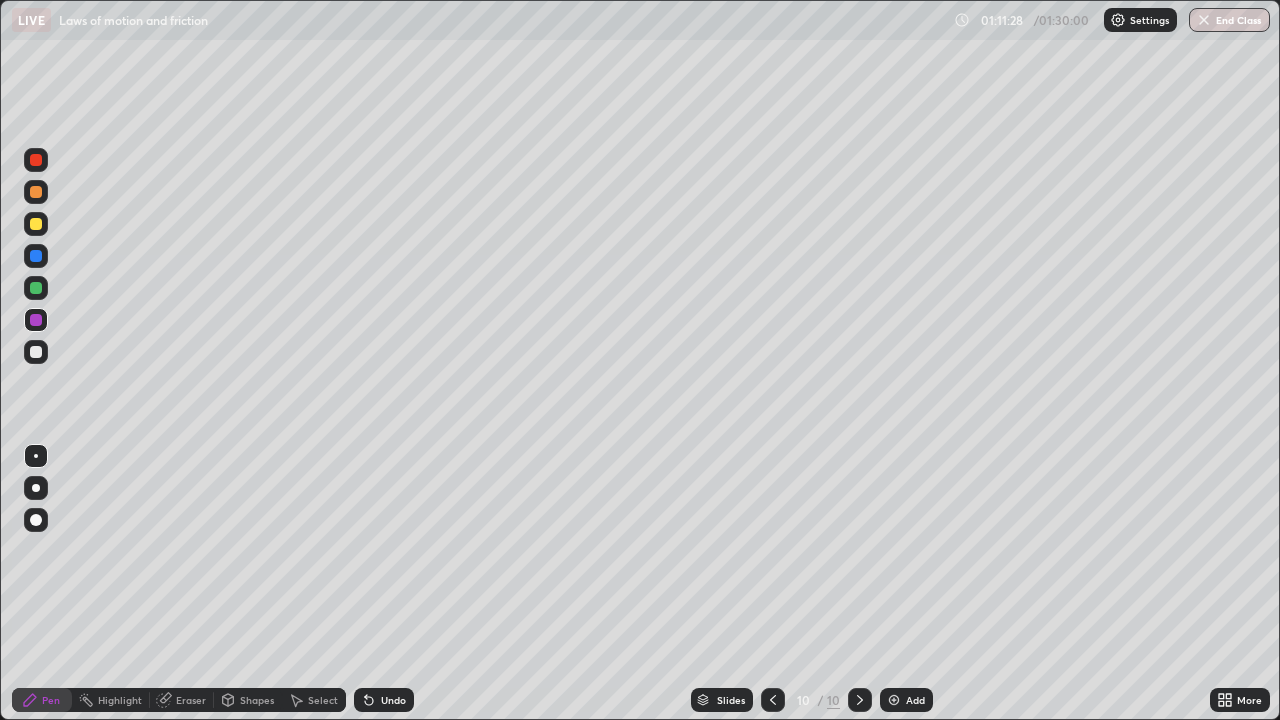 click on "Undo" at bounding box center [393, 700] 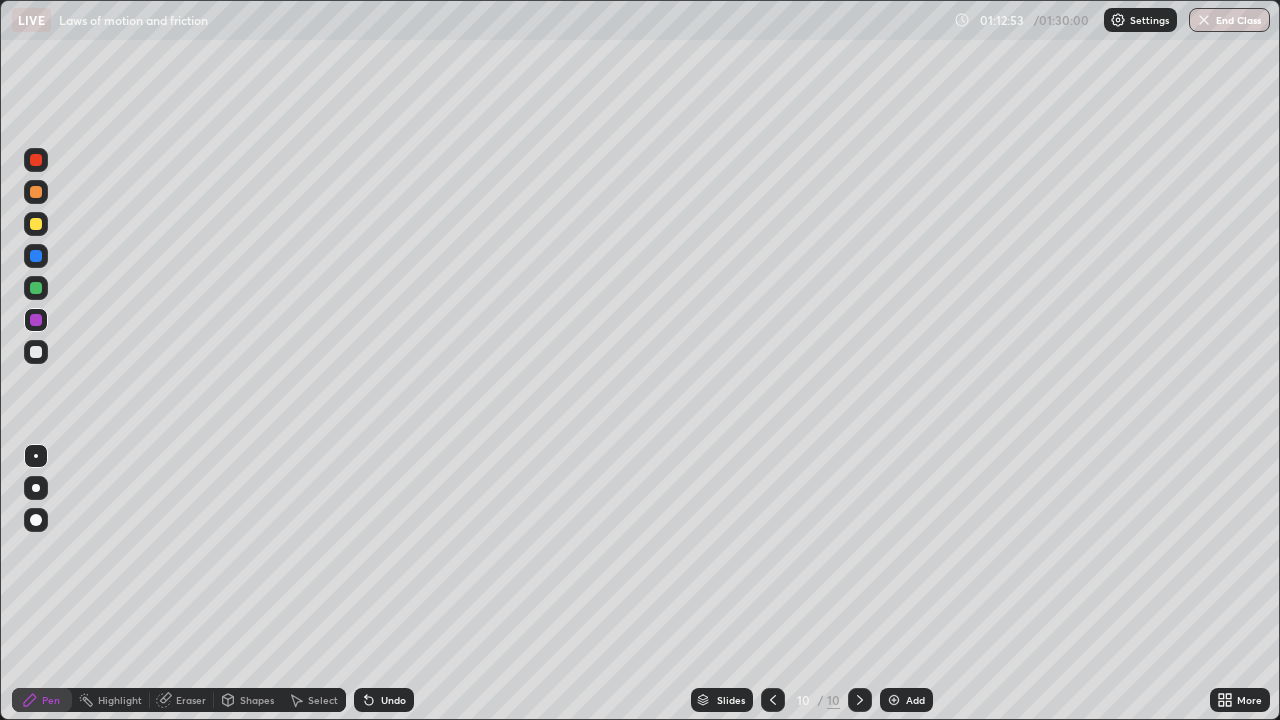 click at bounding box center [36, 352] 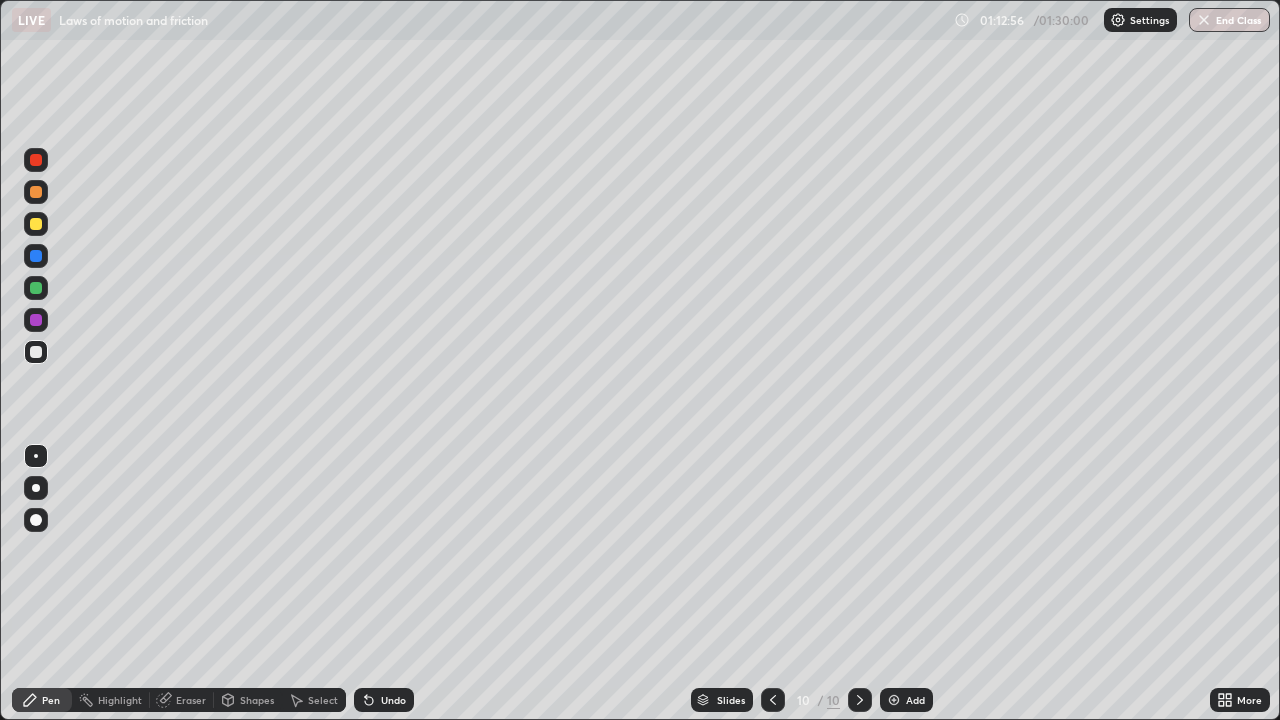 click at bounding box center (36, 224) 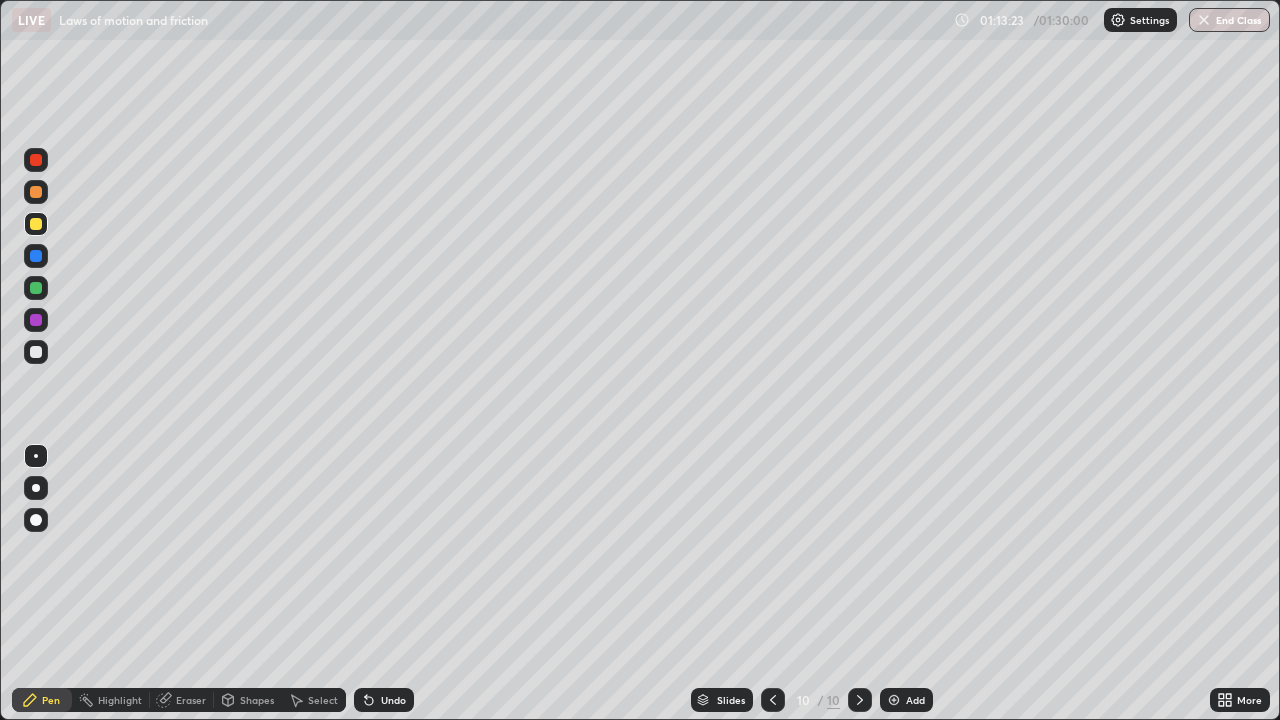 click at bounding box center (36, 320) 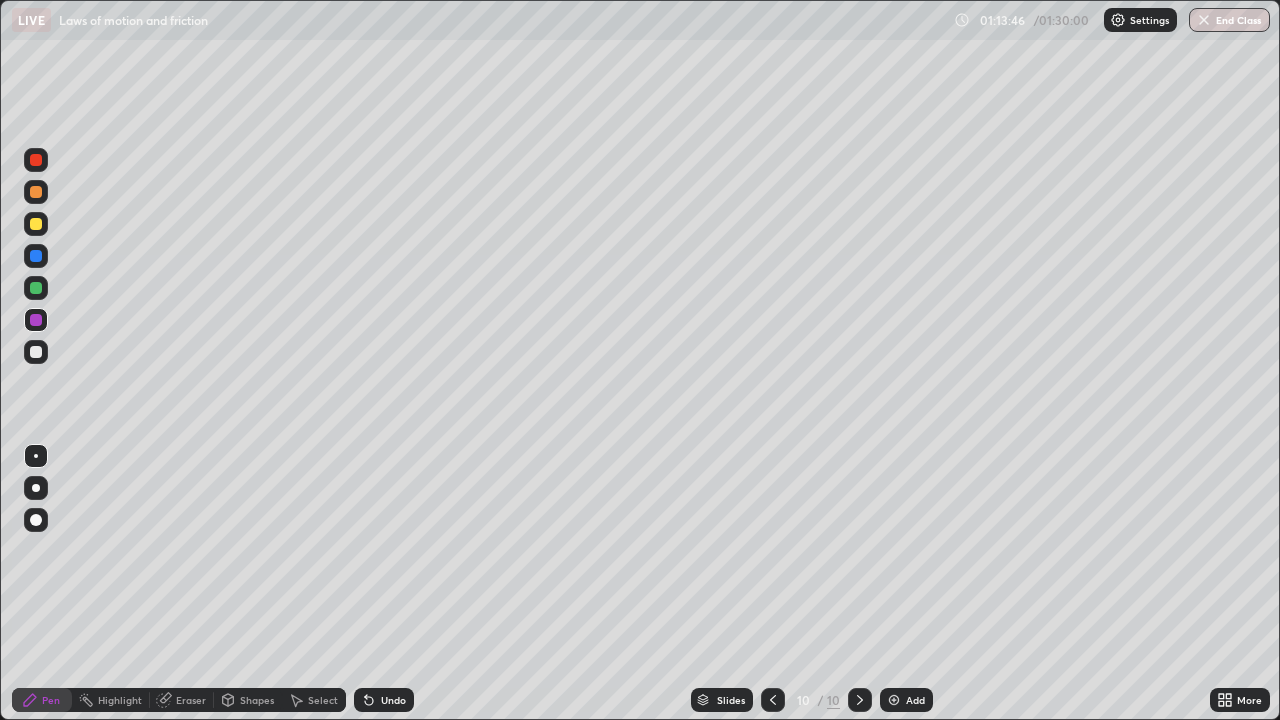 click at bounding box center [36, 288] 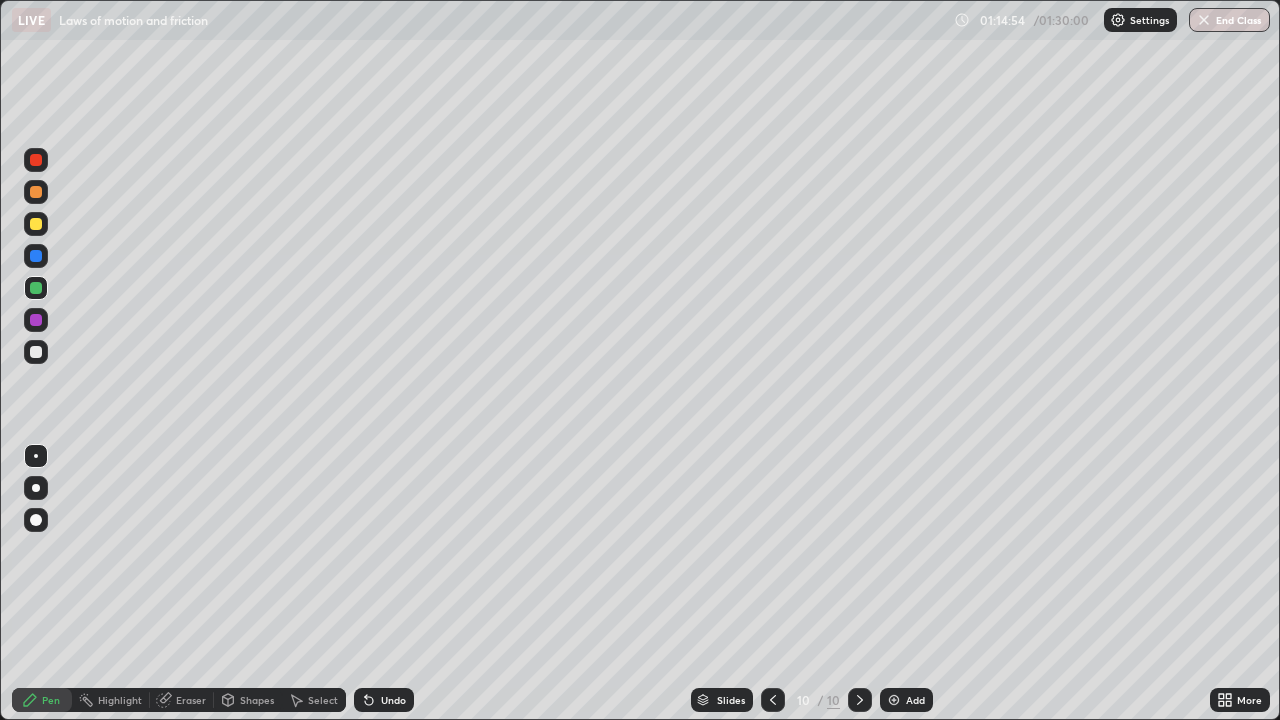 click at bounding box center (36, 352) 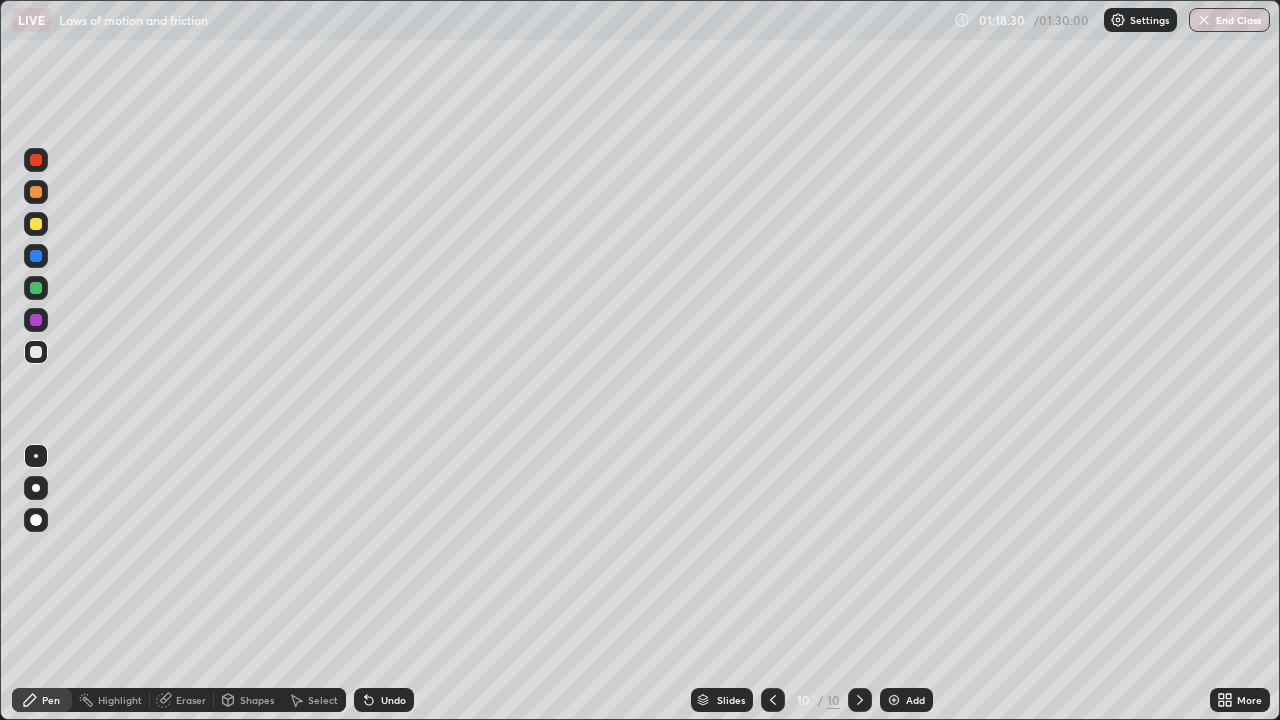 click 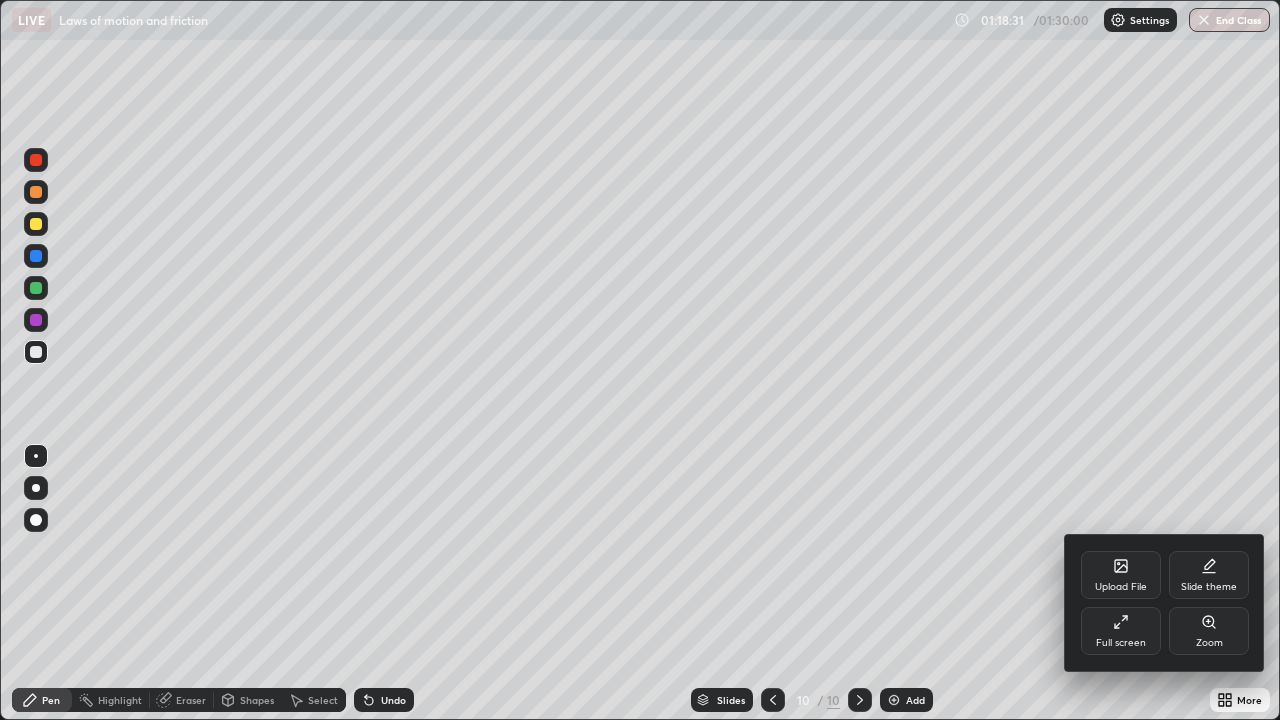 click on "Full screen" at bounding box center (1121, 643) 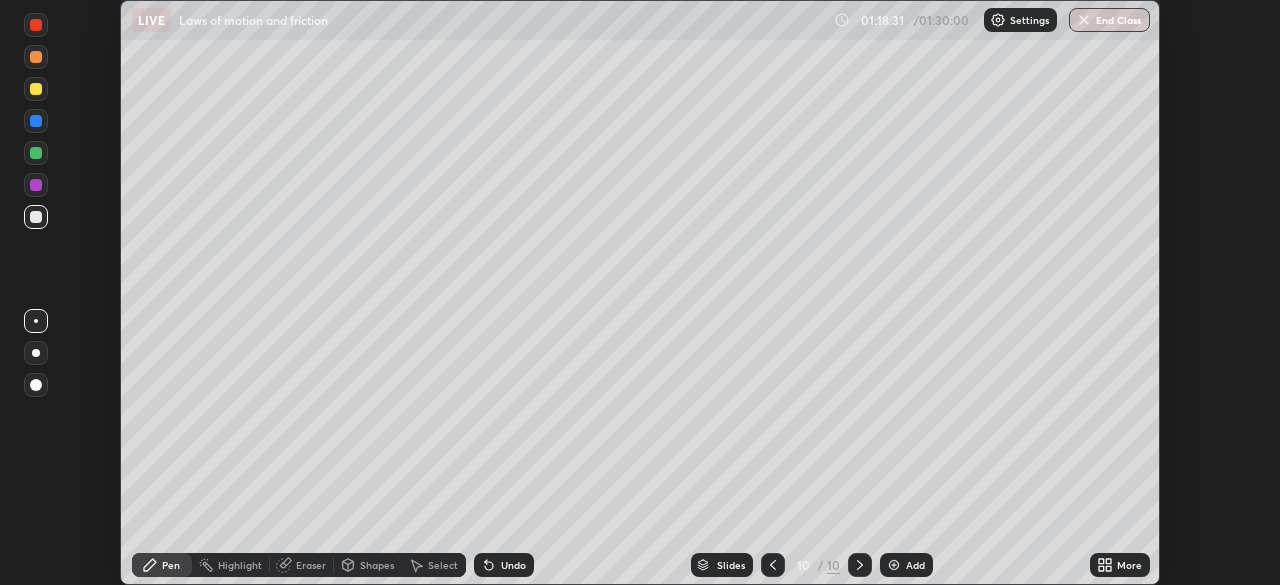 scroll, scrollTop: 585, scrollLeft: 1280, axis: both 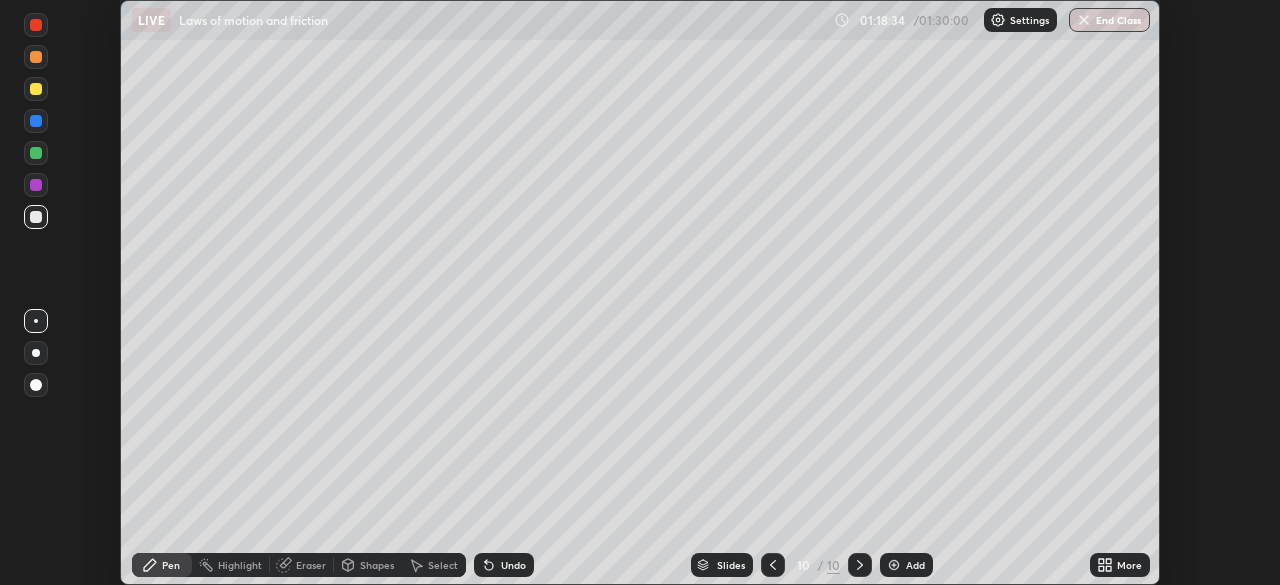 click on "End Class" at bounding box center (1109, 20) 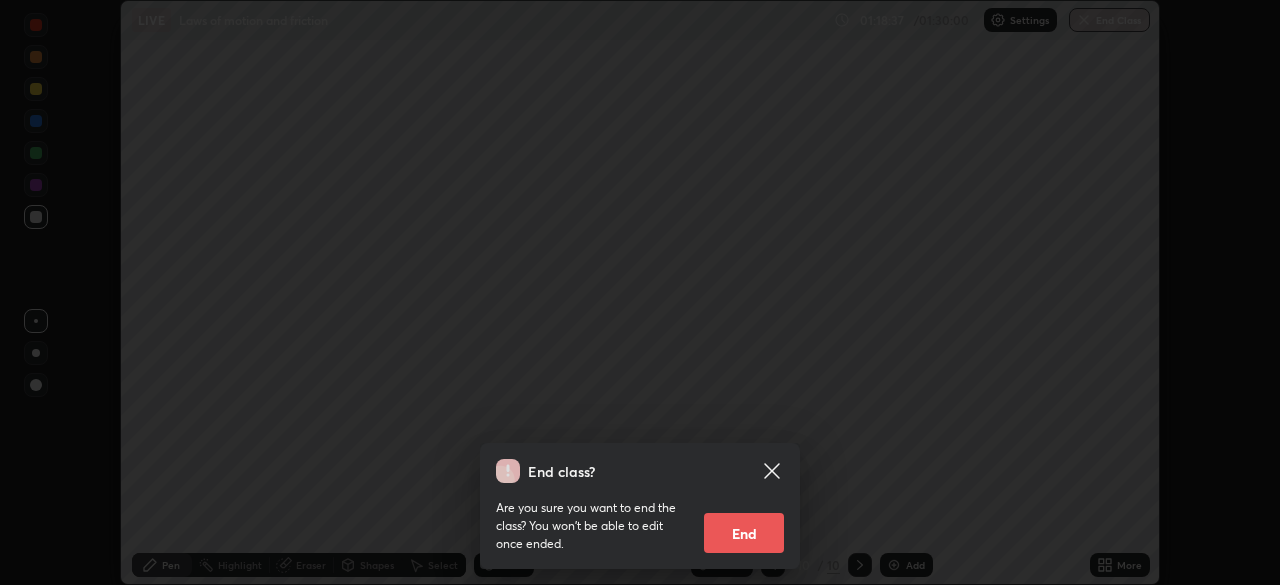 click on "End" at bounding box center (744, 533) 